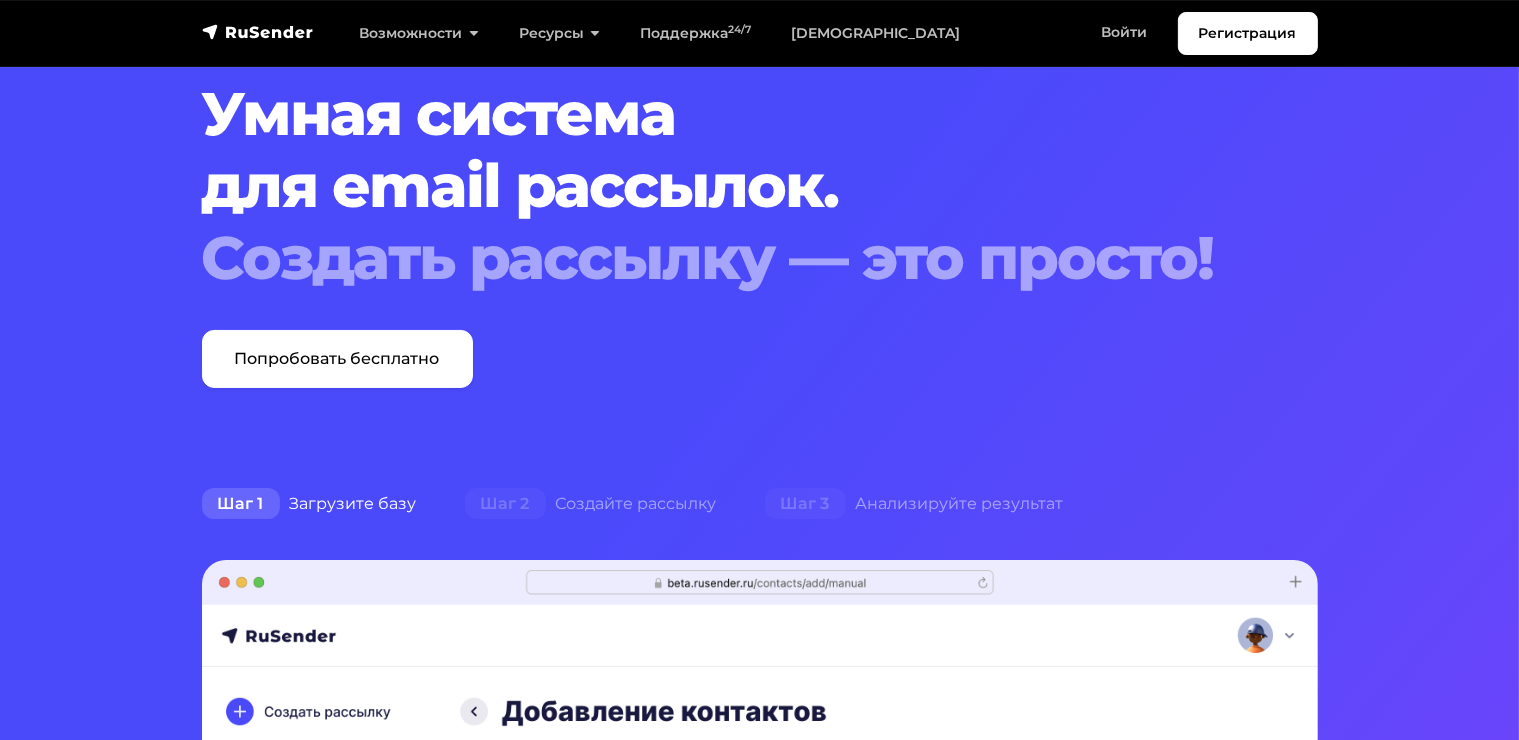 scroll, scrollTop: 0, scrollLeft: 0, axis: both 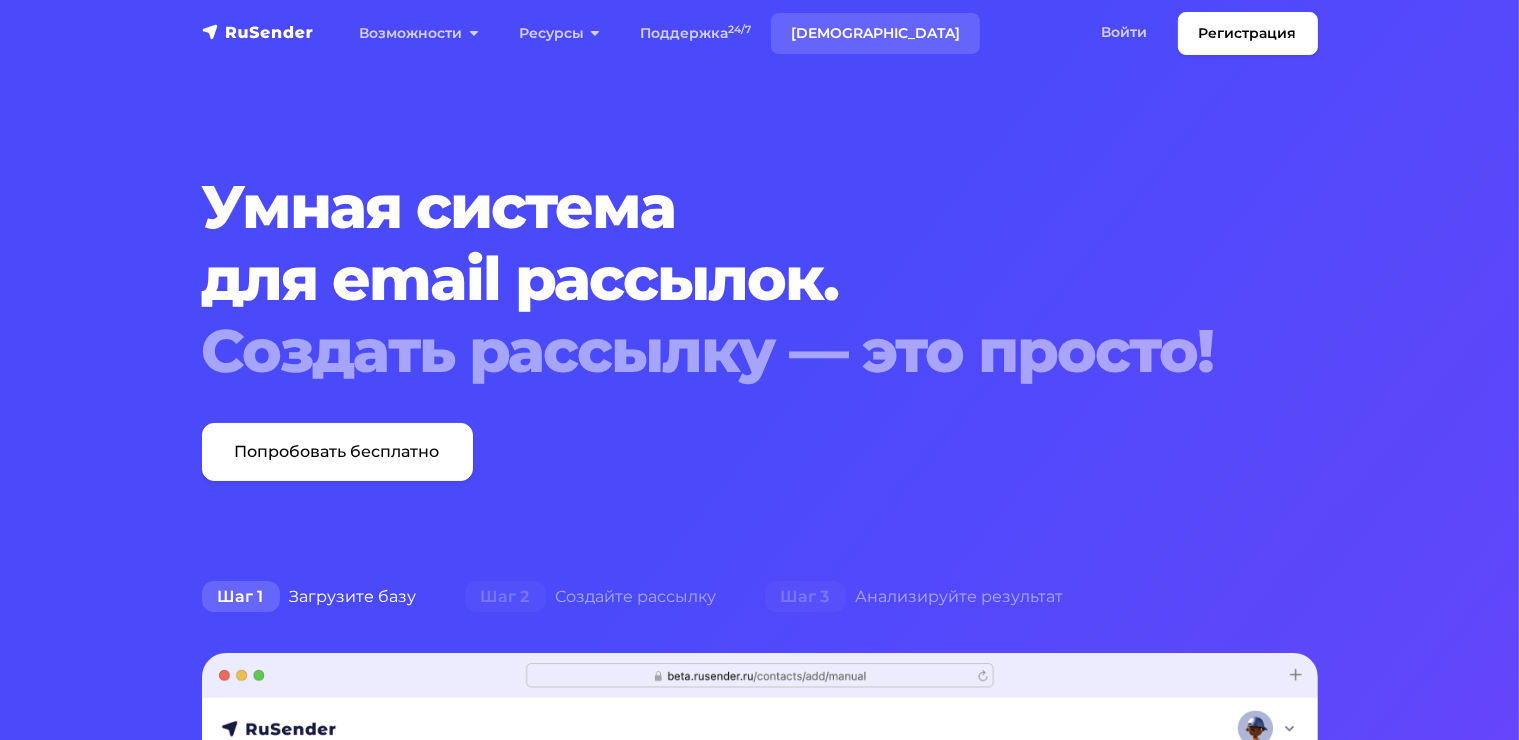 click on "[DEMOGRAPHIC_DATA]" at bounding box center [875, 33] 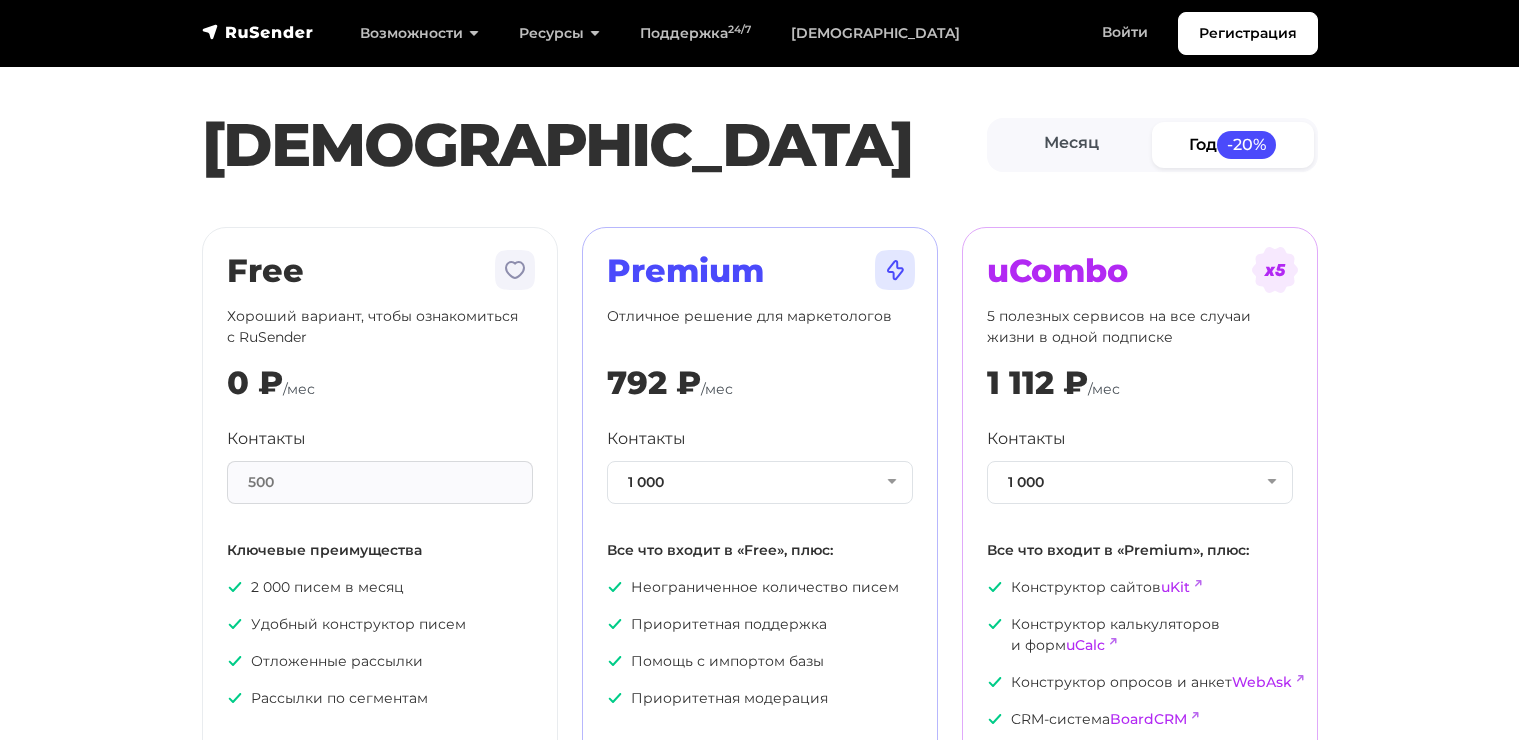 scroll, scrollTop: 0, scrollLeft: 0, axis: both 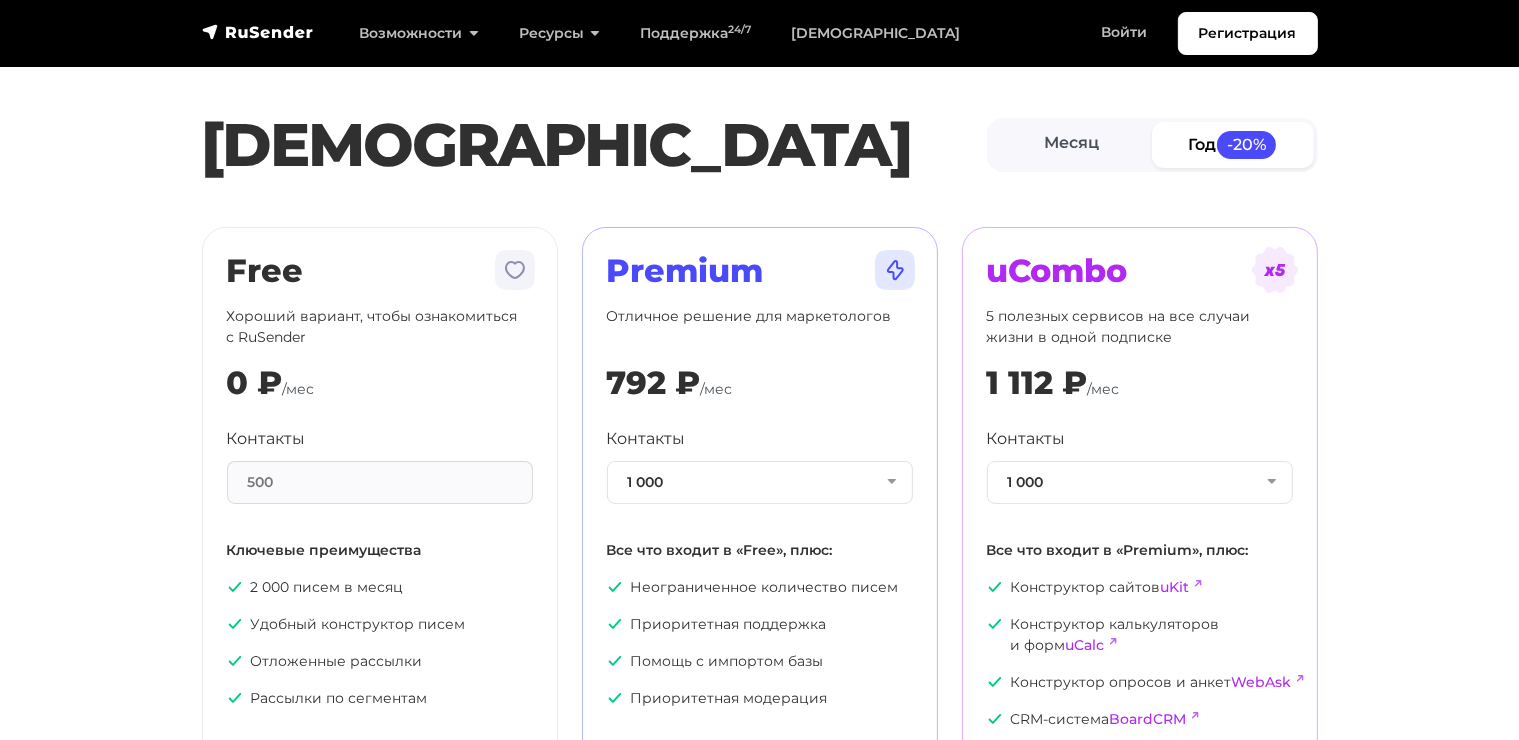 drag, startPoint x: 514, startPoint y: 476, endPoint x: 450, endPoint y: 493, distance: 66.21933 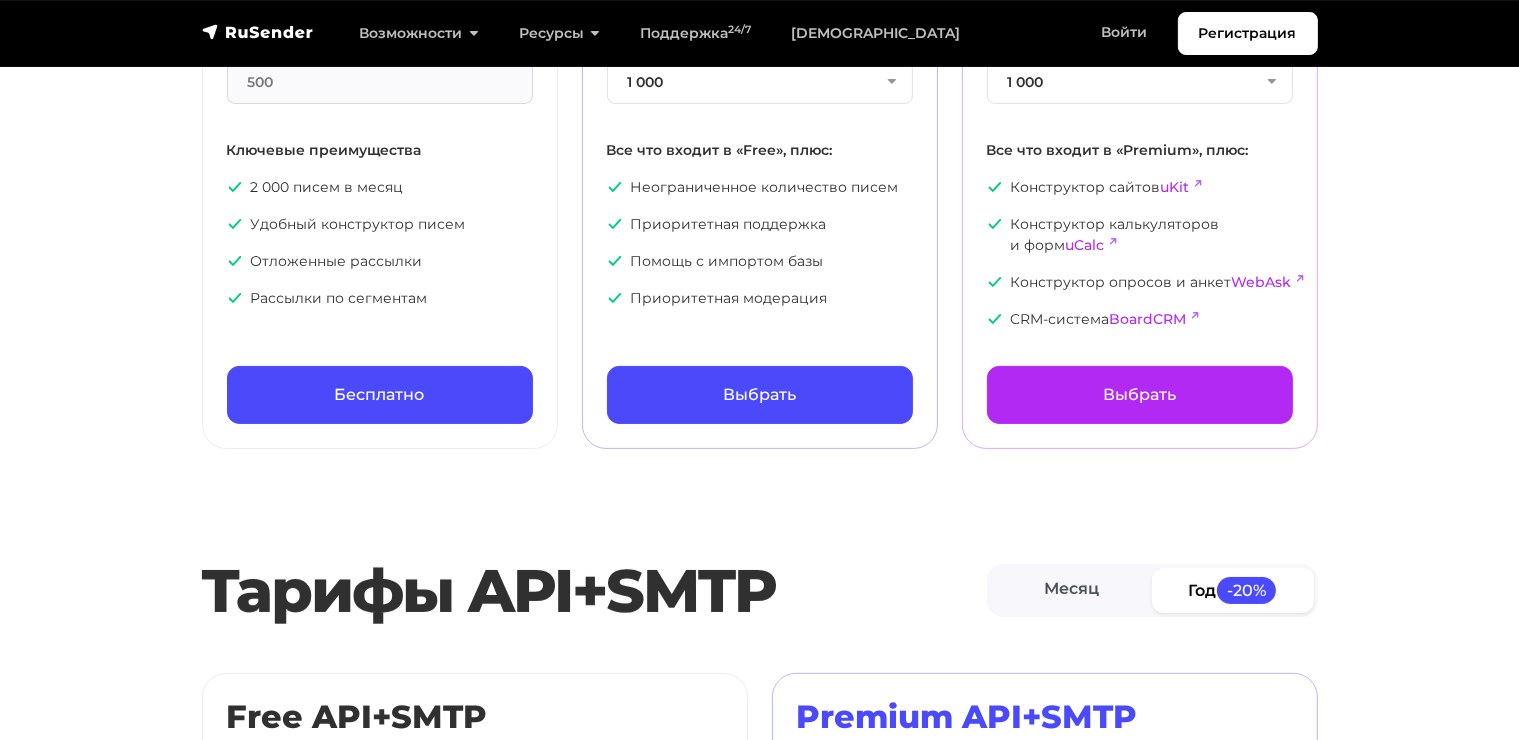 scroll, scrollTop: 0, scrollLeft: 0, axis: both 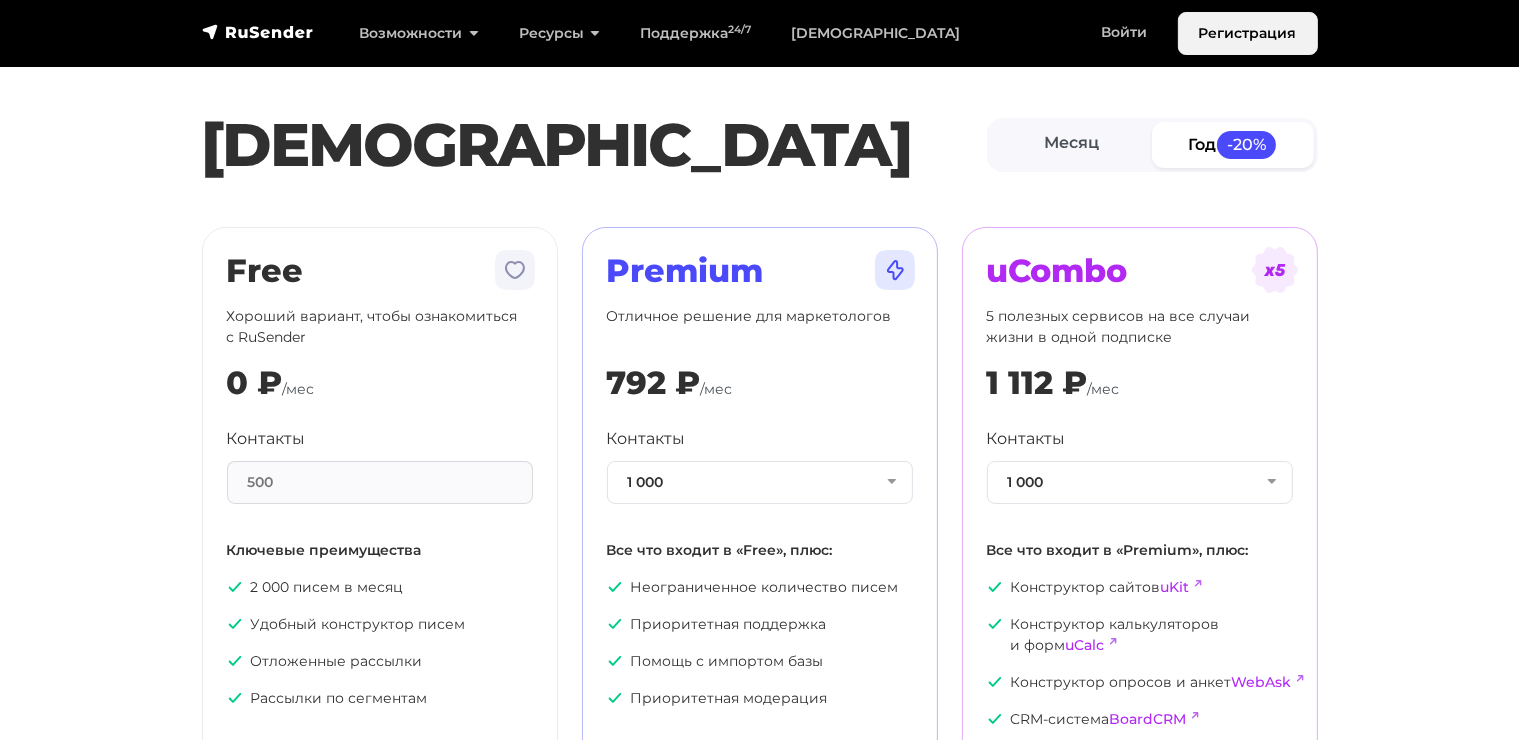 click on "Регистрация" at bounding box center (1248, 33) 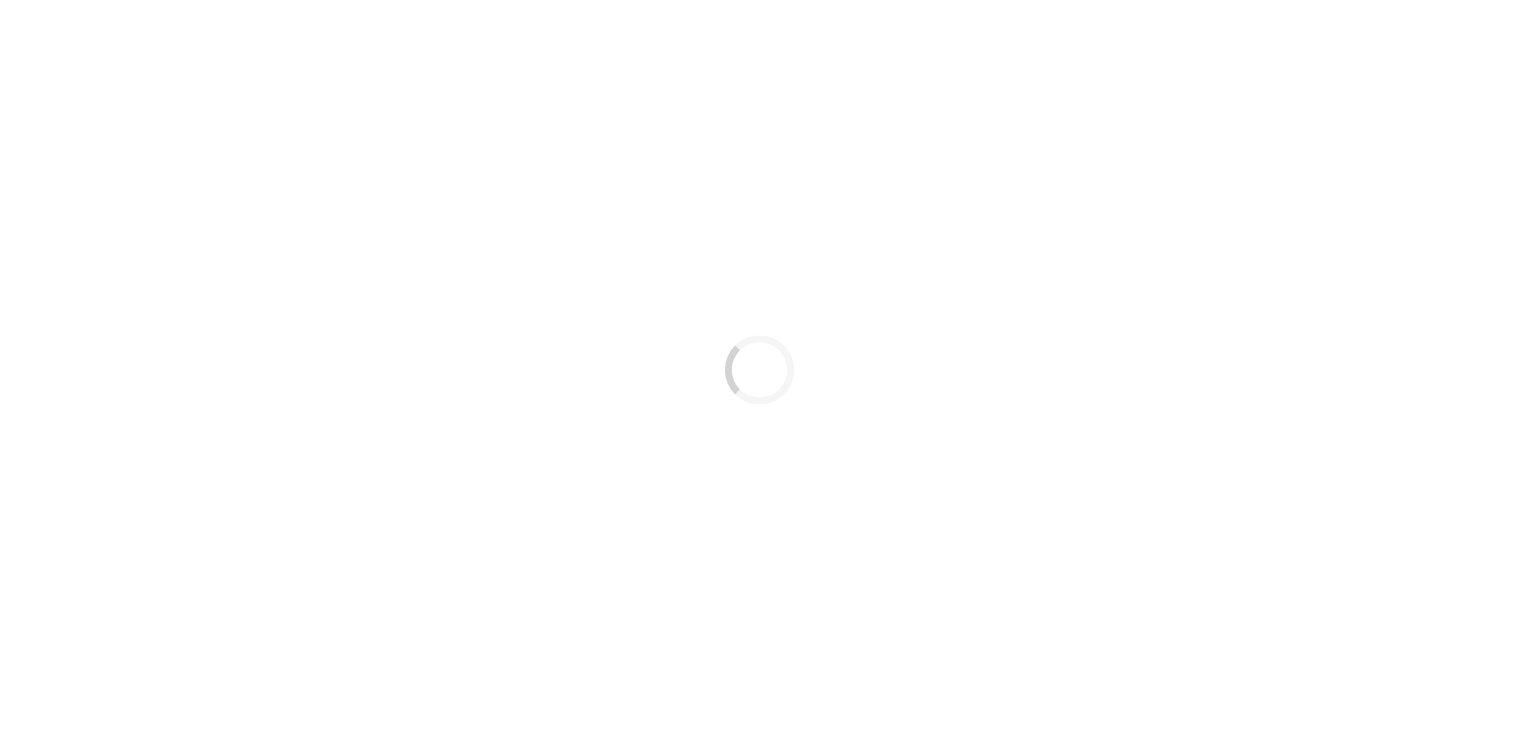 scroll, scrollTop: 0, scrollLeft: 0, axis: both 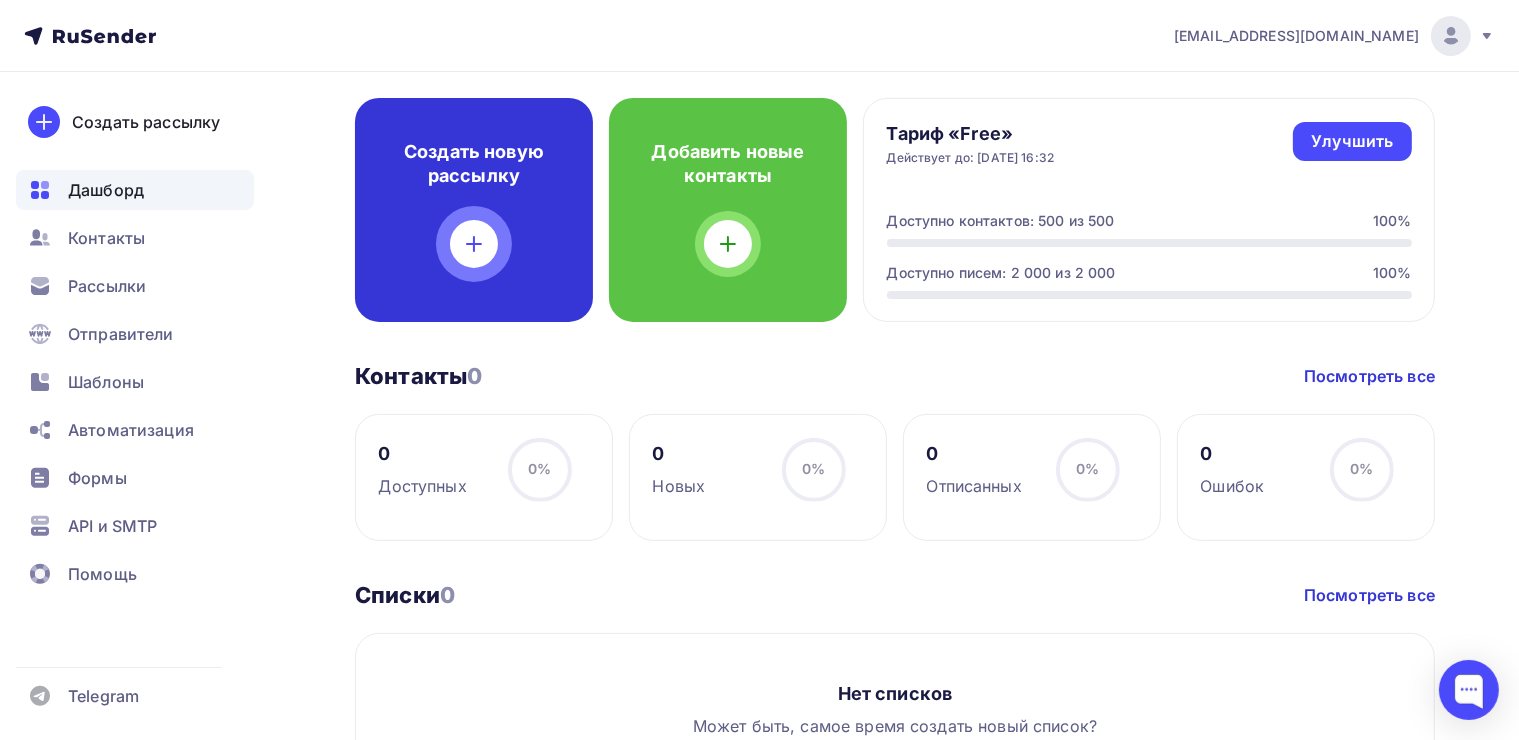 click at bounding box center [474, 244] 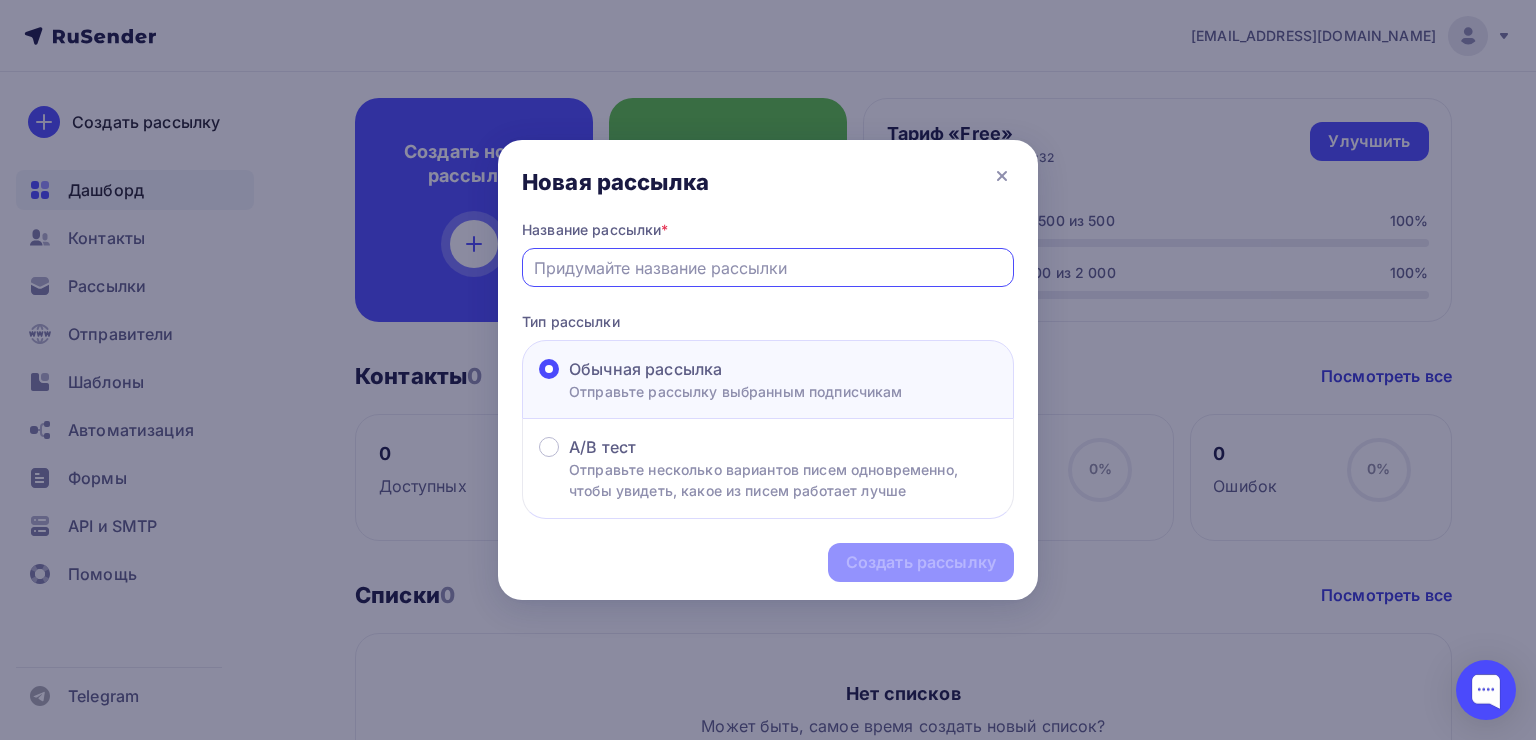 click at bounding box center [768, 268] 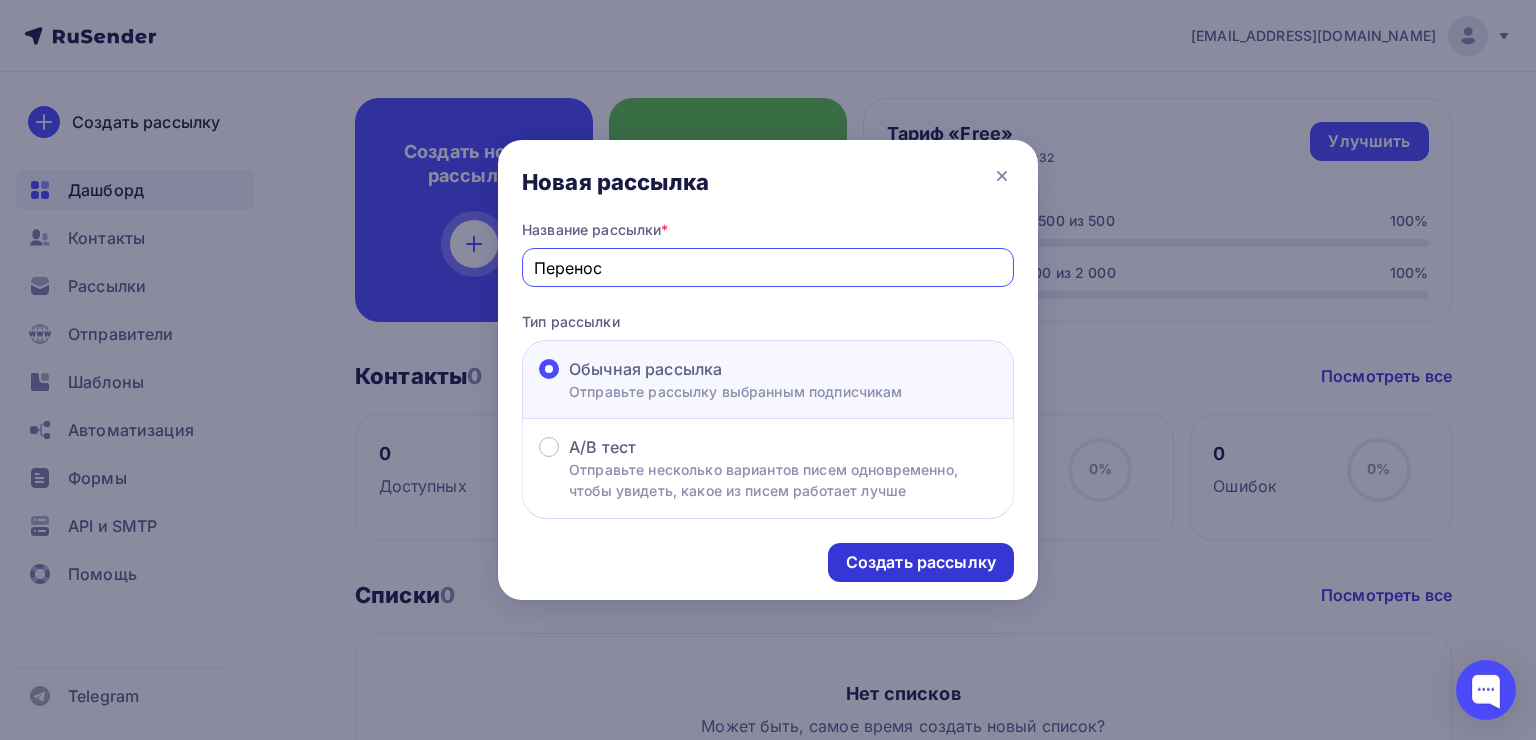 type on "Перенос" 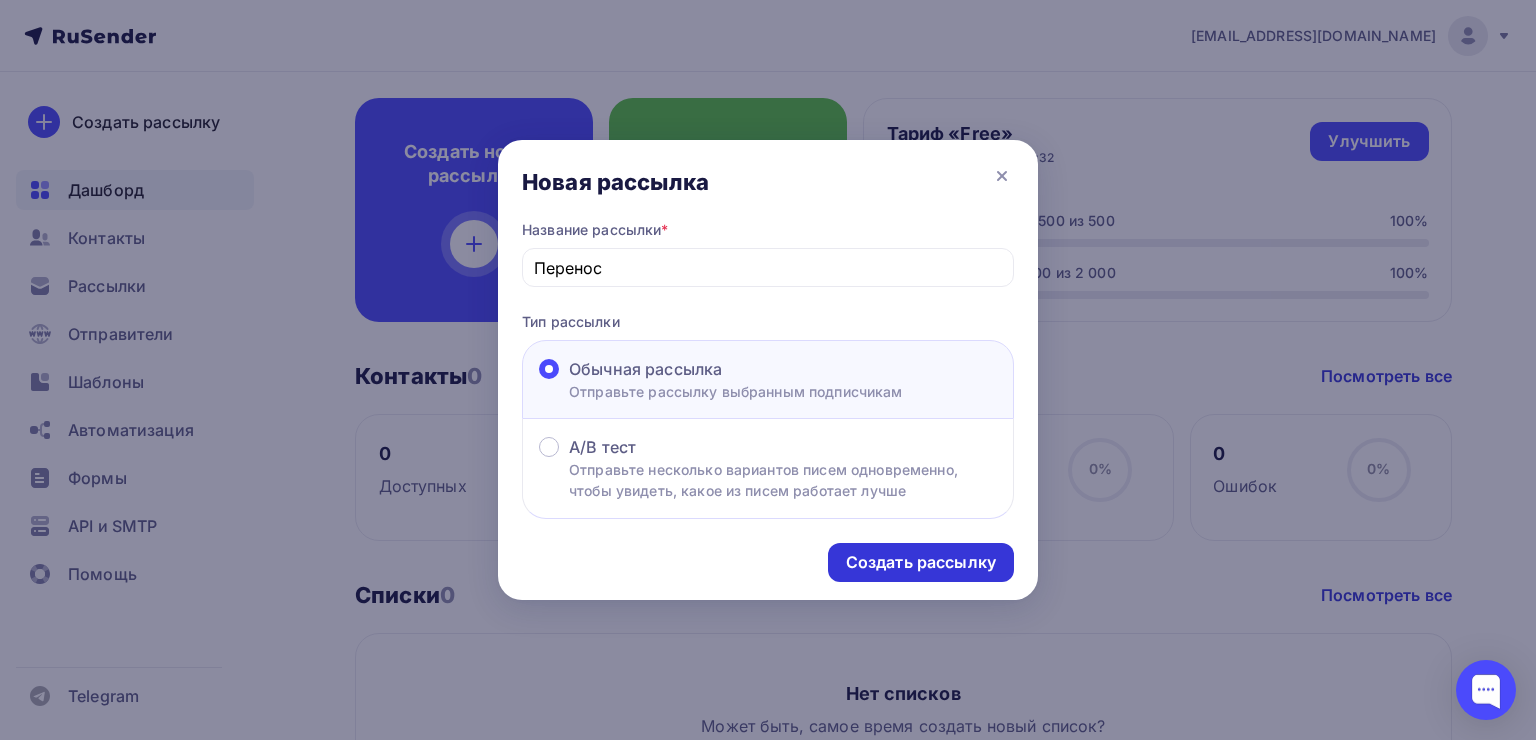 click on "Создать рассылку" at bounding box center [921, 562] 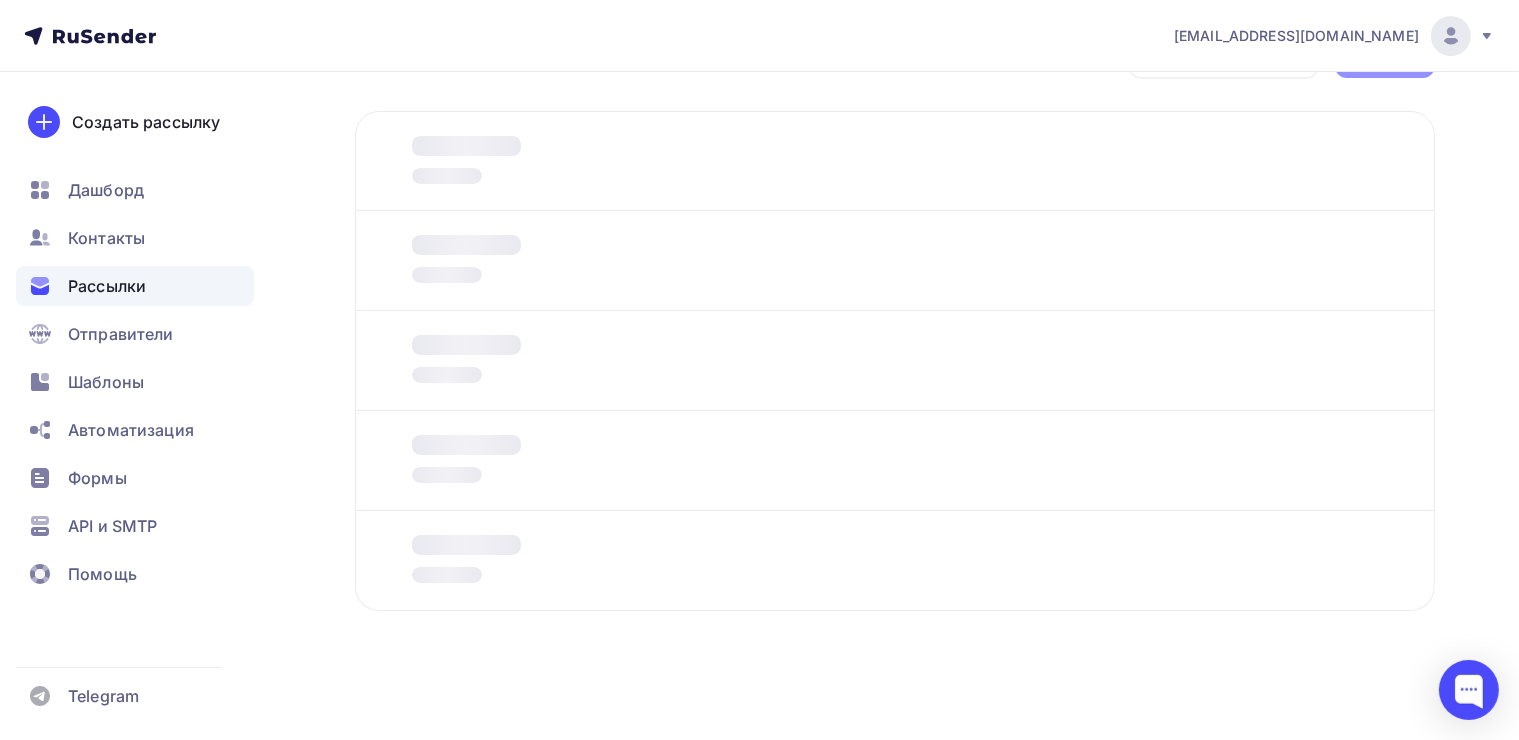 scroll, scrollTop: 0, scrollLeft: 0, axis: both 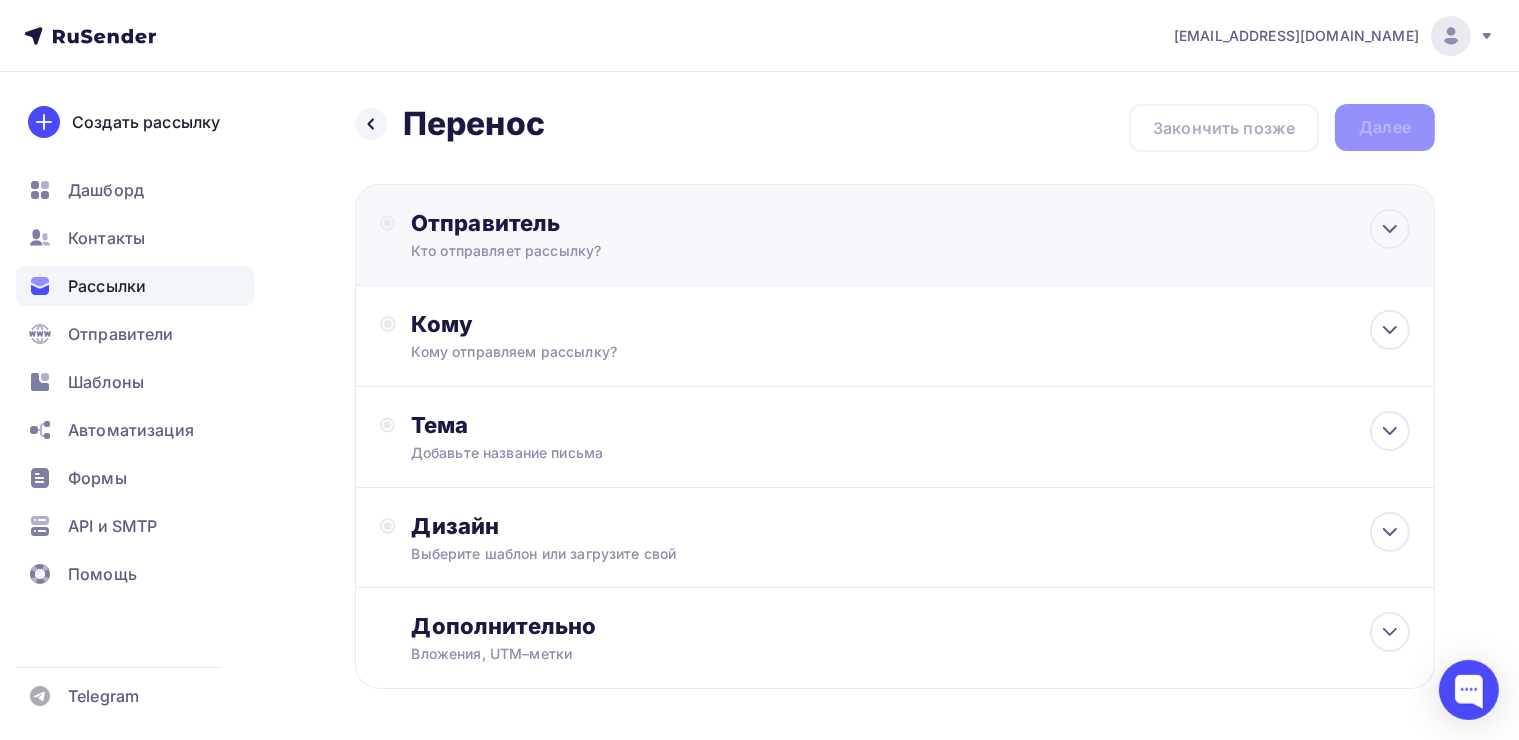 click on "Отправитель
Кто отправляет рассылку?
Email  *
ejin@yandex.ru
ejin@yandex.ru               Добавить отправителя
Рекомендуем  добавить почту на домене , чтобы рассылка не попала в «Спам»
Имя                 Сохранить" at bounding box center [627, 235] 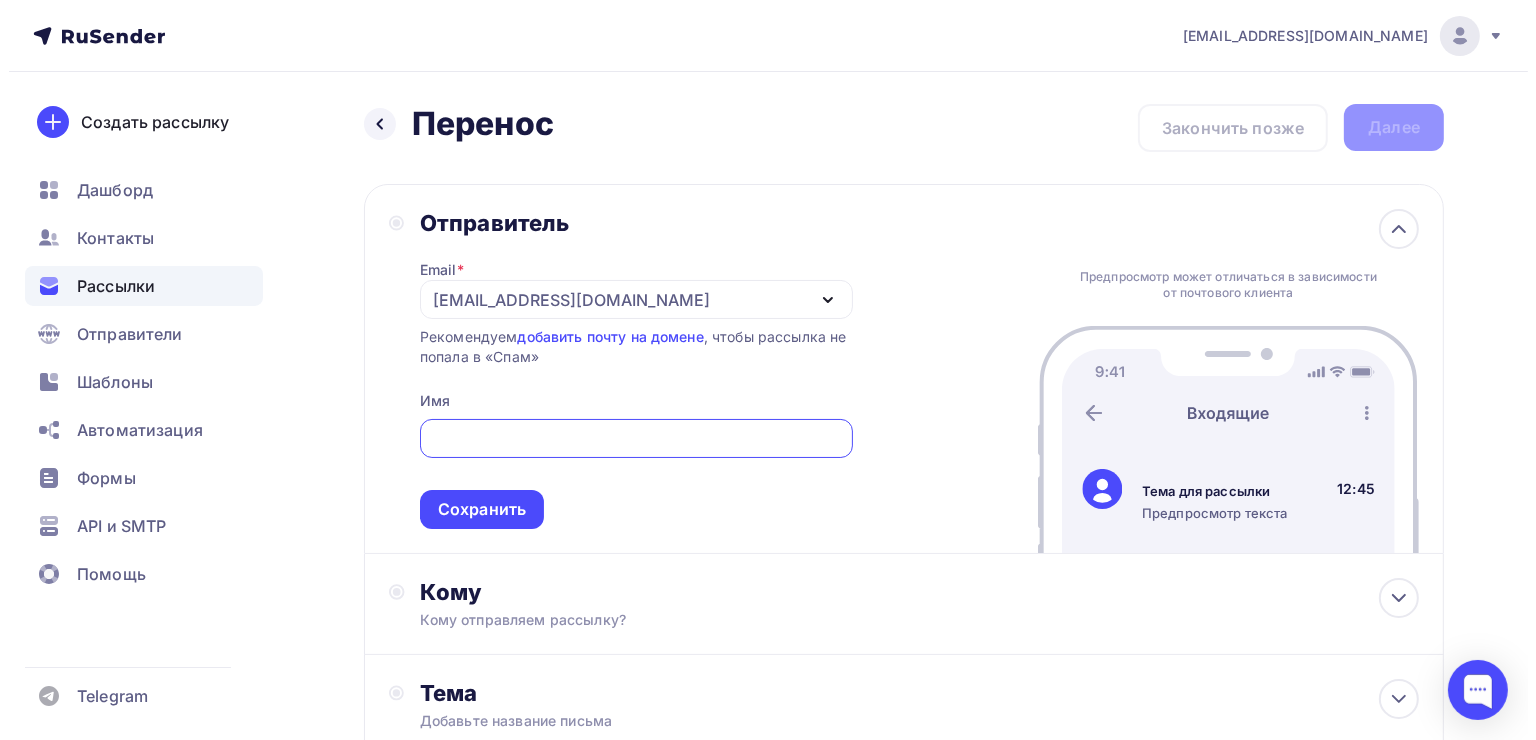 scroll, scrollTop: 0, scrollLeft: 0, axis: both 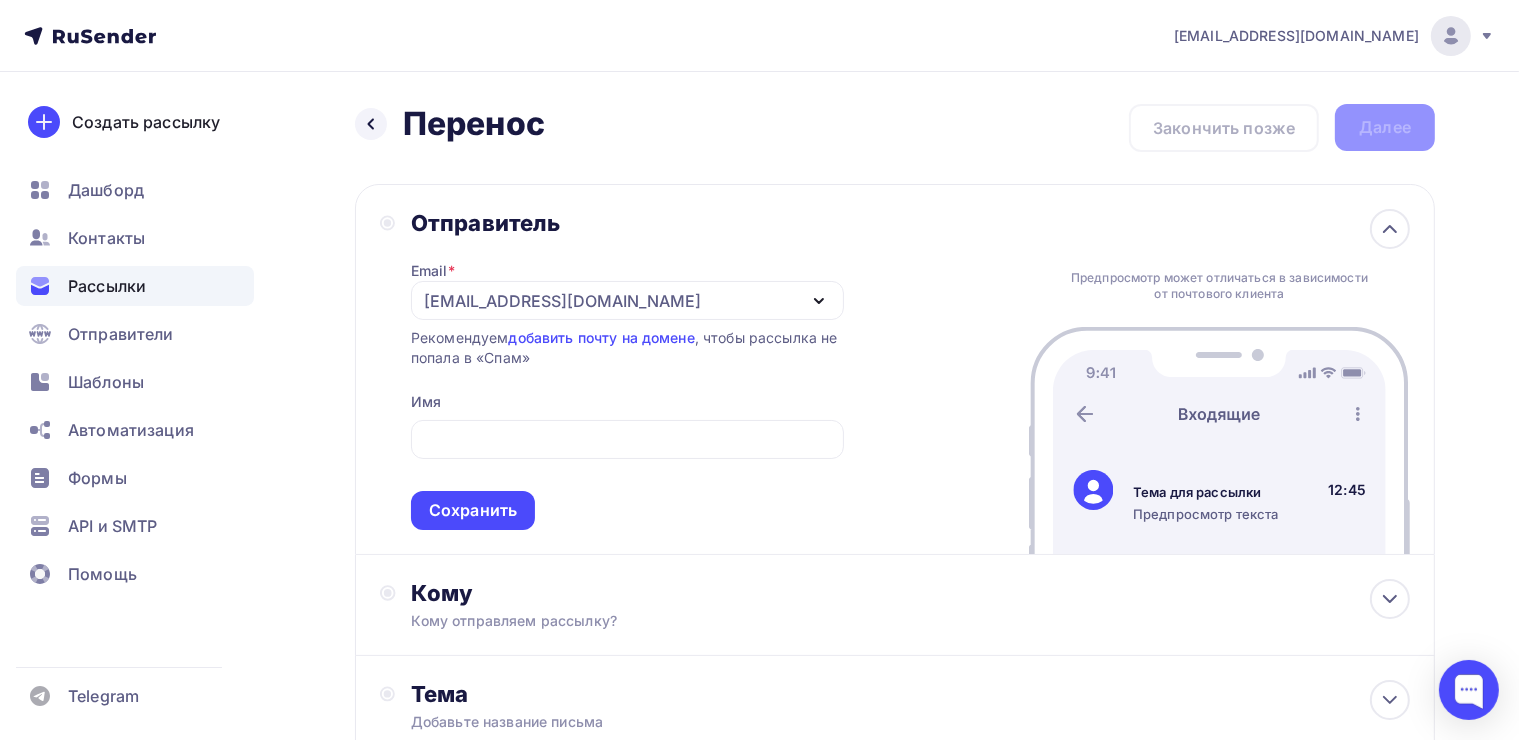 click on "Отправитель
Email  *
ejin@yandex.ru
ejin@yandex.ru               Добавить отправителя
Рекомендуем  добавить почту на домене , чтобы рассылка не попала в «Спам»
Имя                 Сохранить
Предпросмотр может отличаться  в зависимости от почтового клиента
Тема для рассылки
Предпросмотр текста
12:45" at bounding box center (895, 369) 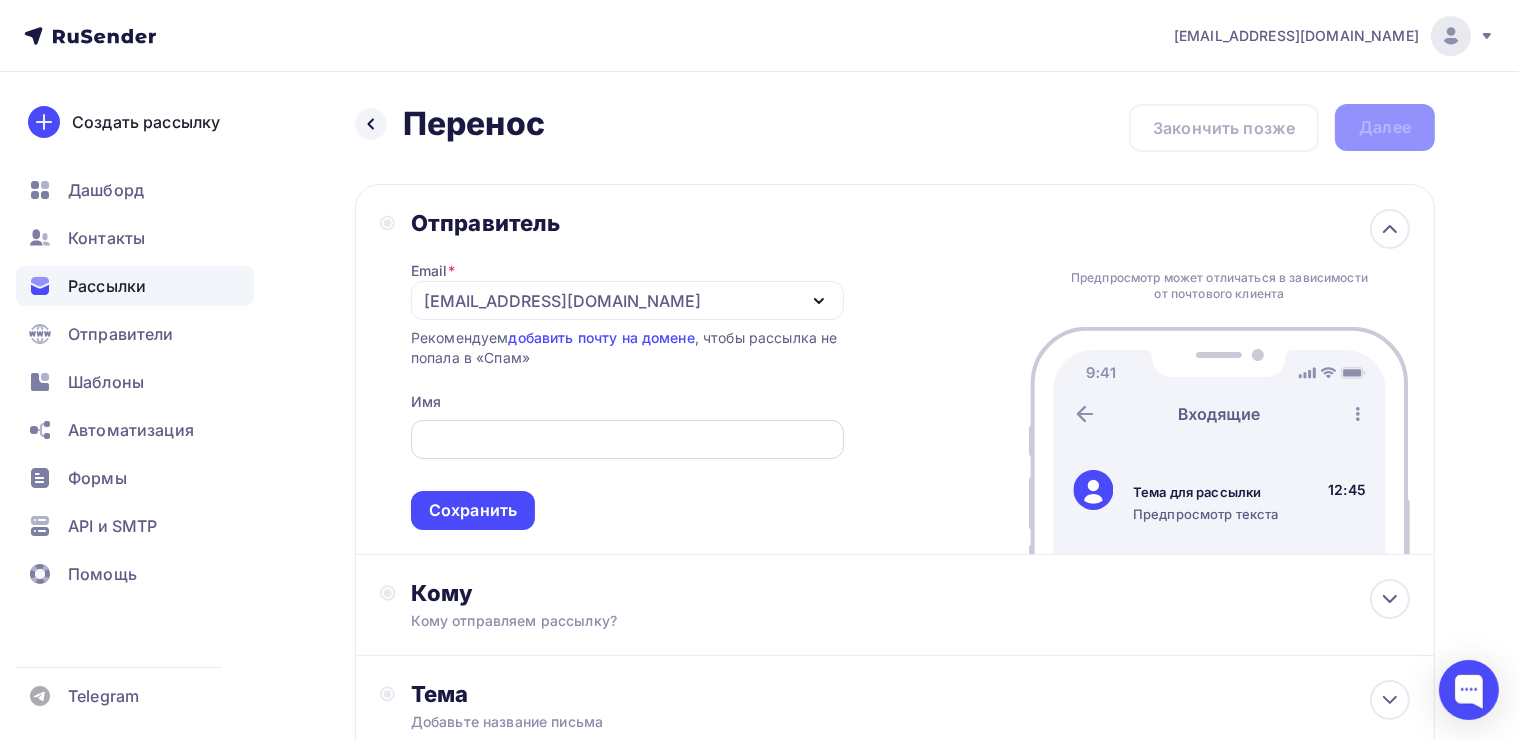 click at bounding box center [627, 440] 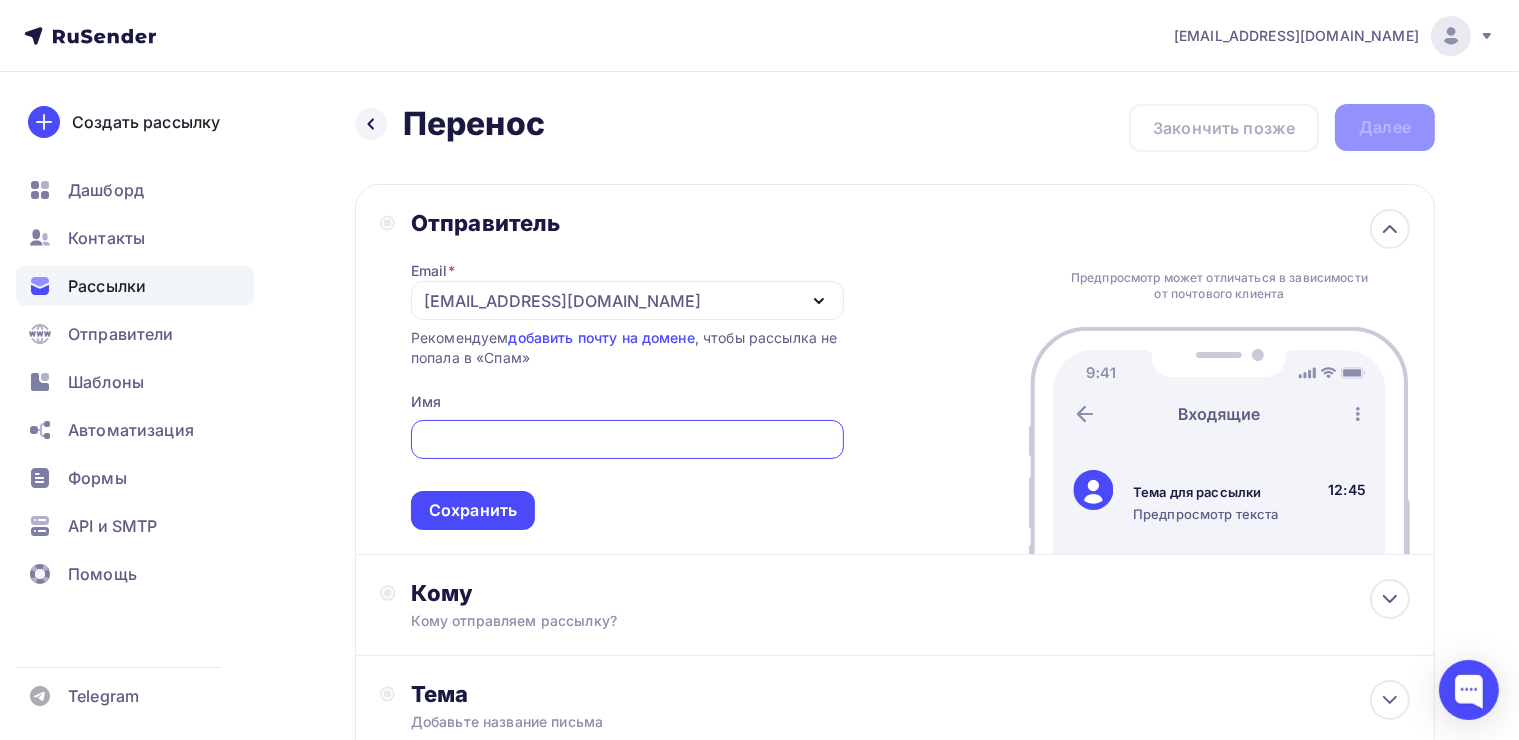 click on "[EMAIL_ADDRESS][DOMAIN_NAME]" at bounding box center [627, 300] 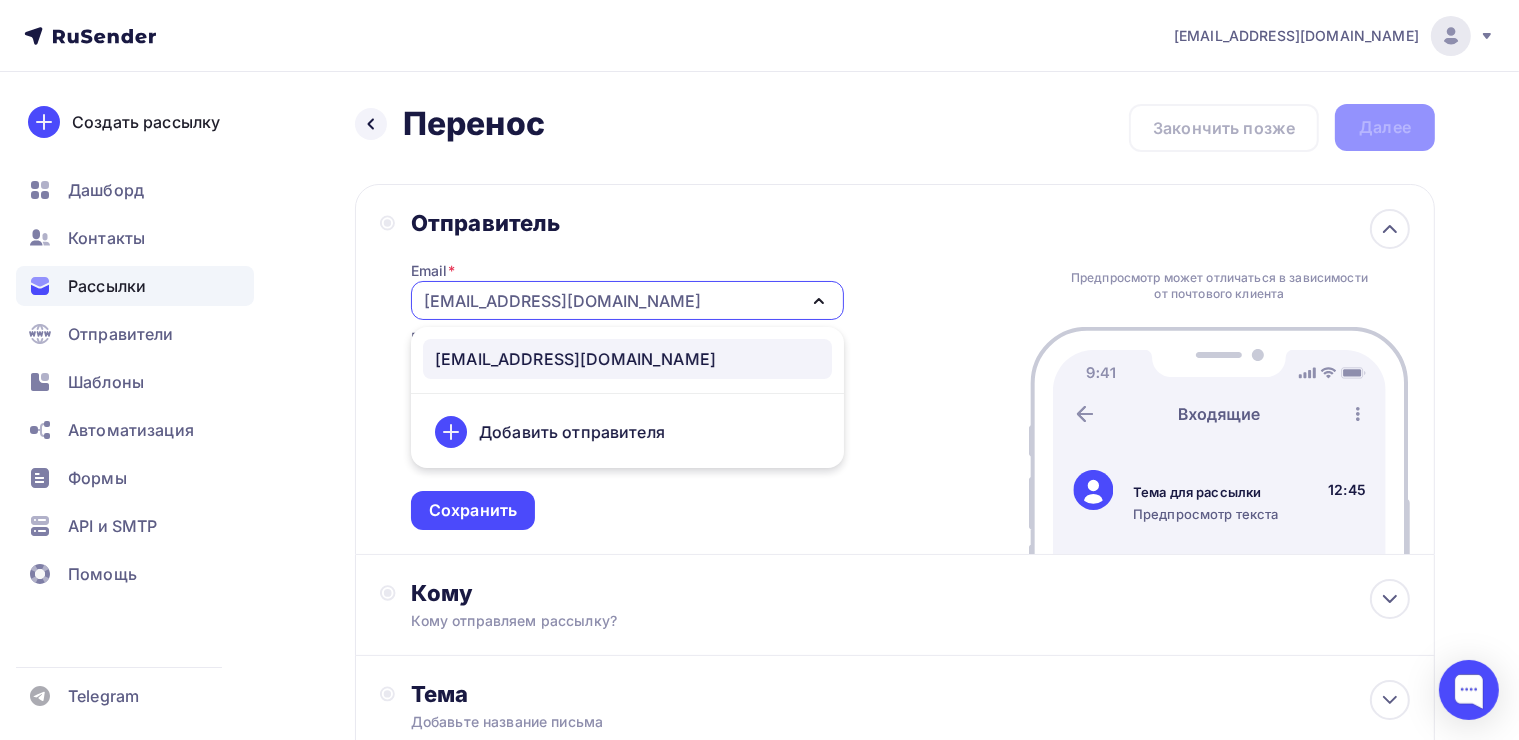 click on "[EMAIL_ADDRESS][DOMAIN_NAME]" at bounding box center (627, 300) 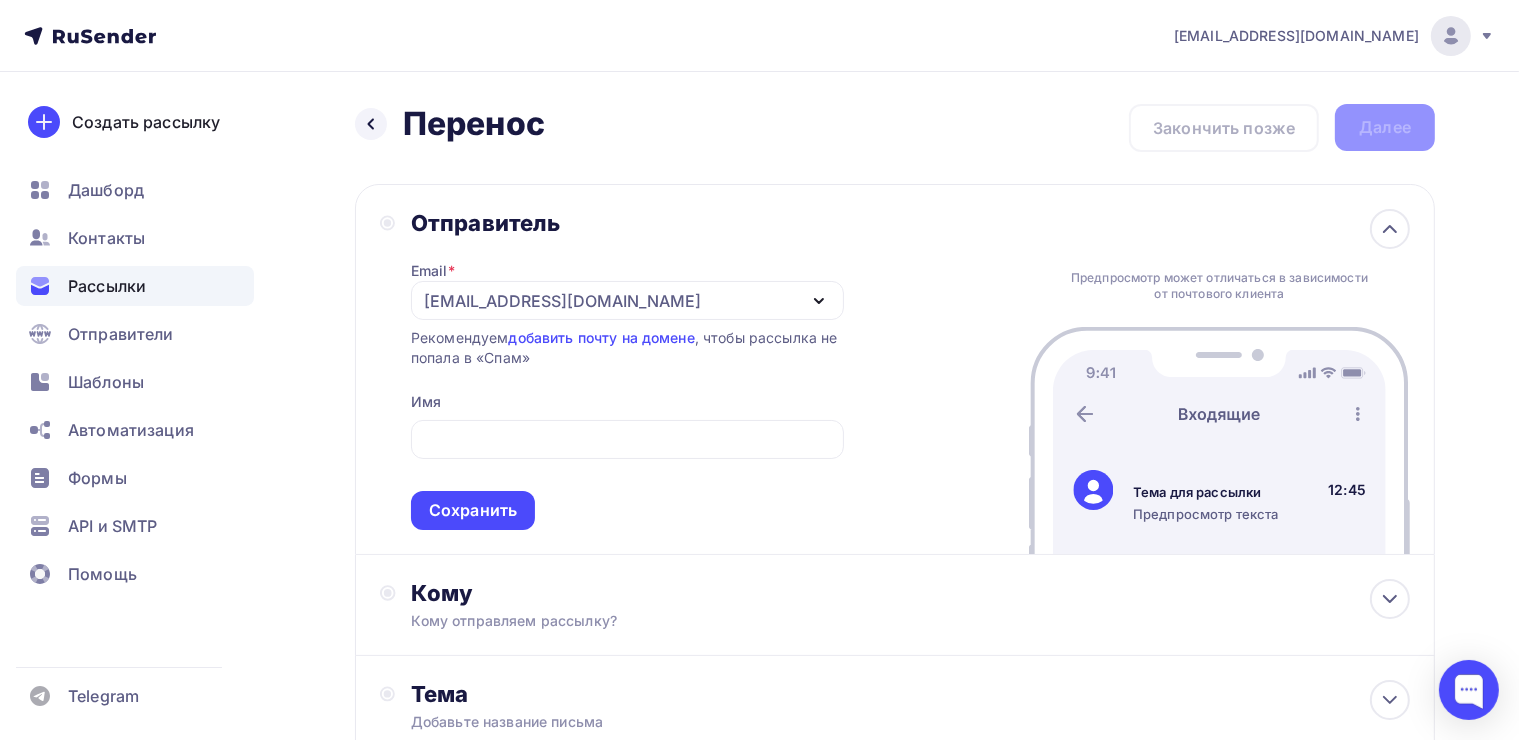 click on "[EMAIL_ADDRESS][DOMAIN_NAME]" at bounding box center (627, 300) 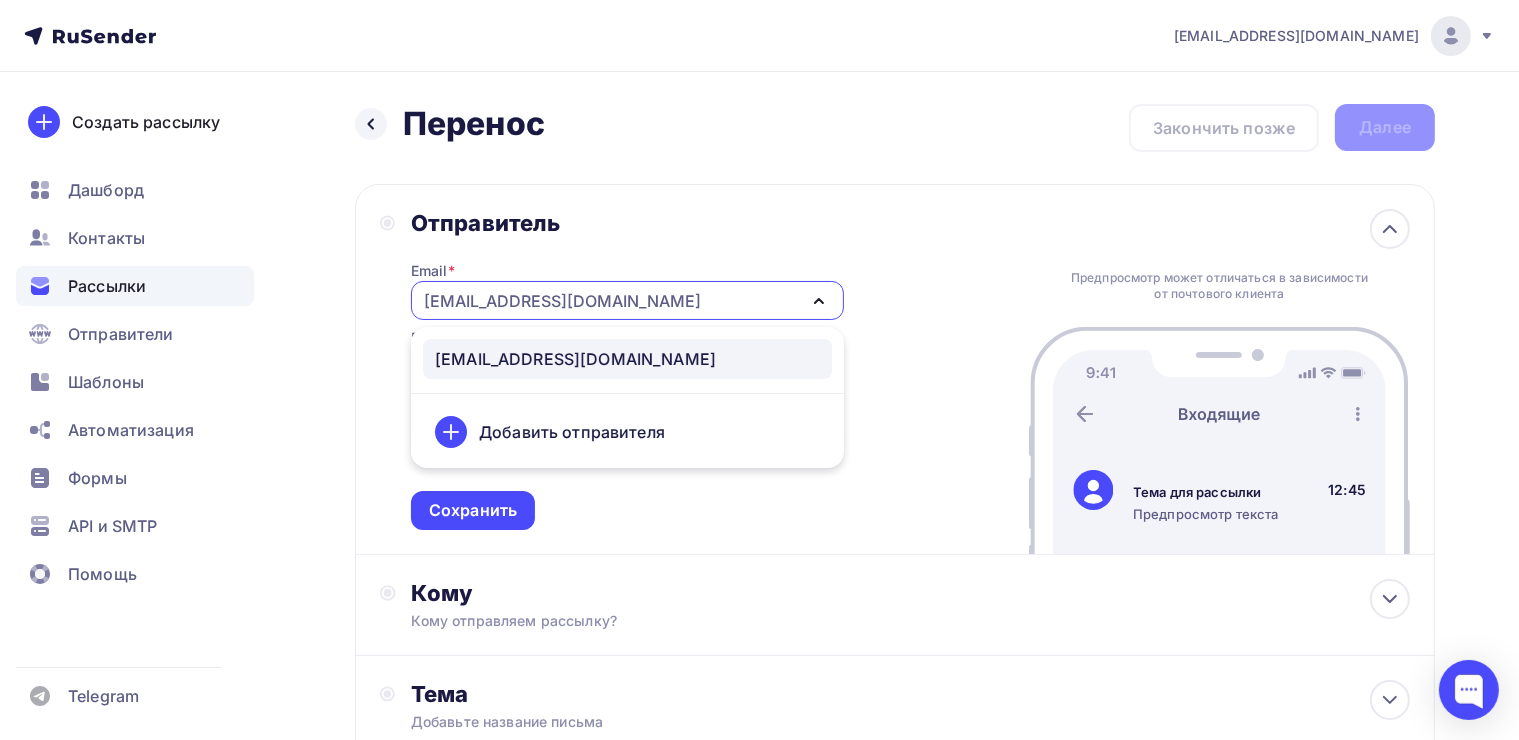 click on "Добавить отправителя" at bounding box center [572, 432] 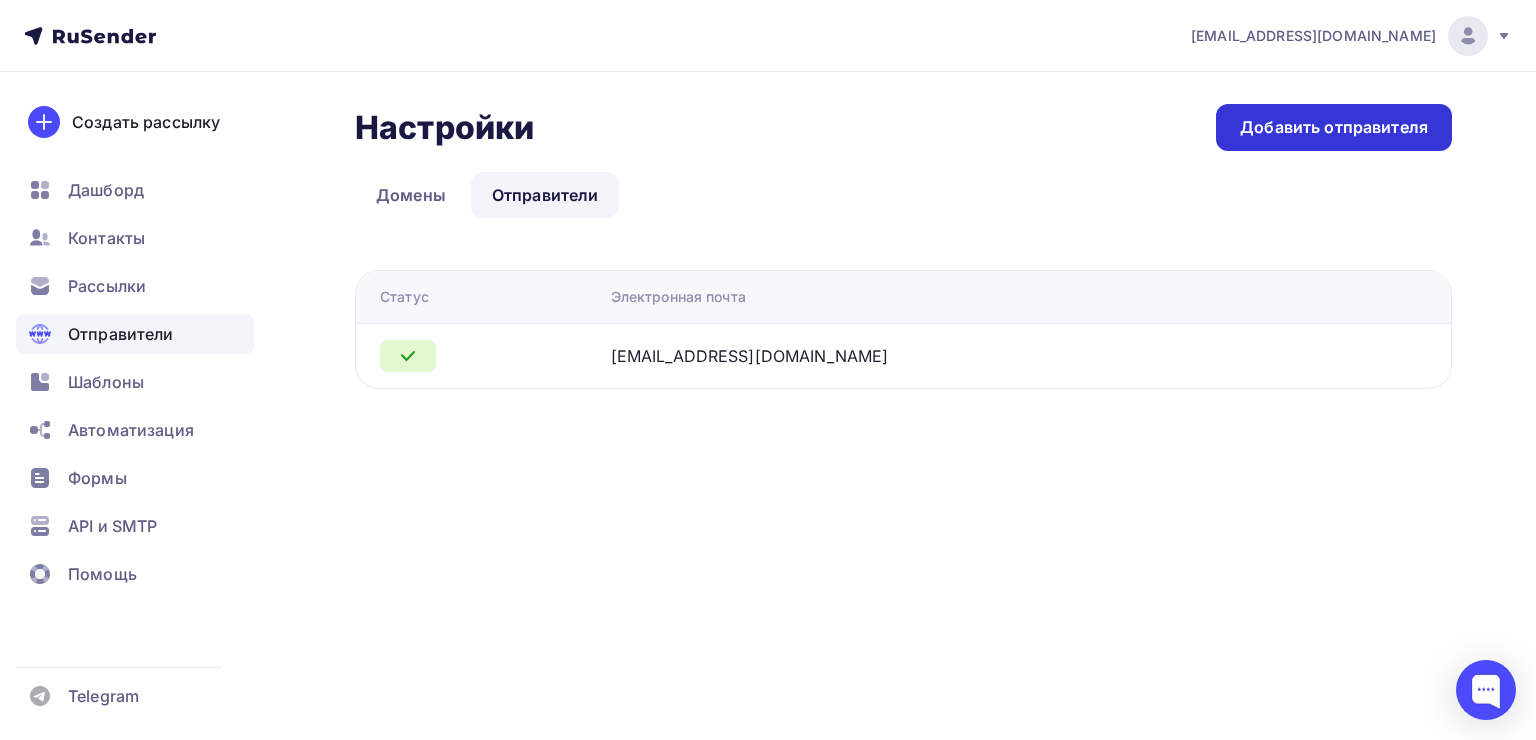 click on "Добавить отправителя" at bounding box center [1334, 127] 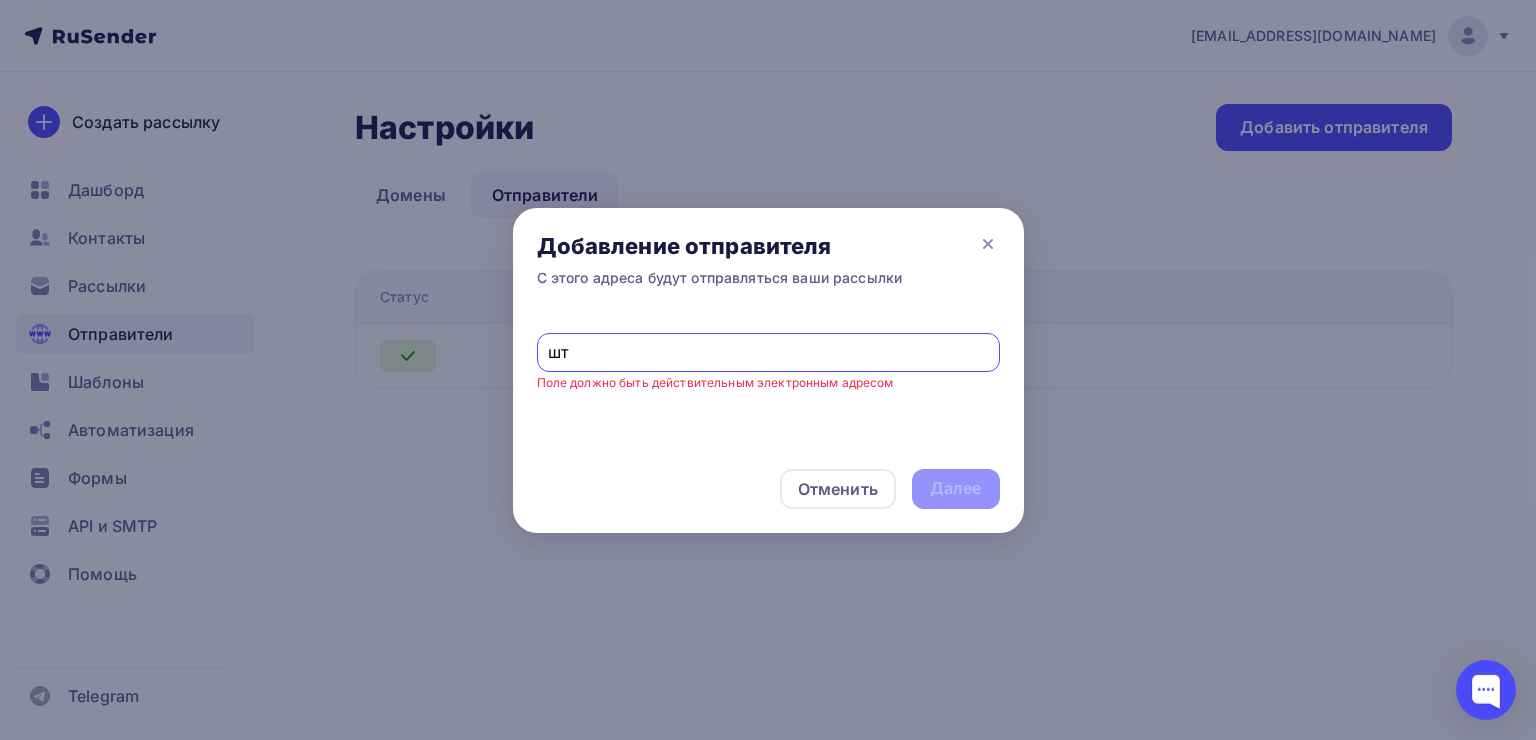 type on "ш" 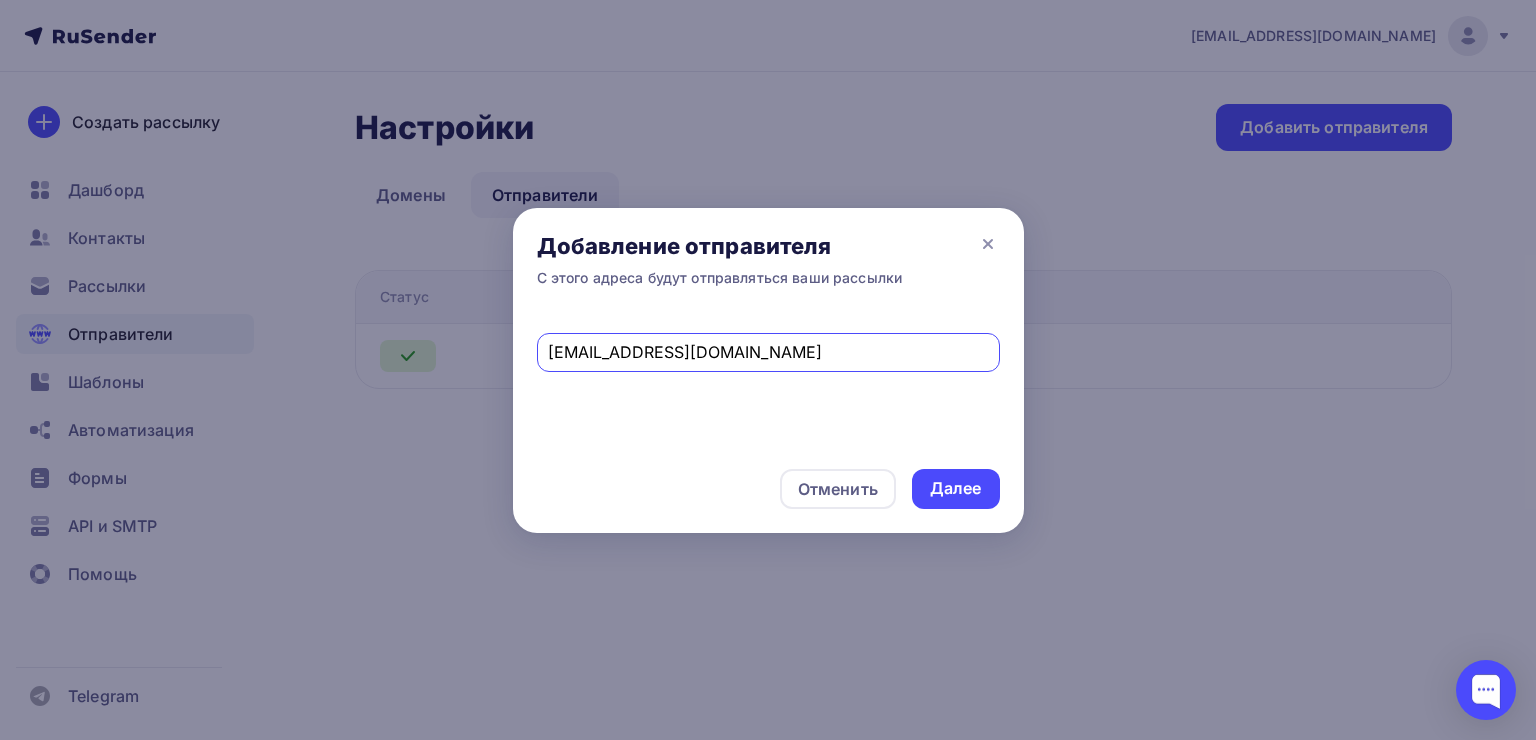type on "[EMAIL_ADDRESS][DOMAIN_NAME]" 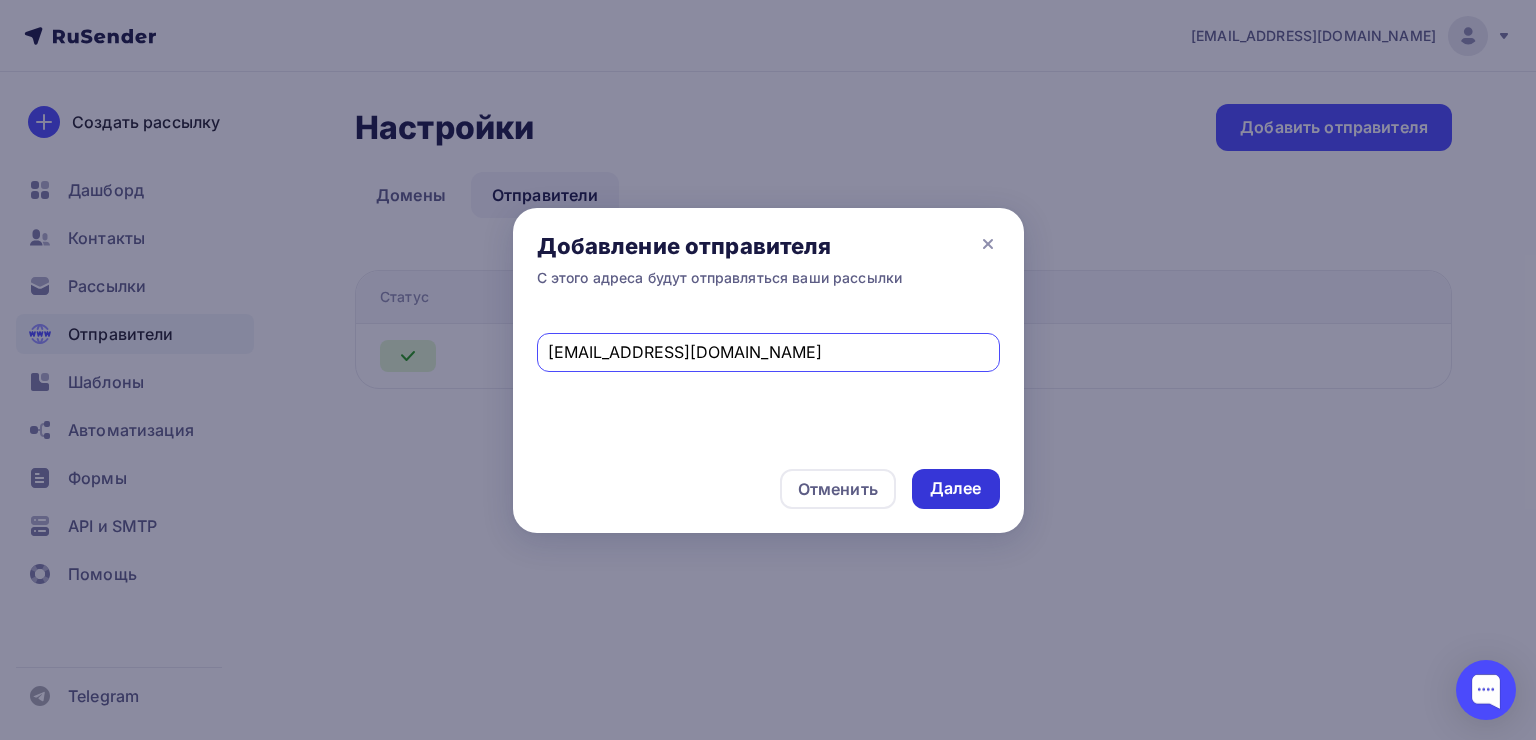 click on "Далее" at bounding box center [956, 488] 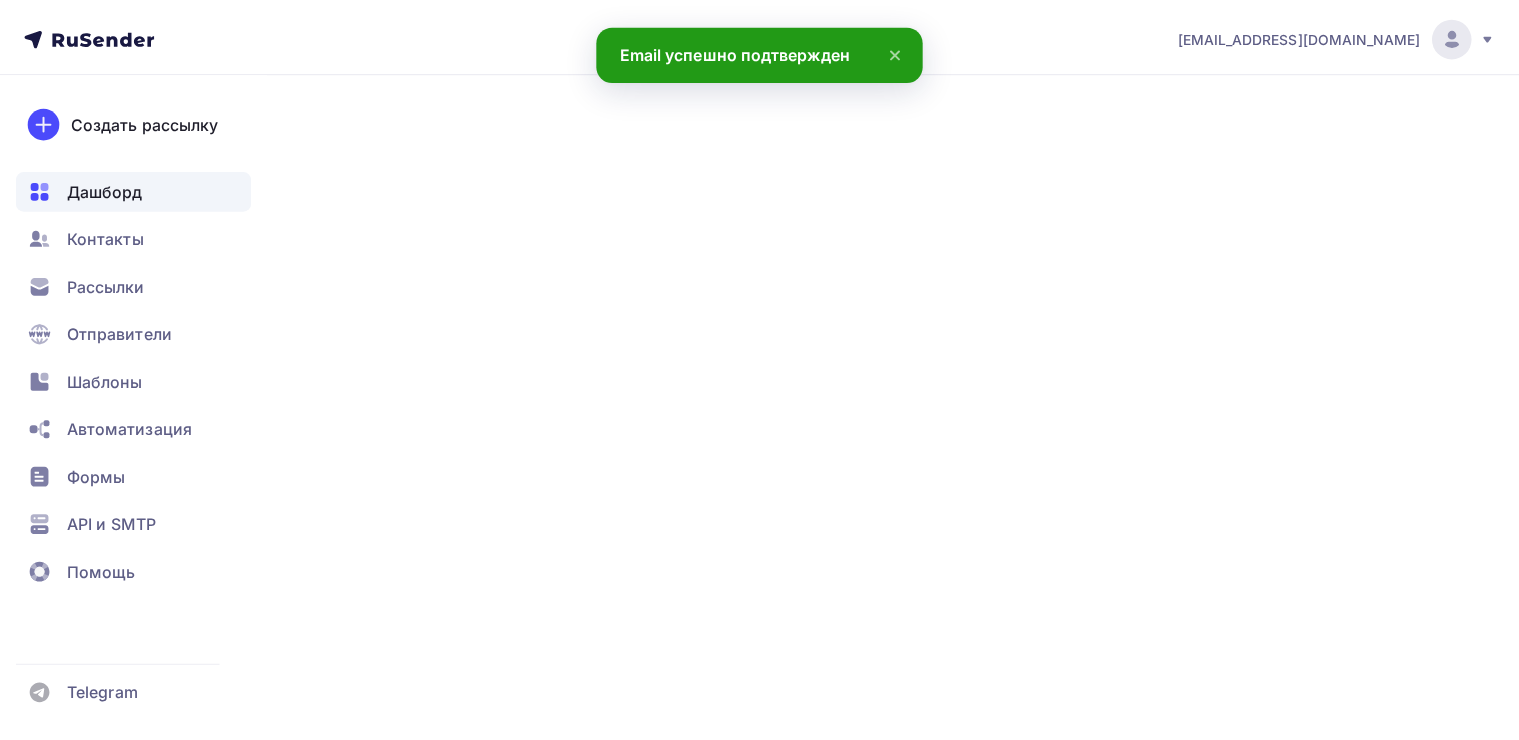 scroll, scrollTop: 0, scrollLeft: 0, axis: both 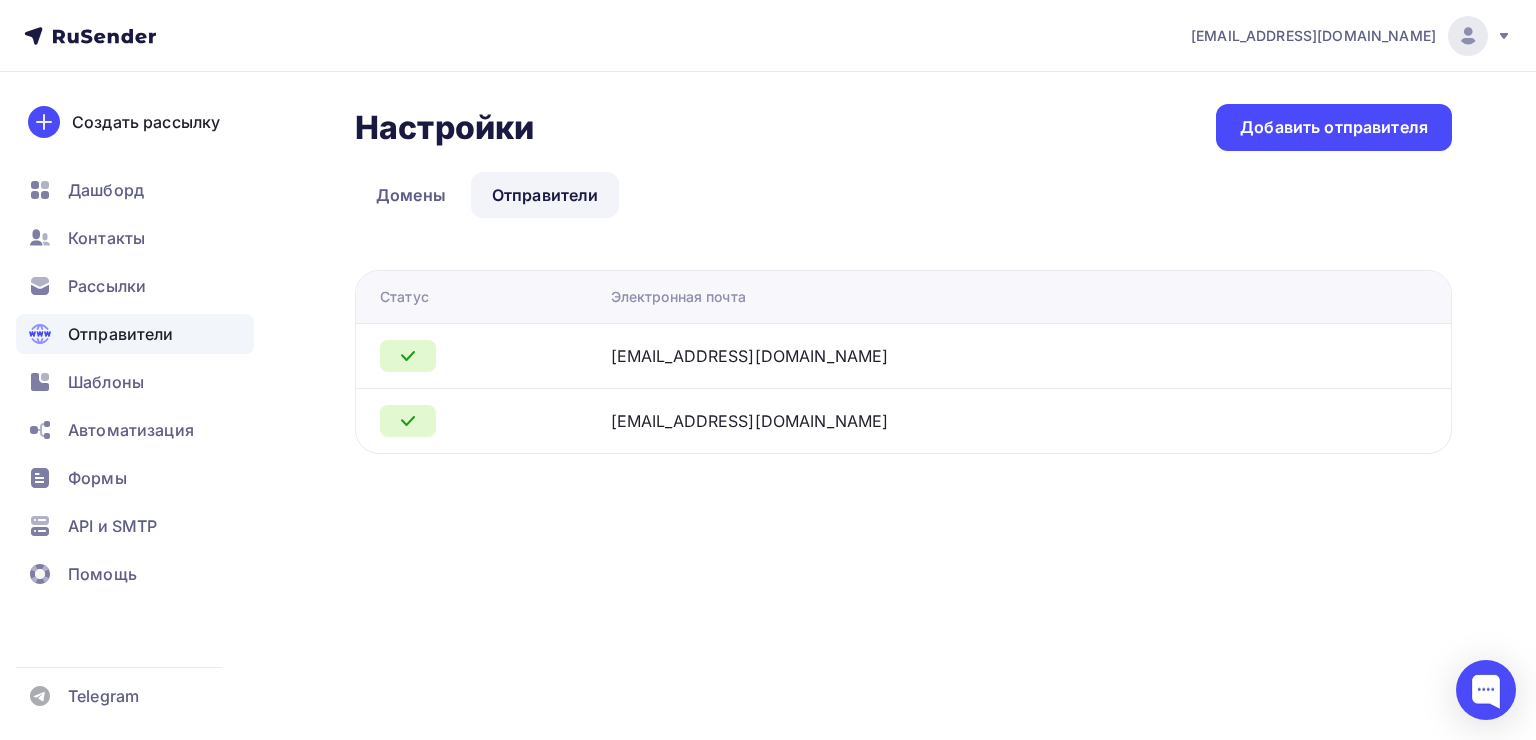 click 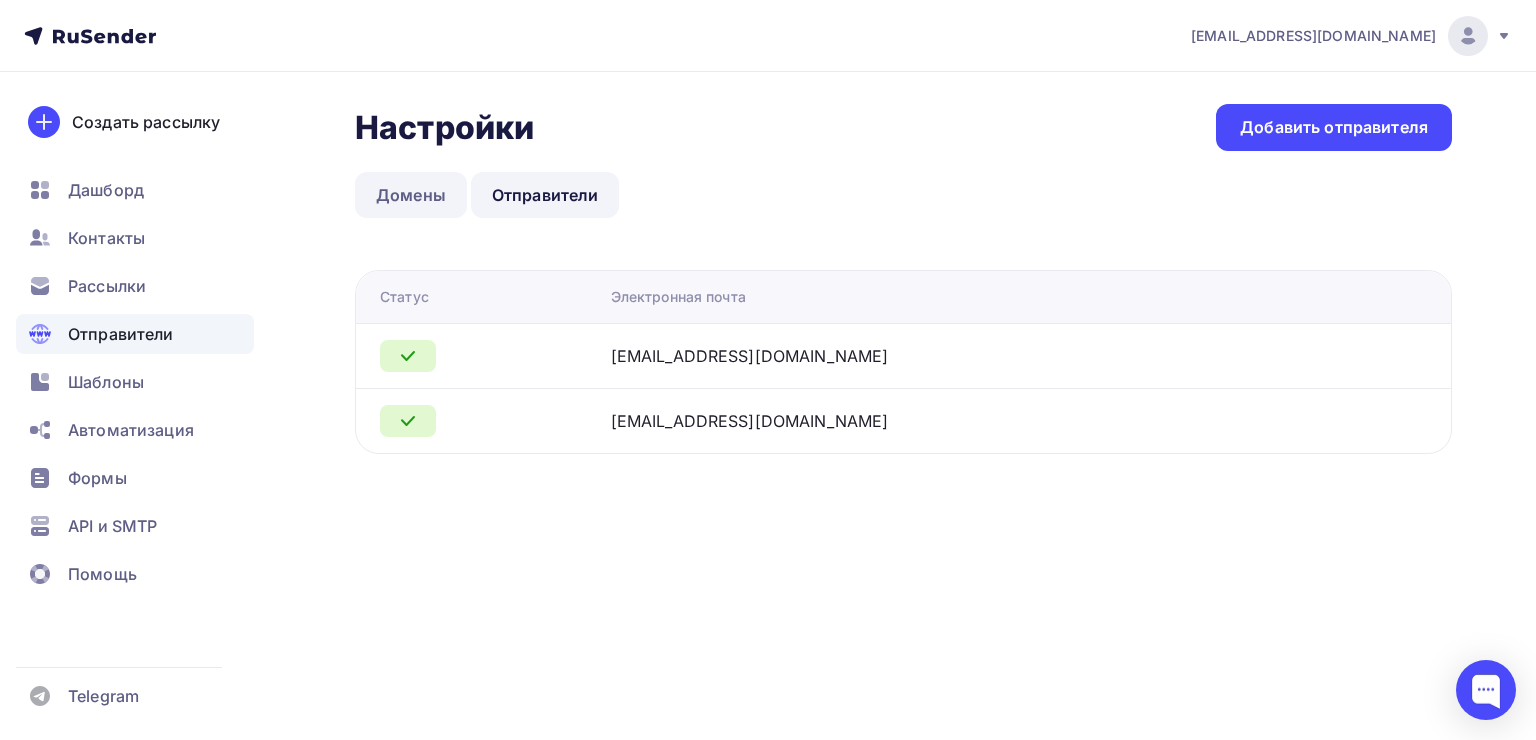 click on "Домены" at bounding box center (411, 195) 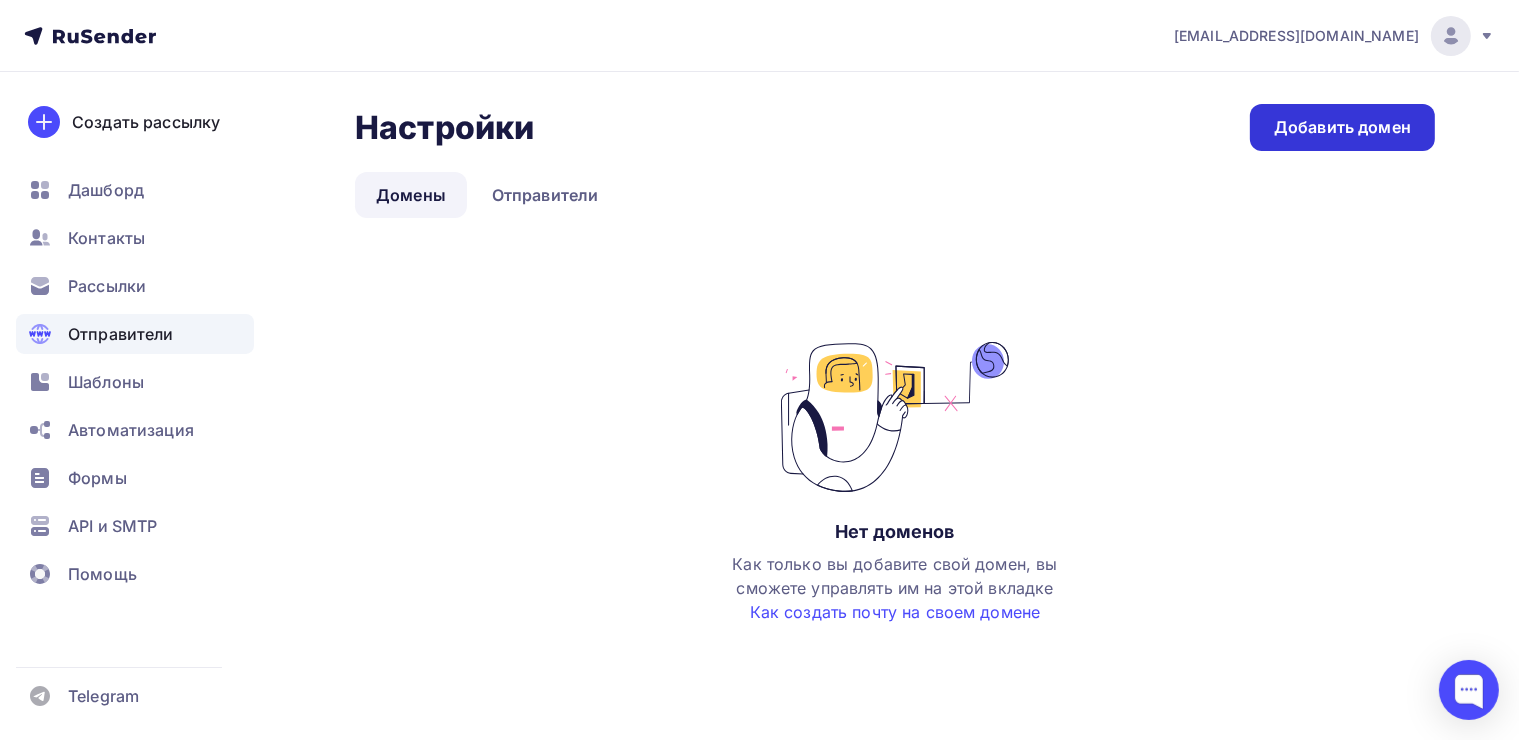 click on "Добавить домен" at bounding box center [1342, 127] 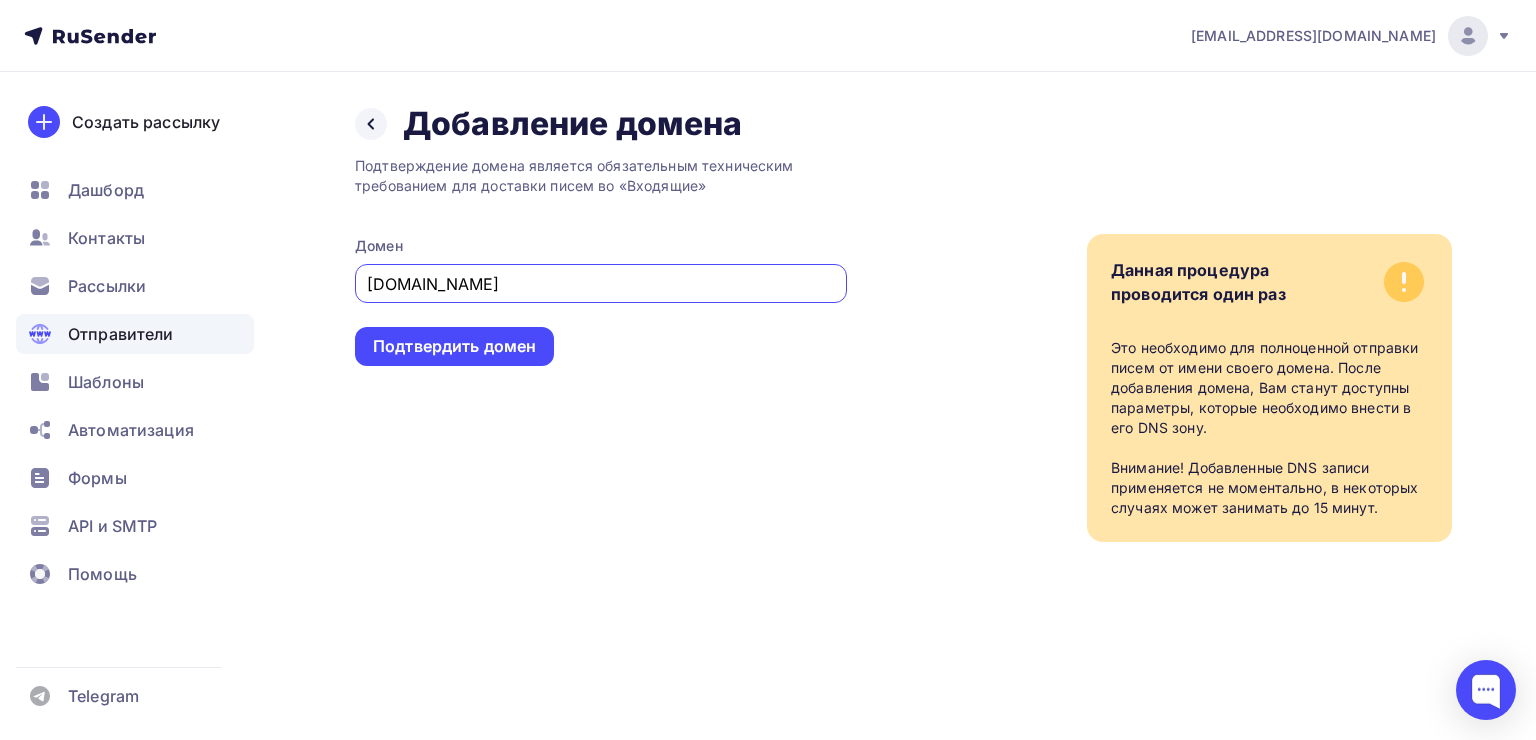 type on "bilet-tut.ru" 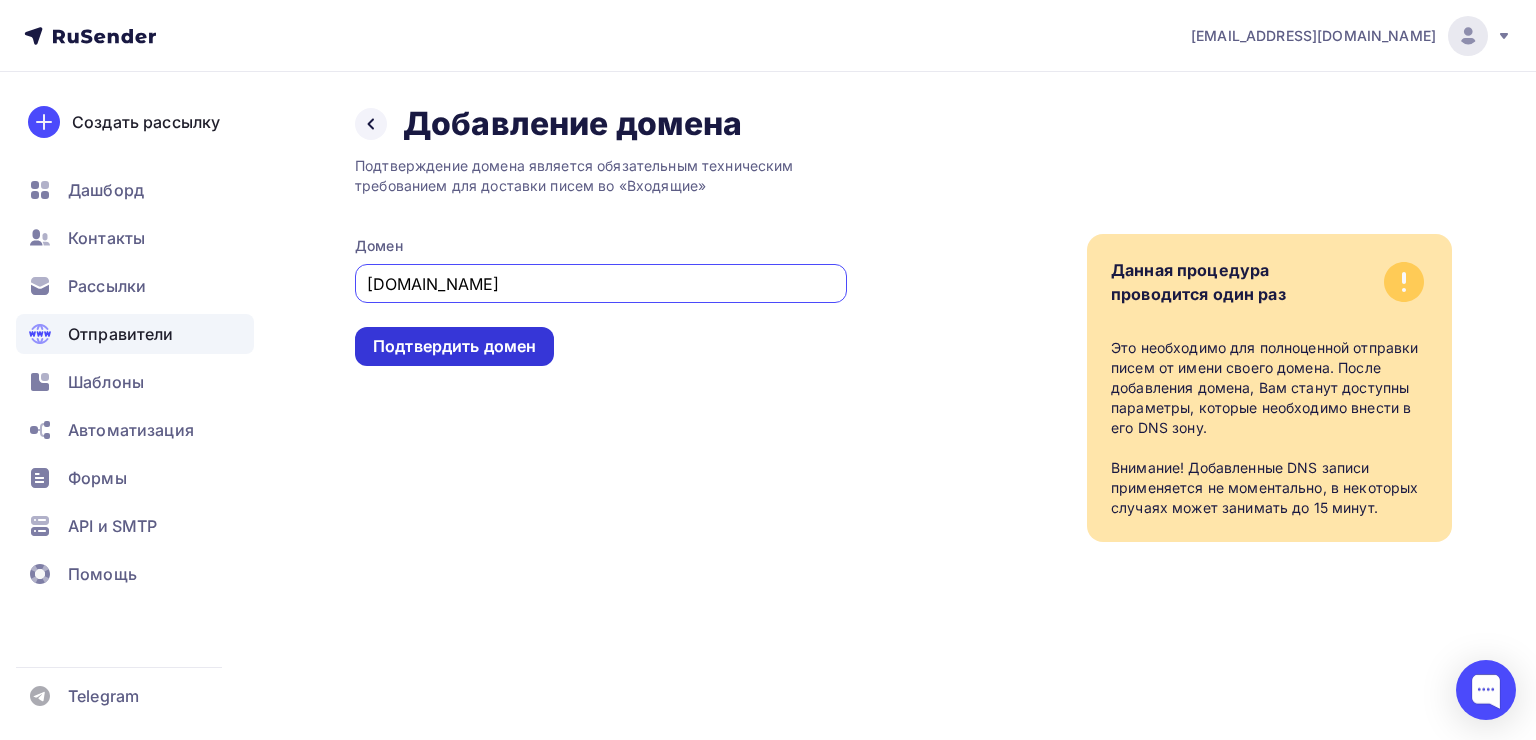 click on "Подтвердить домен" at bounding box center [454, 346] 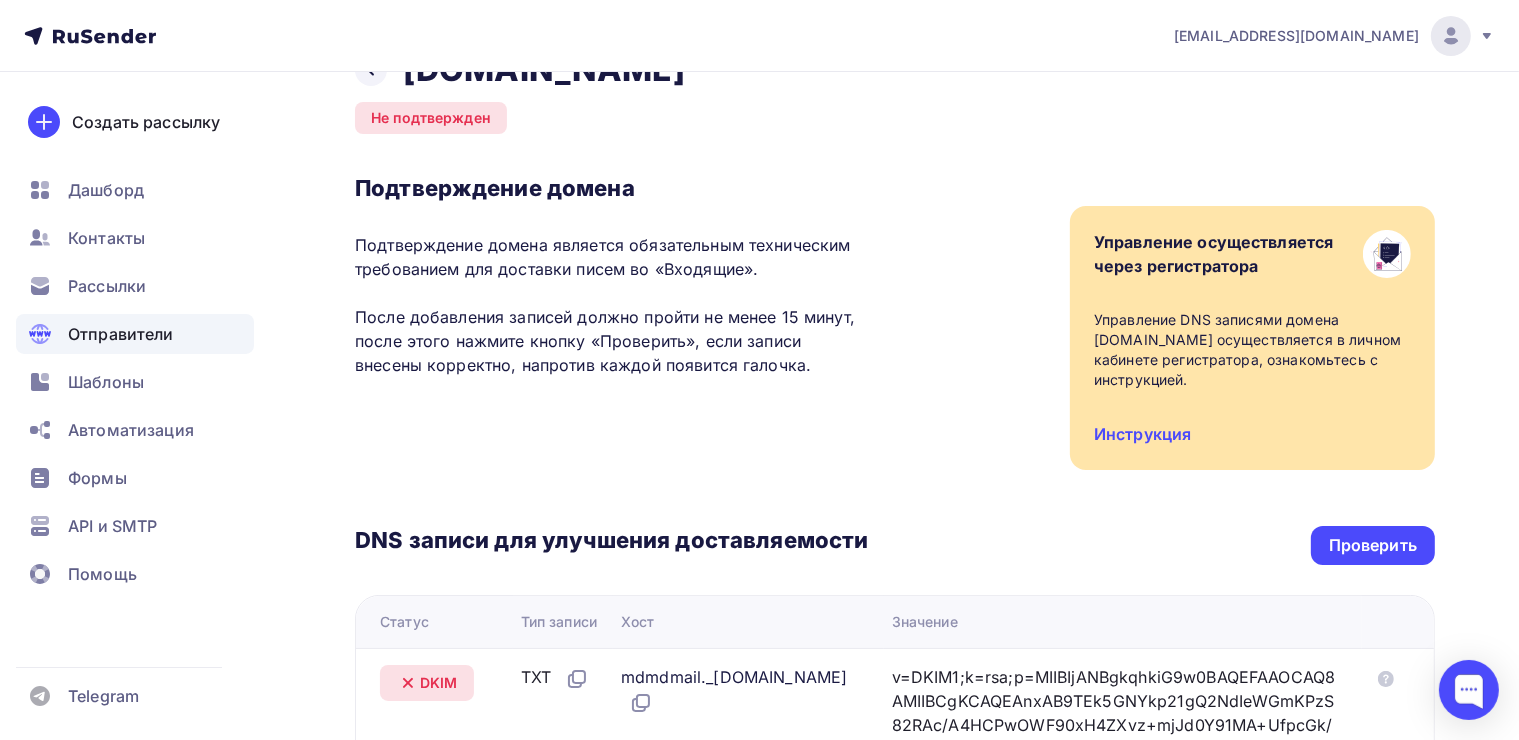 scroll, scrollTop: 20, scrollLeft: 0, axis: vertical 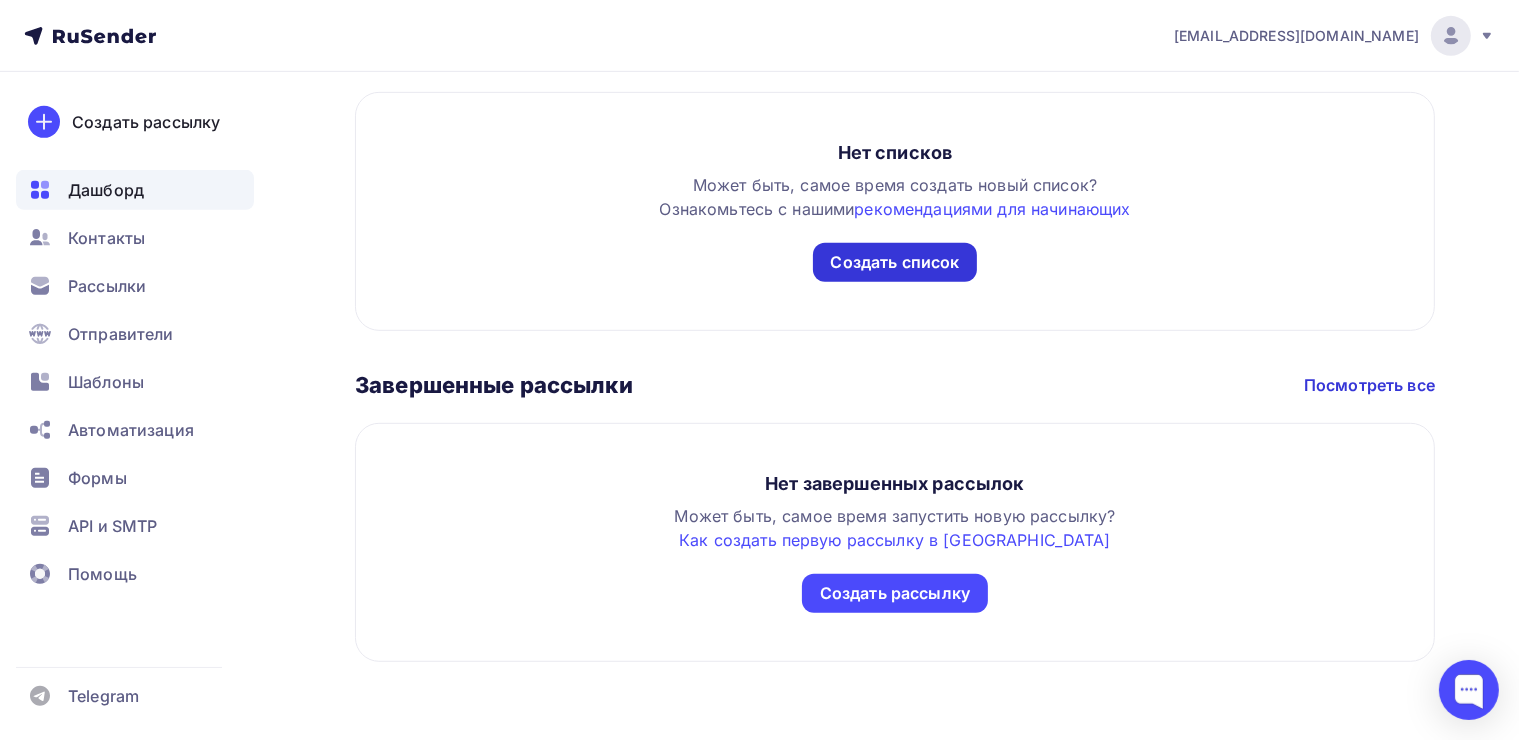 click on "Создать список" at bounding box center [895, 262] 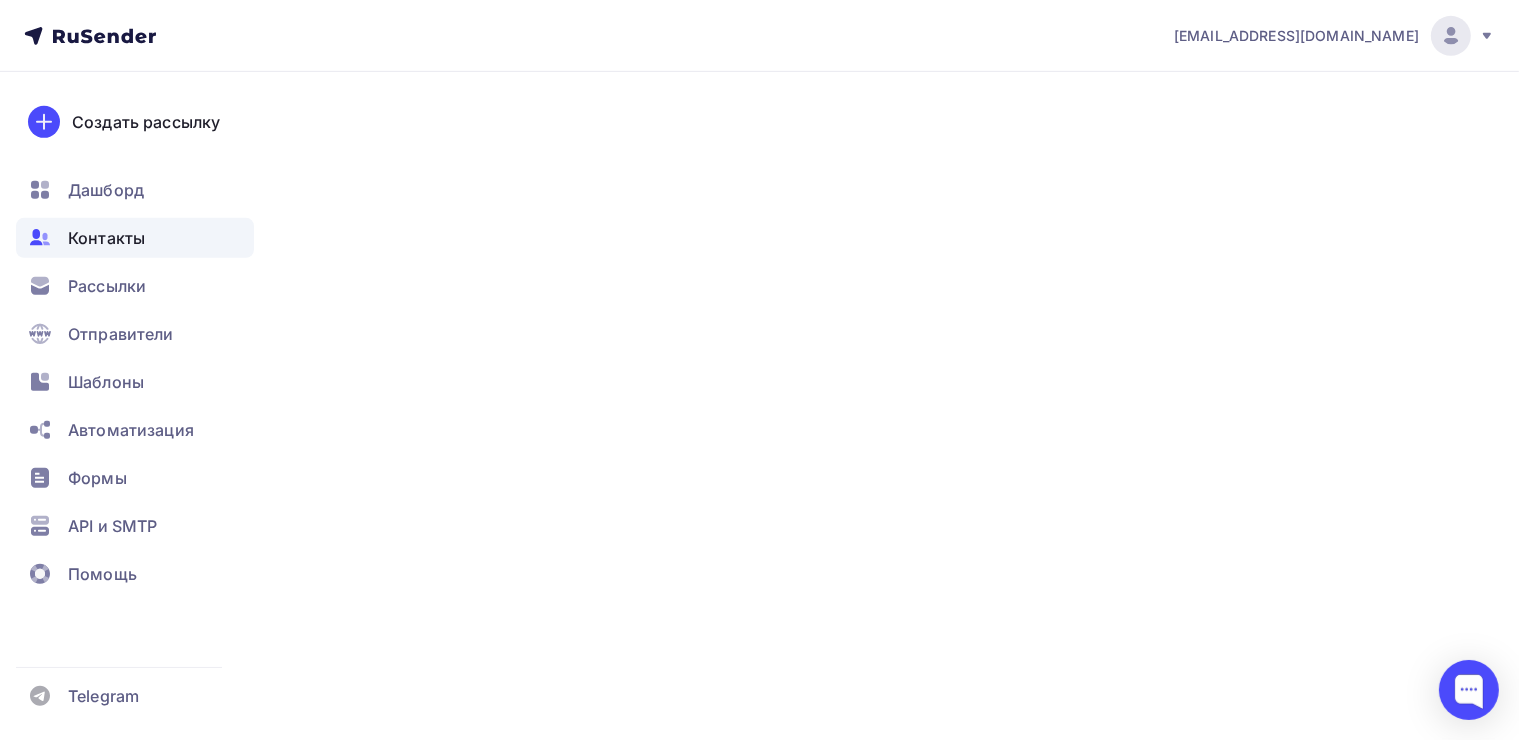 scroll, scrollTop: 0, scrollLeft: 0, axis: both 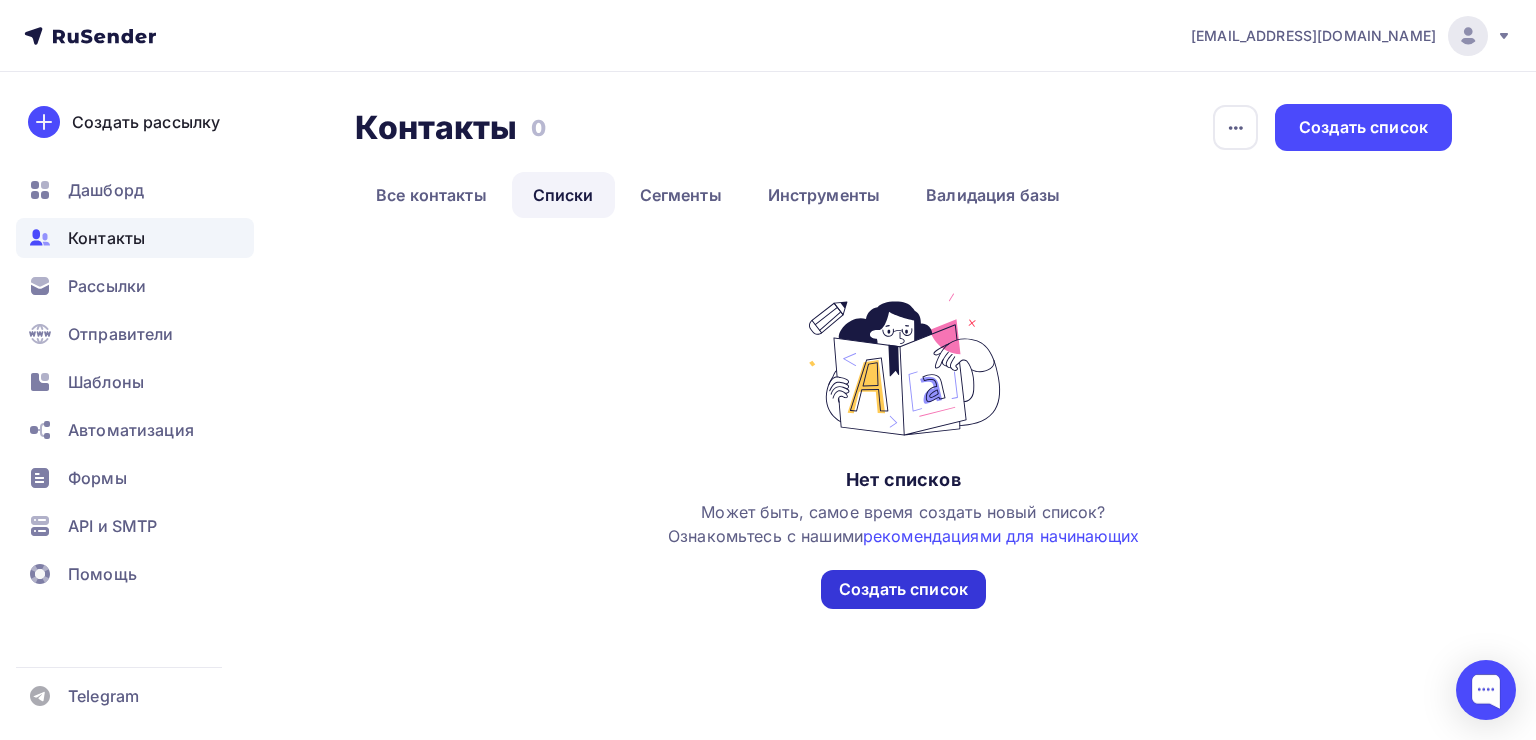 click on "Создать список" at bounding box center (903, 589) 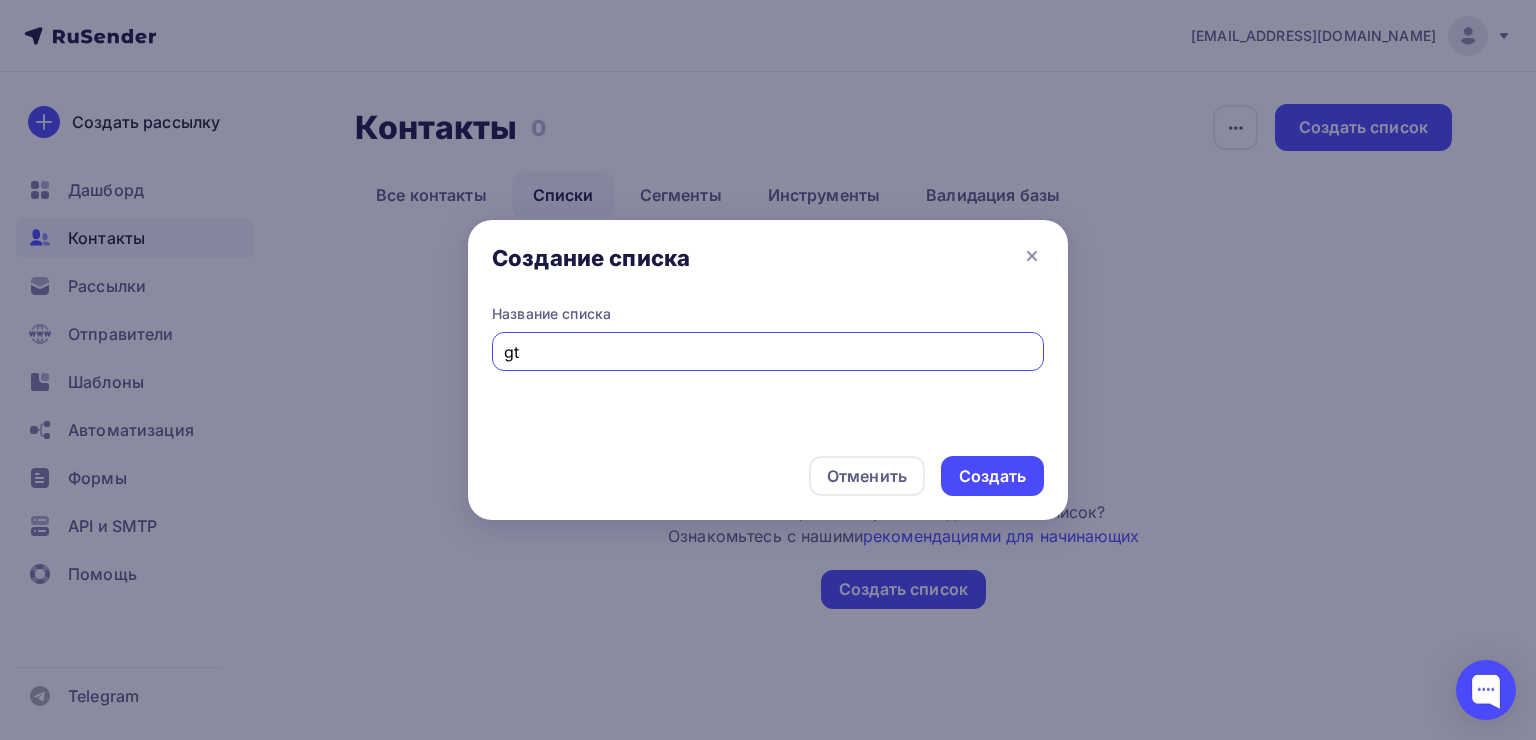 type on "g" 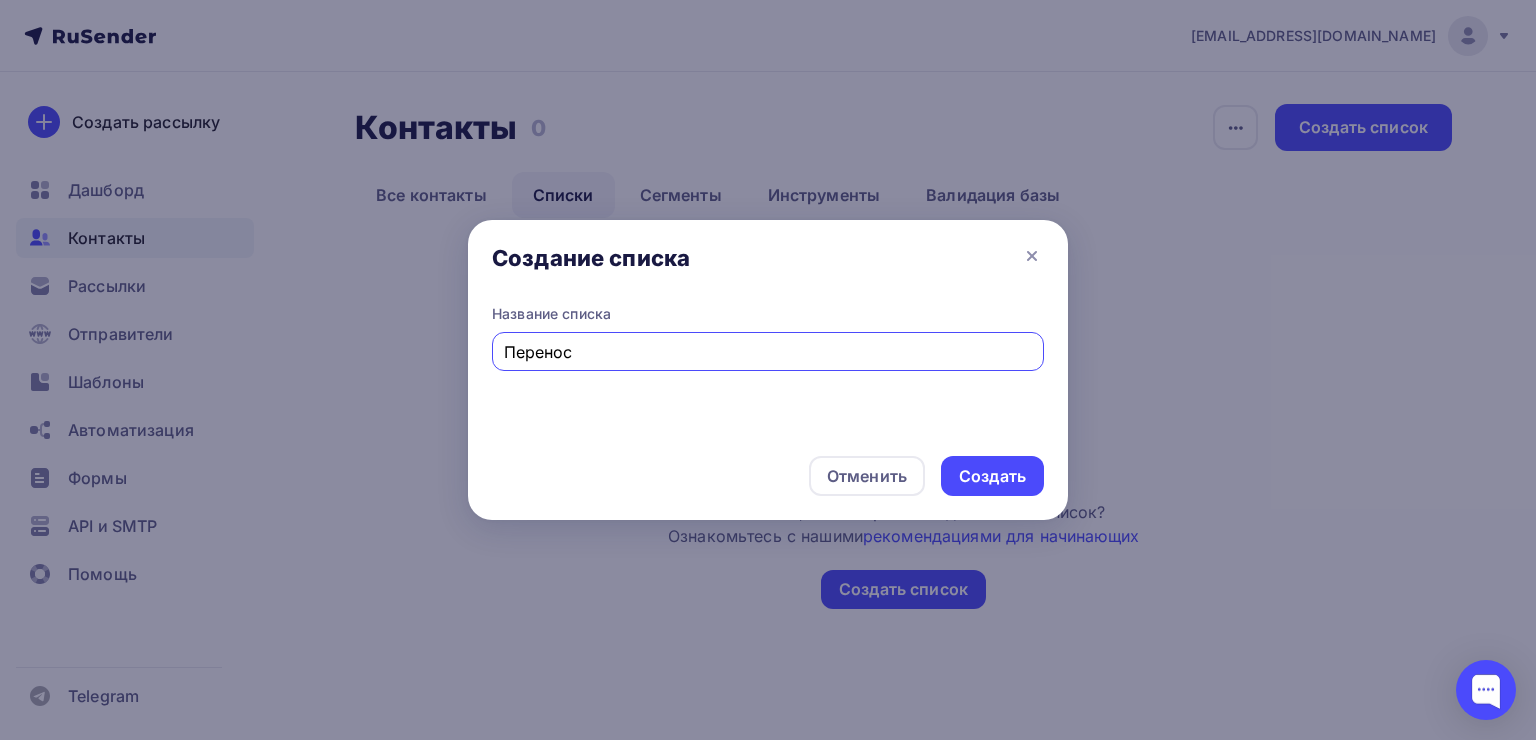 type on "Перенос" 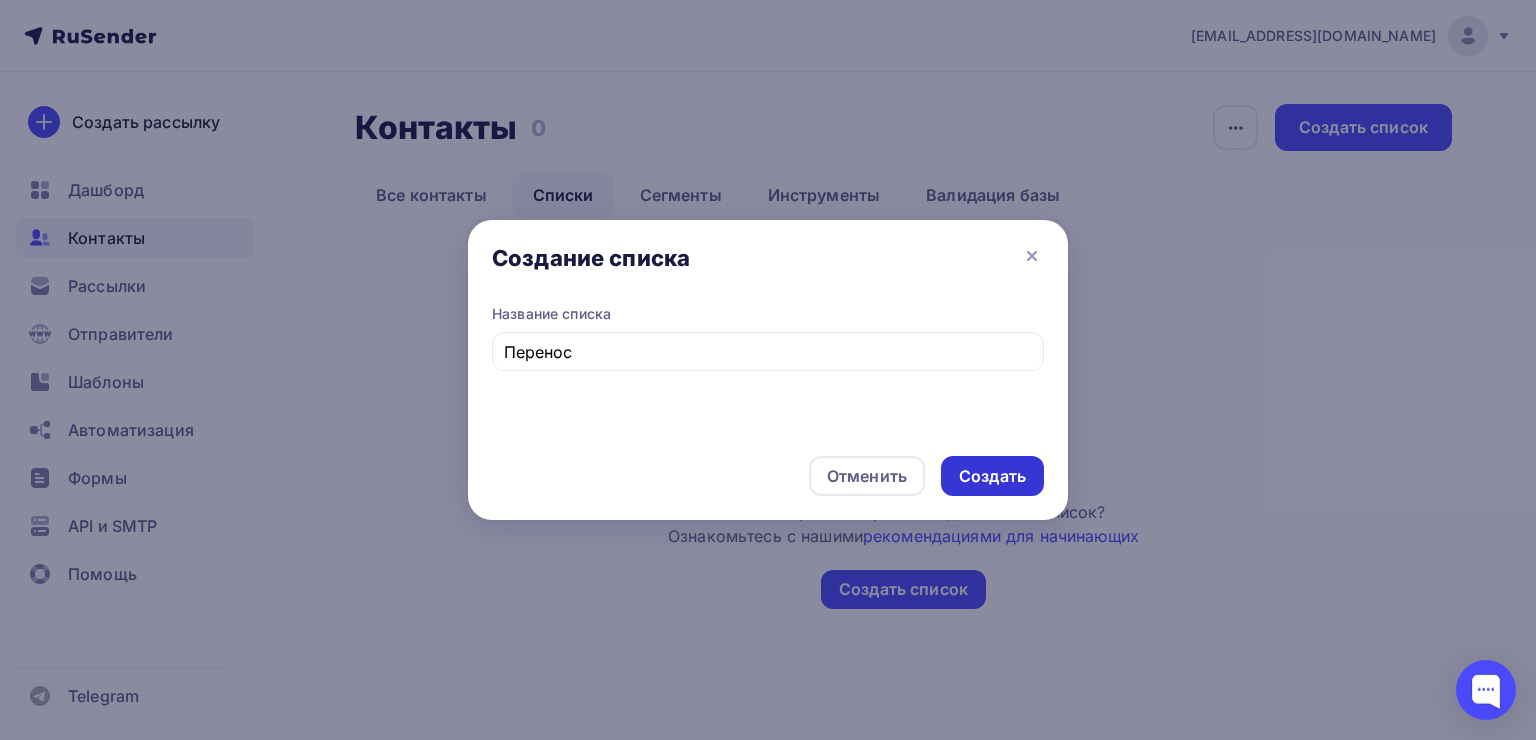 click on "Создать" at bounding box center [992, 476] 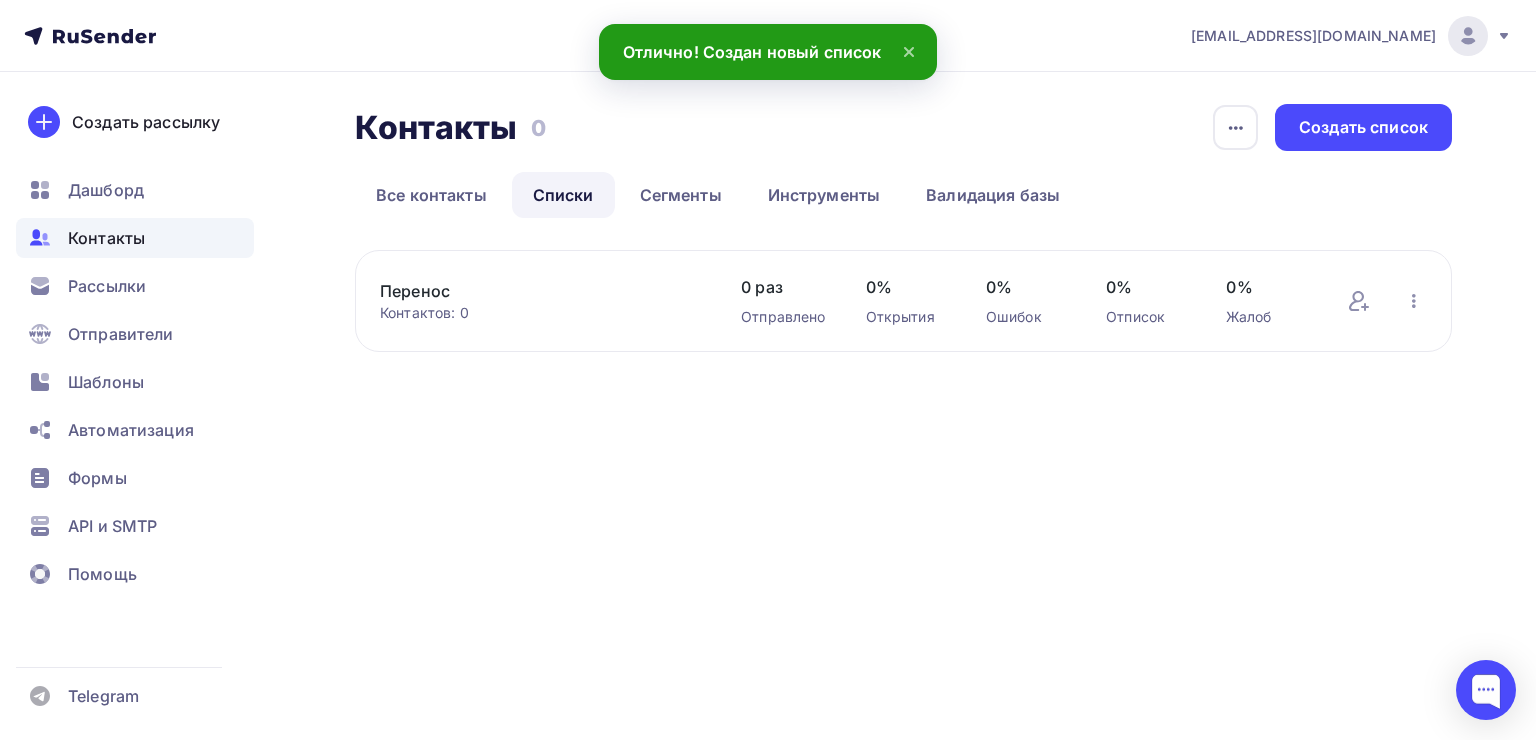 click on "Контактов: 0" at bounding box center (540, 313) 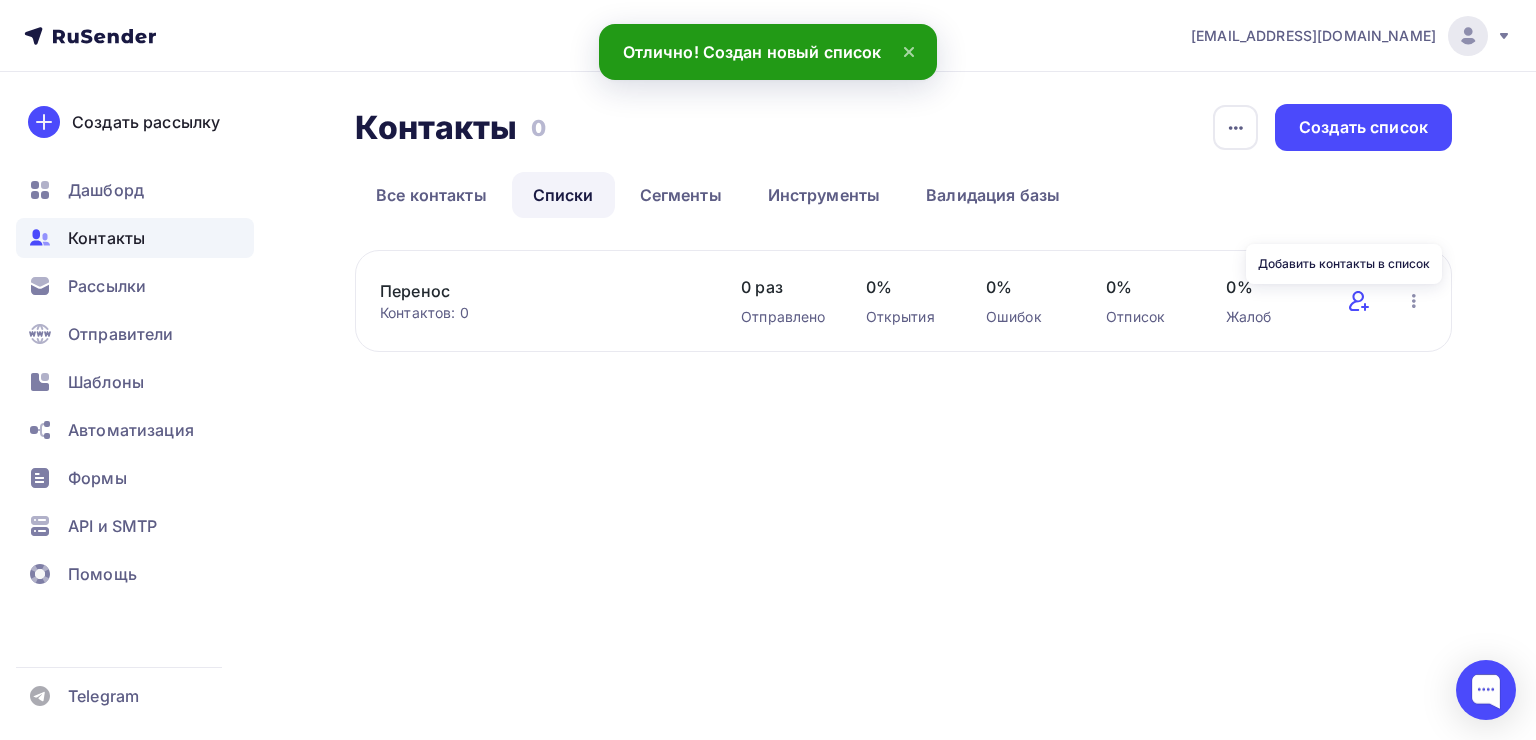 click 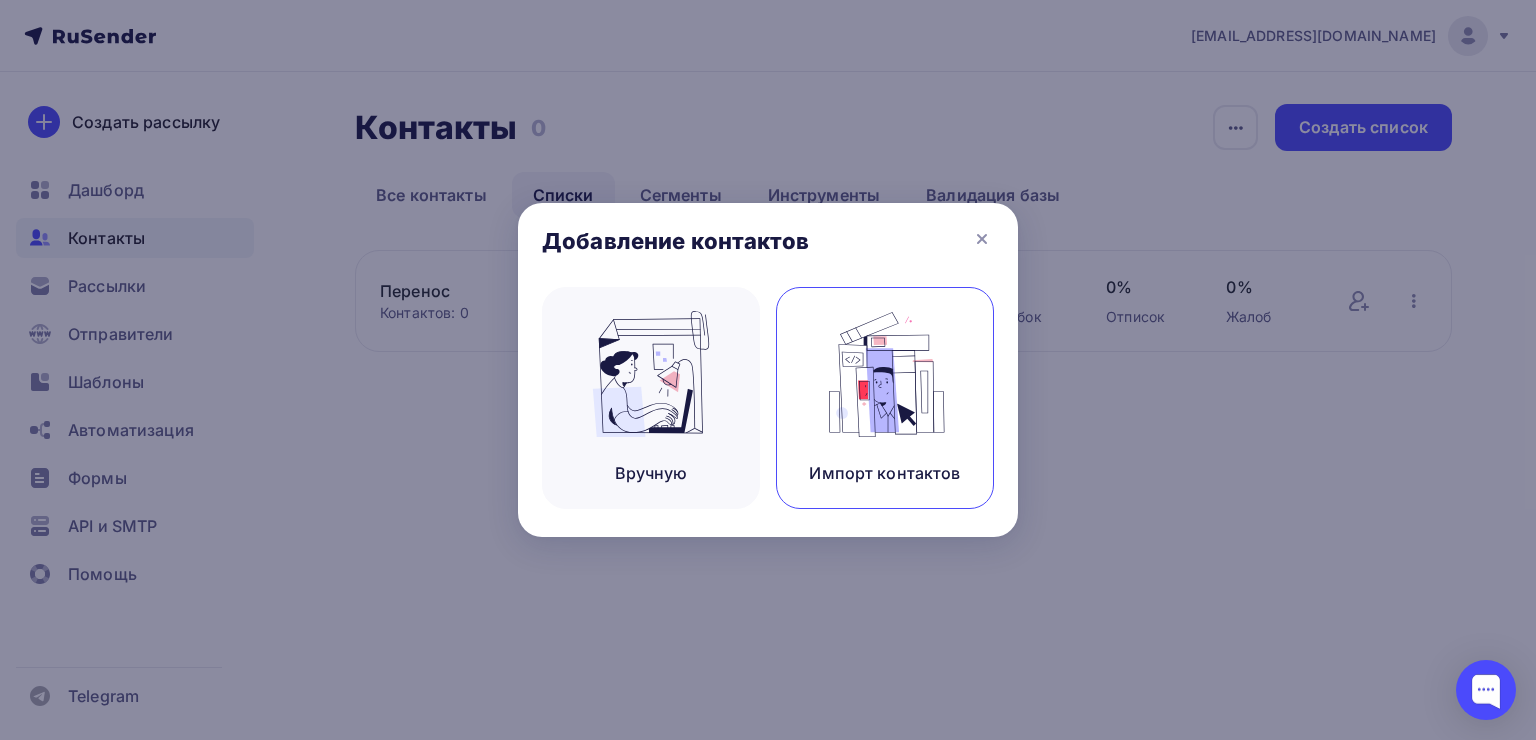 click at bounding box center (885, 374) 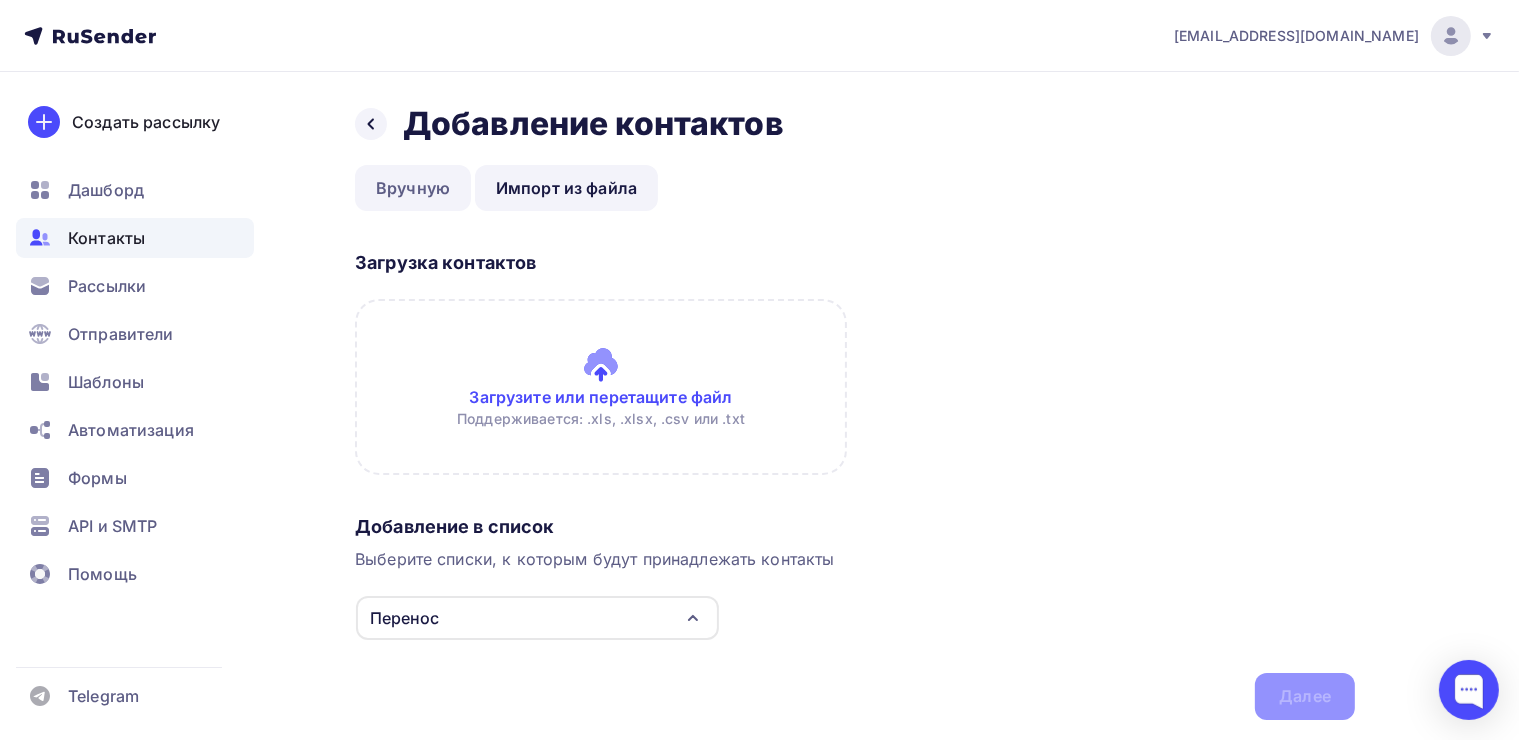 click on "Вручную" at bounding box center (413, 188) 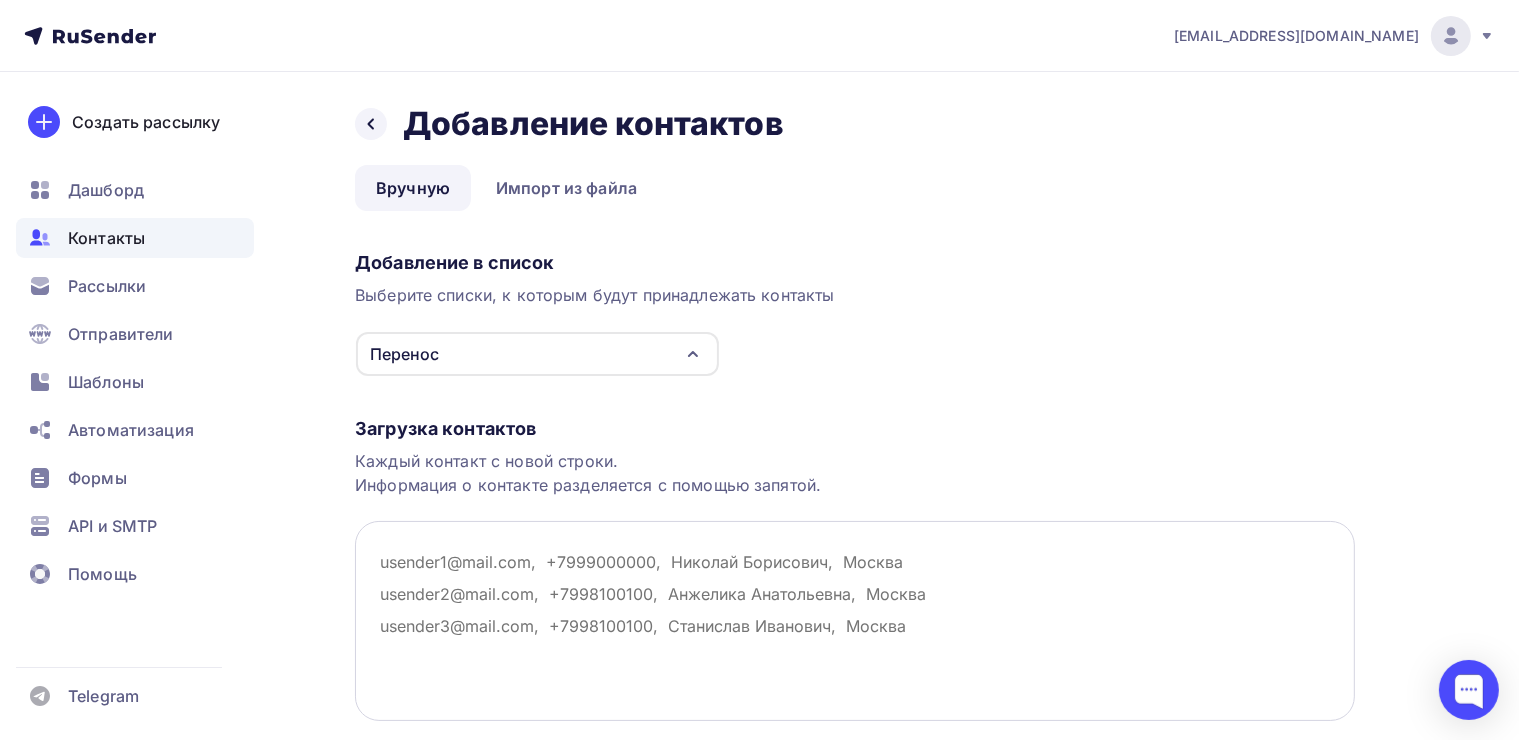 click at bounding box center [855, 621] 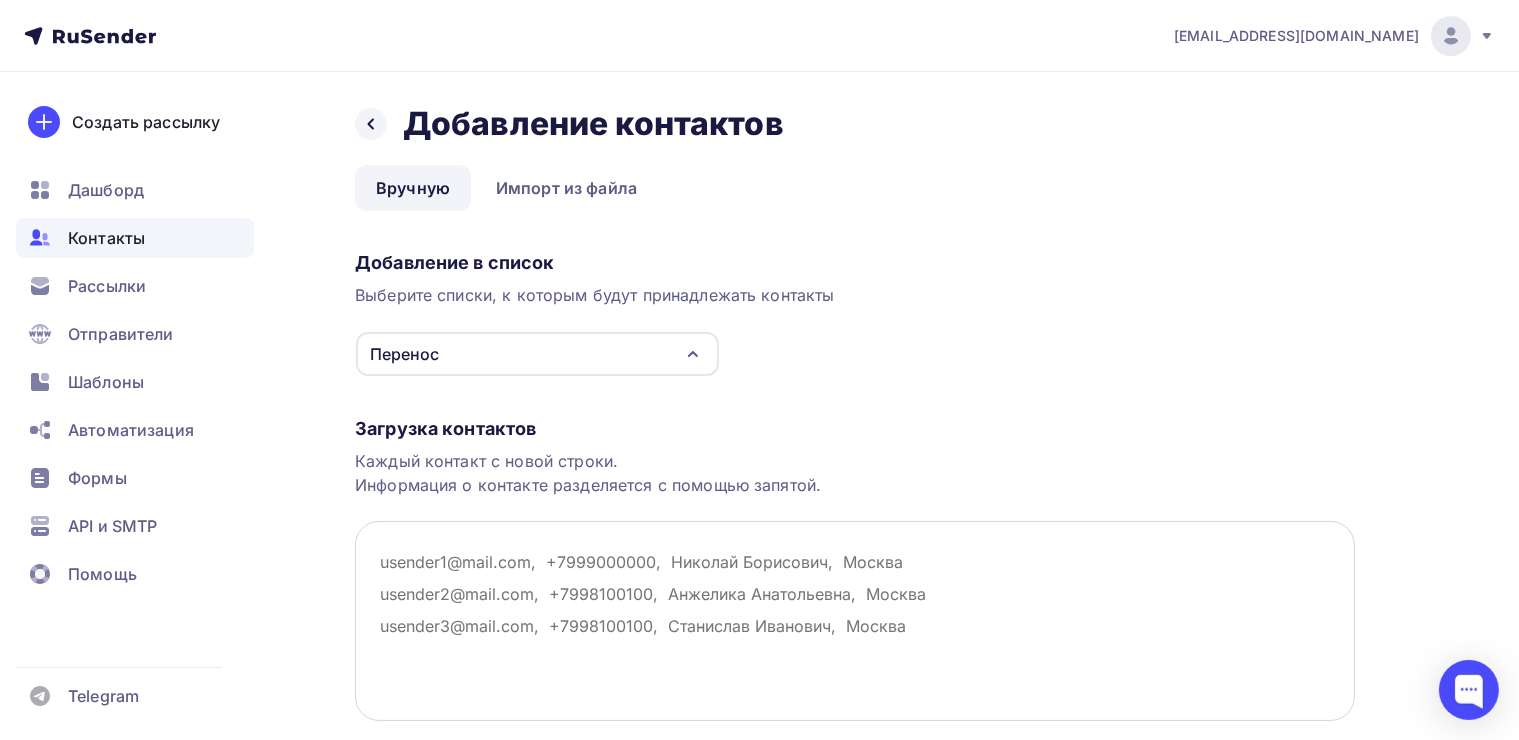 click at bounding box center (855, 621) 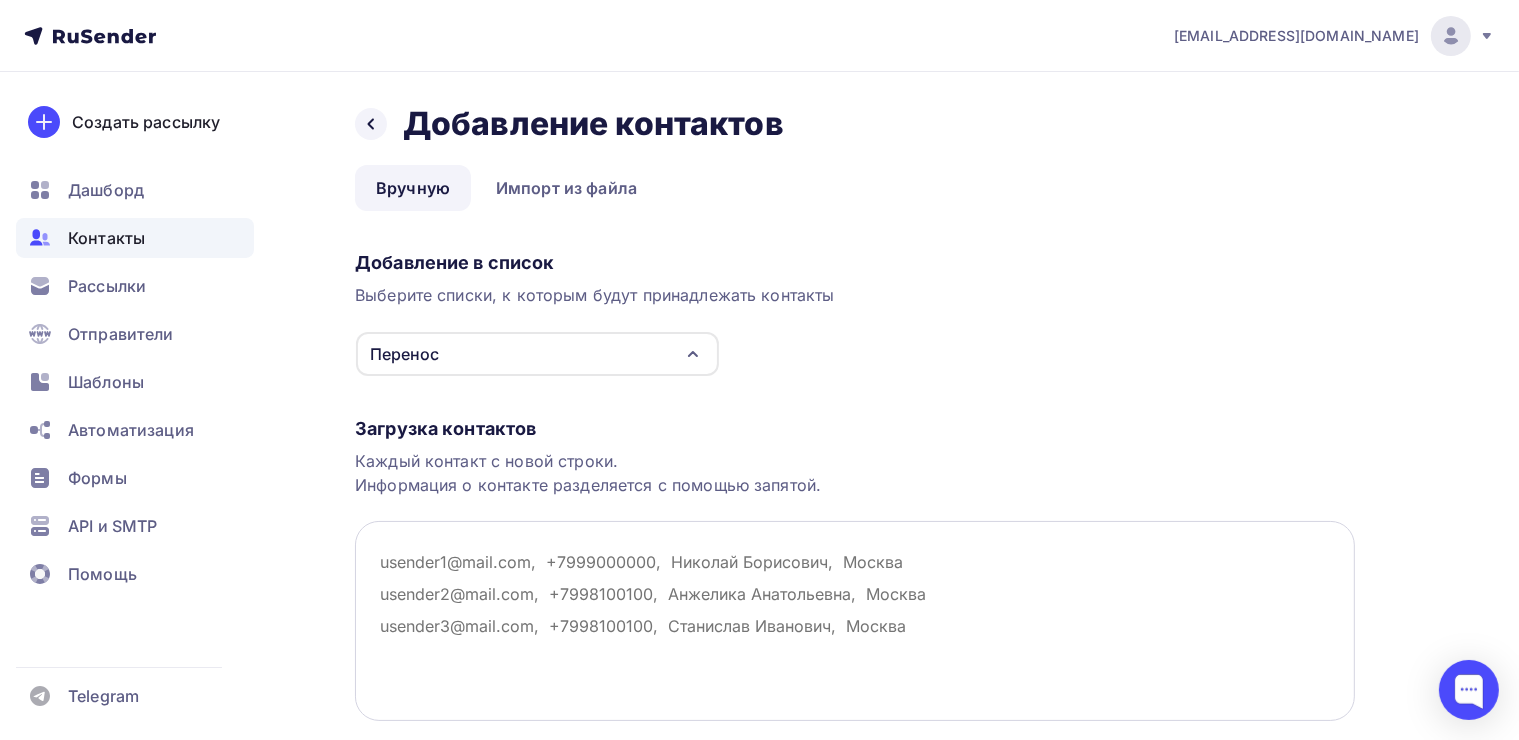 paste on "[EMAIL_ADDRESS][DOMAIN_NAME]
[DOMAIN_NAME][EMAIL_ADDRESS][DOMAIN_NAME]
[EMAIL_ADDRESS][DOMAIN_NAME]
[EMAIL_ADDRESS][DOMAIN_NAME]
[EMAIL_ADDRESS][DOMAIN_NAME]
[EMAIL_ADDRESS][DOMAIN_NAME]
[DOMAIN_NAME][EMAIL_ADDRESS][DOMAIN_NAME]
[EMAIL_ADDRESS][DOMAIN_NAME]
[EMAIL_ADDRESS][DOMAIN_NAME]
[EMAIL_ADDRESS][DOMAIN_NAME]
[EMAIL_ADDRESS][DOMAIN_NAME]
[EMAIL_ADDRESS][DOMAIN_NAME]
[EMAIL_ADDRESS][DOMAIN_NAME]
[EMAIL_ADDRESS][DOMAIN_NAME]
[EMAIL_ADDRESS][DOMAIN_NAME]
[EMAIL_ADDRESS][DOMAIN_NAME]
[PERSON_NAME][DOMAIN_NAME][EMAIL_ADDRESS][DOMAIN_NAME]
[DOMAIN_NAME][EMAIL_ADDRESS][DOMAIN_NAME]
[EMAIL_ADDRESS][DOMAIN_NAME]
[EMAIL_ADDRESS][DOMAIN_NAME]
[EMAIL_ADDRESS][PERSON_NAME][DOMAIN_NAME]
[DOMAIN_NAME][EMAIL_ADDRESS][DOMAIN_NAME]
[EMAIL_ADDRESS][DOMAIN_NAME]
[PERSON_NAME][DOMAIN_NAME][EMAIL_ADDRESS][PERSON_NAME][DOMAIN_NAME]
[EMAIL_ADDRESS][DOMAIN_NAME]
[EMAIL_ADDRESS][DOMAIN_NAME]
[PERSON_NAME][DOMAIN_NAME][EMAIL_ADDRESS][DOMAIN_NAME]
[DOMAIN_NAME][EMAIL_ADDRESS][DOMAIN_NAME]
[EMAIL_ADDRESS][DOMAIN_NAME]
[EMAIL_ADDRESS][DOMAIN_NAME]
[EMAIL_ADDRESS][DOMAIN_NAME]
[EMAIL_ADDRESS][DOMAIN_NAME]
[EMAIL_ADDRESS][DOMAIN_NAME]
[EMAIL_ADDRESS][DOMAIN_NAME]
[EMAIL_ADDRESS][DOMAIN_NAME]
[EMAIL_ADDRESS][DOMAIN_NAME]
[EMAIL_ADDRESS][DOMAIN_NAME]
[PERSON_NAME][EMAIL_ADDRESS][DOMAIN_NAME]
[EMAIL_ADDRESS][DOMAIN_NAME]
[EMAIL_ADDRESS][DATE][DOMAIN_NAME]
[EMAIL_ADDRESS][DOMAIN_NAME]
[DOMAIN_NAME][EMAIL_ADDRESS][DOMAIN_NAME]
[EMAIL_ADDRESS][DOMAIN_NAME]
[EMAIL_ADDRESS][DOMAIN_NAME]
[PERSON_NAME][DOMAIN_NAME][EMAIL_ADDRESS][DOMAIN_NAME]
d..." 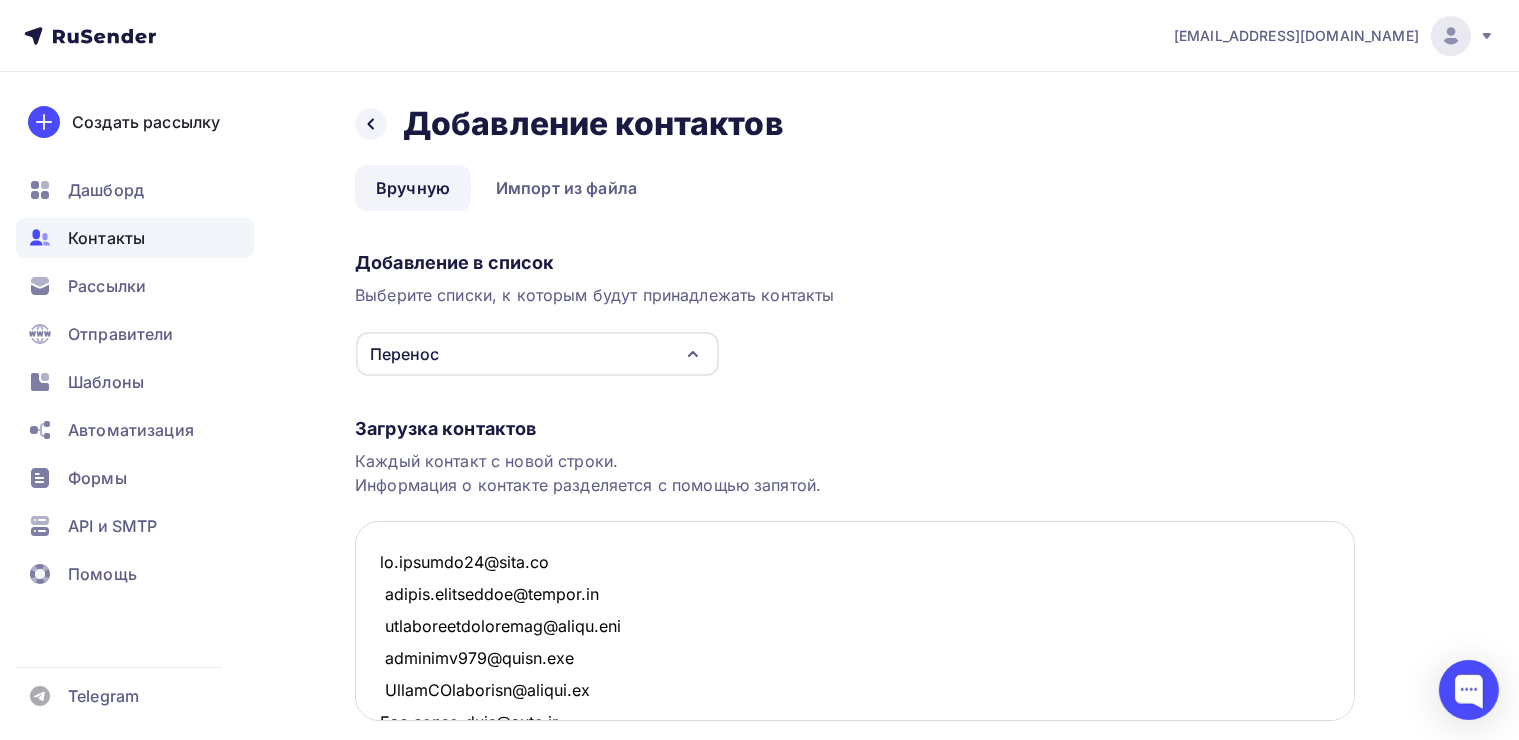 scroll, scrollTop: 3947, scrollLeft: 0, axis: vertical 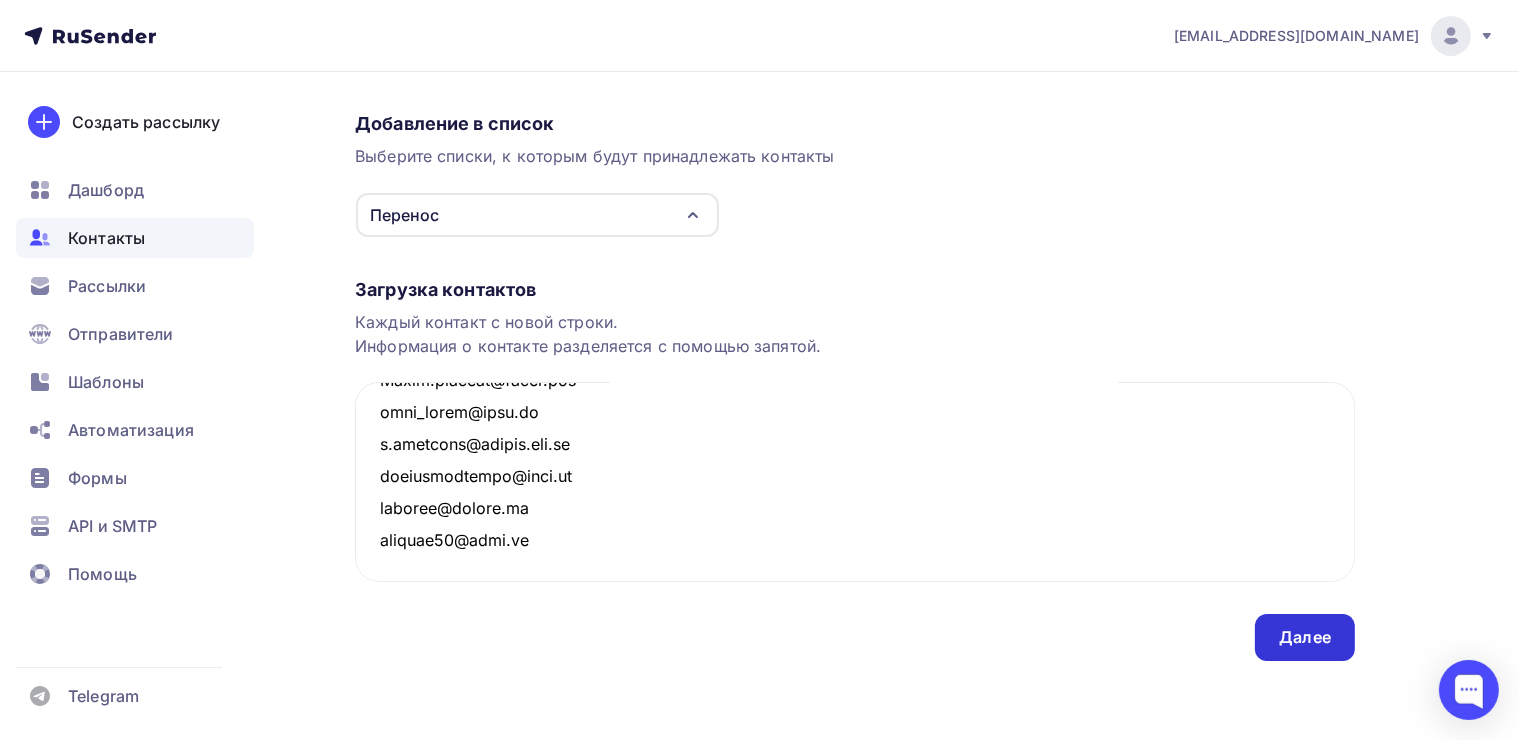 type on "[EMAIL_ADDRESS][DOMAIN_NAME]
[DOMAIN_NAME][EMAIL_ADDRESS][DOMAIN_NAME]
[EMAIL_ADDRESS][DOMAIN_NAME]
[EMAIL_ADDRESS][DOMAIN_NAME]
[EMAIL_ADDRESS][DOMAIN_NAME]
[EMAIL_ADDRESS][DOMAIN_NAME]
[DOMAIN_NAME][EMAIL_ADDRESS][DOMAIN_NAME]
[EMAIL_ADDRESS][DOMAIN_NAME]
[EMAIL_ADDRESS][DOMAIN_NAME]
[EMAIL_ADDRESS][DOMAIN_NAME]
[EMAIL_ADDRESS][DOMAIN_NAME]
[EMAIL_ADDRESS][DOMAIN_NAME]
[EMAIL_ADDRESS][DOMAIN_NAME]
[EMAIL_ADDRESS][DOMAIN_NAME]
[EMAIL_ADDRESS][DOMAIN_NAME]
[EMAIL_ADDRESS][DOMAIN_NAME]
[PERSON_NAME][DOMAIN_NAME][EMAIL_ADDRESS][DOMAIN_NAME]
[DOMAIN_NAME][EMAIL_ADDRESS][DOMAIN_NAME]
[EMAIL_ADDRESS][DOMAIN_NAME]
[EMAIL_ADDRESS][DOMAIN_NAME]
[EMAIL_ADDRESS][PERSON_NAME][DOMAIN_NAME]
[DOMAIN_NAME][EMAIL_ADDRESS][DOMAIN_NAME]
[EMAIL_ADDRESS][DOMAIN_NAME]
[PERSON_NAME][DOMAIN_NAME][EMAIL_ADDRESS][PERSON_NAME][DOMAIN_NAME]
[EMAIL_ADDRESS][DOMAIN_NAME]
[EMAIL_ADDRESS][DOMAIN_NAME]
[PERSON_NAME][DOMAIN_NAME][EMAIL_ADDRESS][DOMAIN_NAME]
[DOMAIN_NAME][EMAIL_ADDRESS][DOMAIN_NAME]
[EMAIL_ADDRESS][DOMAIN_NAME]
[EMAIL_ADDRESS][DOMAIN_NAME]
[EMAIL_ADDRESS][DOMAIN_NAME]
[EMAIL_ADDRESS][DOMAIN_NAME]
[EMAIL_ADDRESS][DOMAIN_NAME]
[EMAIL_ADDRESS][DOMAIN_NAME]
[EMAIL_ADDRESS][DOMAIN_NAME]
[EMAIL_ADDRESS][DOMAIN_NAME]
[EMAIL_ADDRESS][DOMAIN_NAME]
[PERSON_NAME][EMAIL_ADDRESS][DOMAIN_NAME]
[EMAIL_ADDRESS][DOMAIN_NAME]
[EMAIL_ADDRESS][DATE][DOMAIN_NAME]
[EMAIL_ADDRESS][DOMAIN_NAME]
[DOMAIN_NAME][EMAIL_ADDRESS][DOMAIN_NAME]
[EMAIL_ADDRESS][DOMAIN_NAME]
[EMAIL_ADDRESS][DOMAIN_NAME]
[PERSON_NAME][DOMAIN_NAME][EMAIL_ADDRESS][DOMAIN_NAME]
d..." 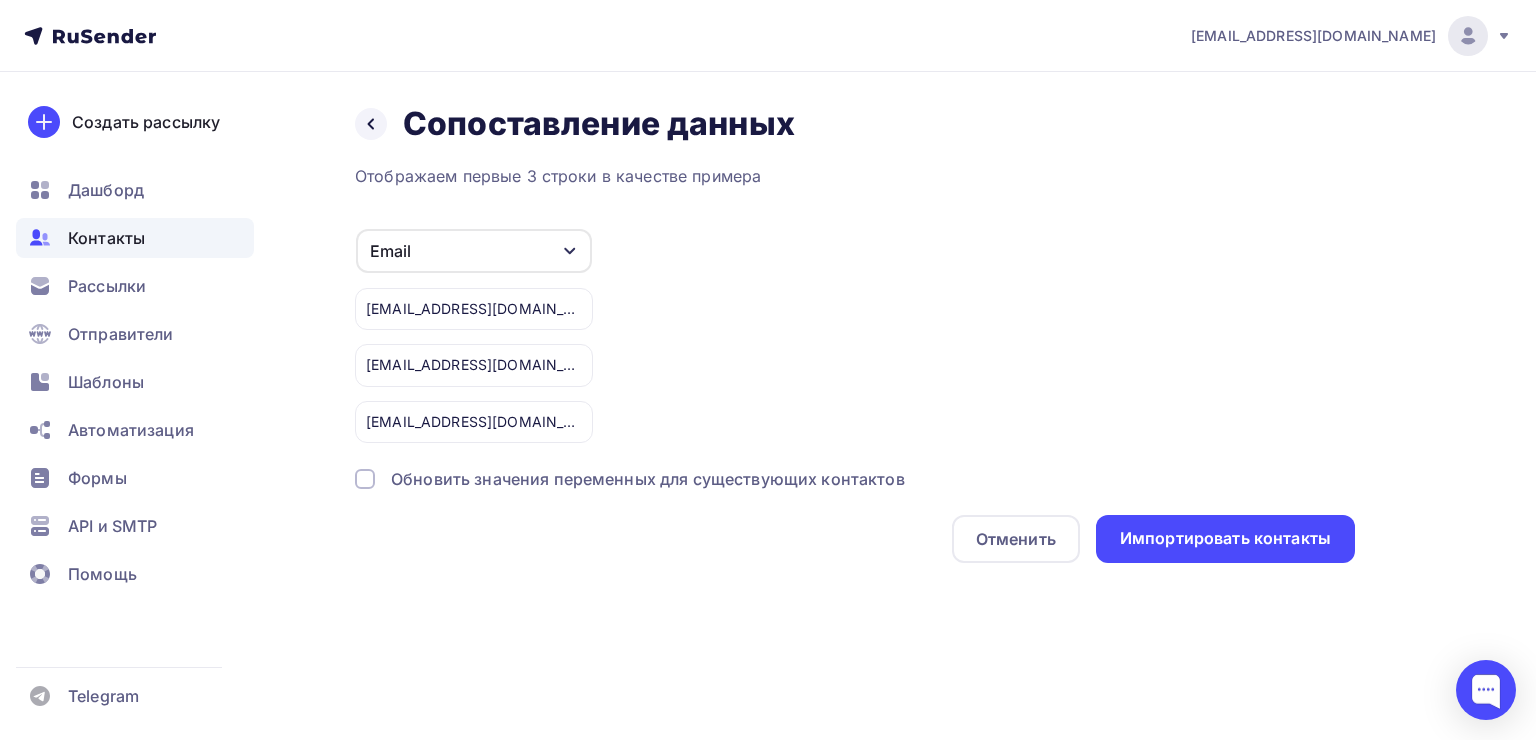 click on "Email" at bounding box center (474, 251) 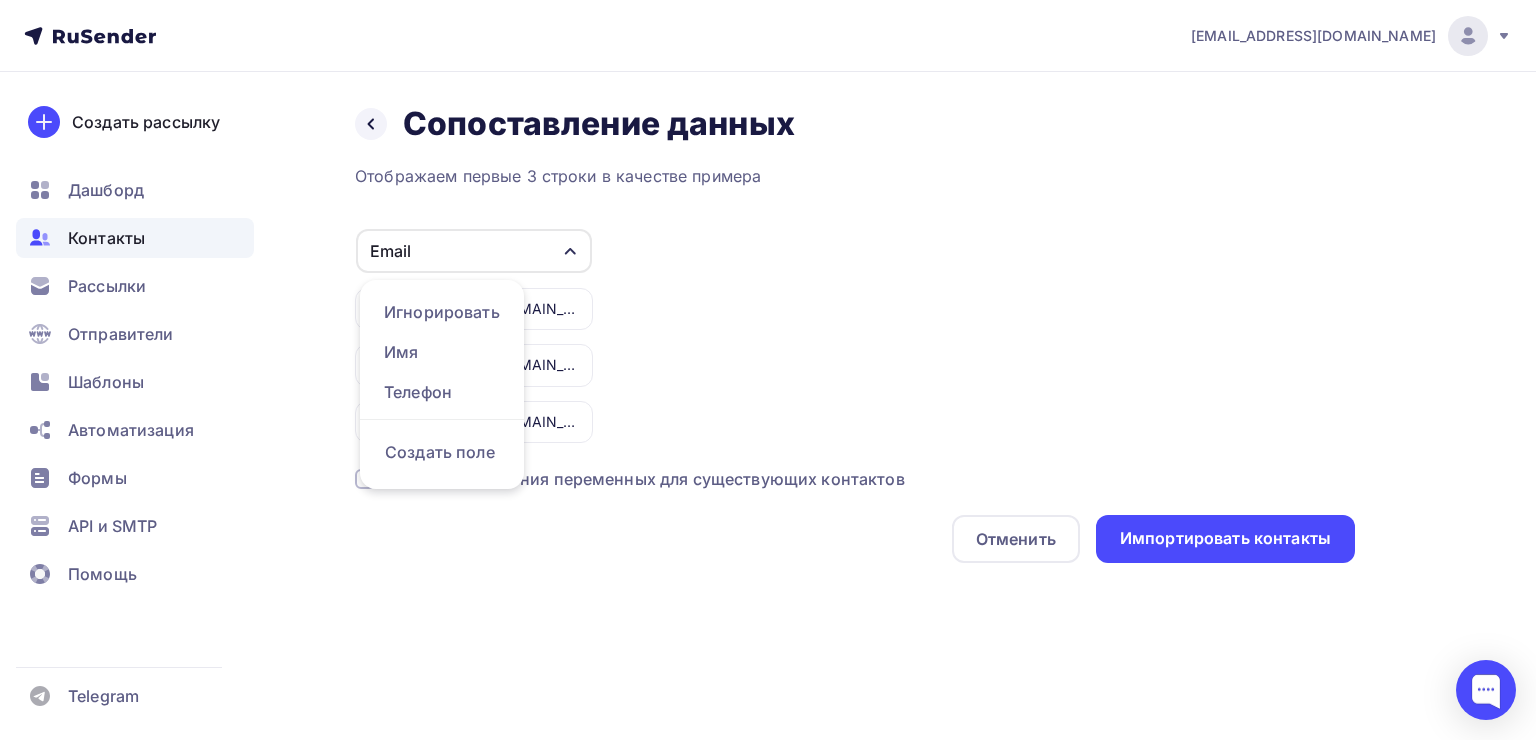 click on "Email
Игнорировать
Имя
Телефон
Создать поле
[EMAIL_ADDRESS][DOMAIN_NAME]
[EMAIL_ADDRESS][DOMAIN_NAME]
[EMAIL_ADDRESS][DOMAIN_NAME]" at bounding box center (855, 335) 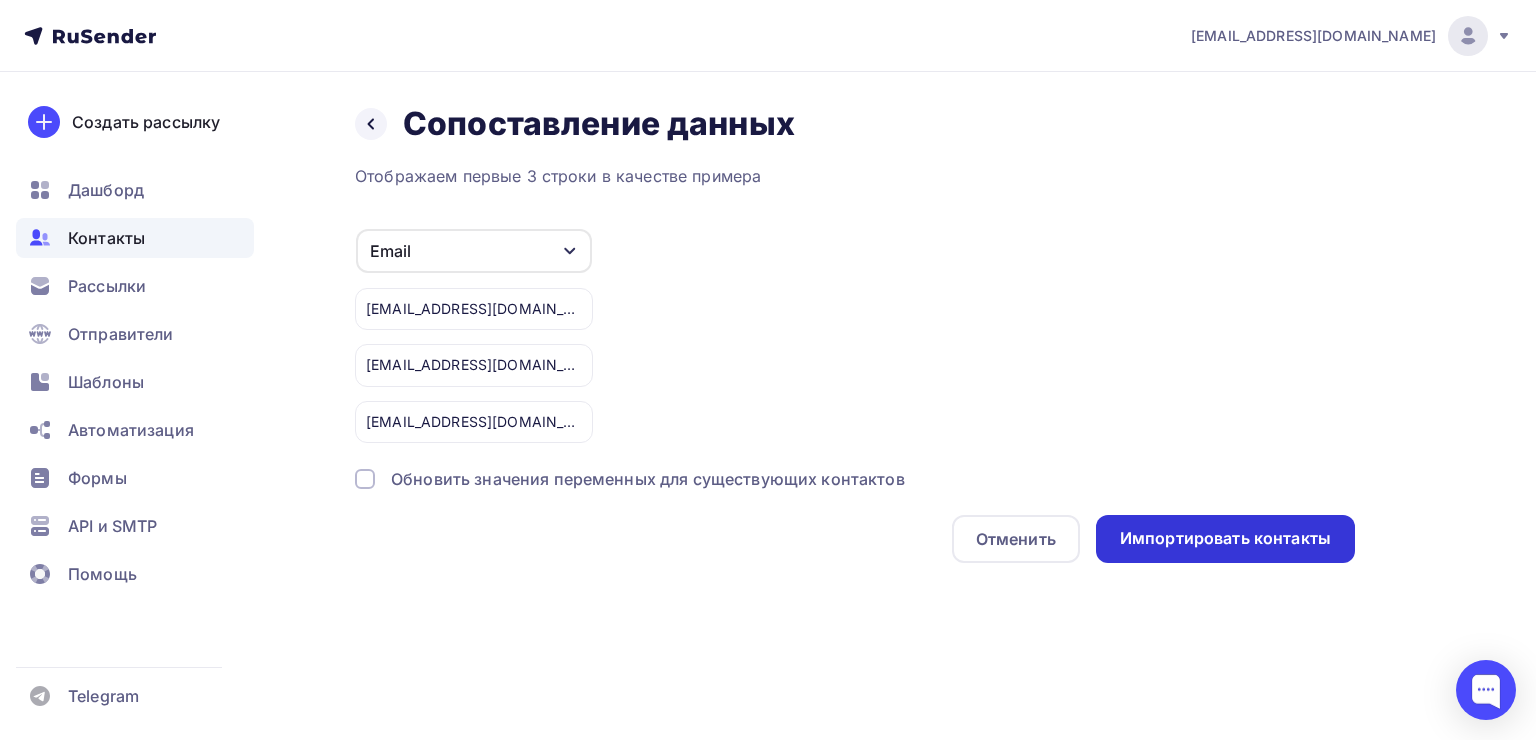 click on "Импортировать контакты" at bounding box center [1225, 538] 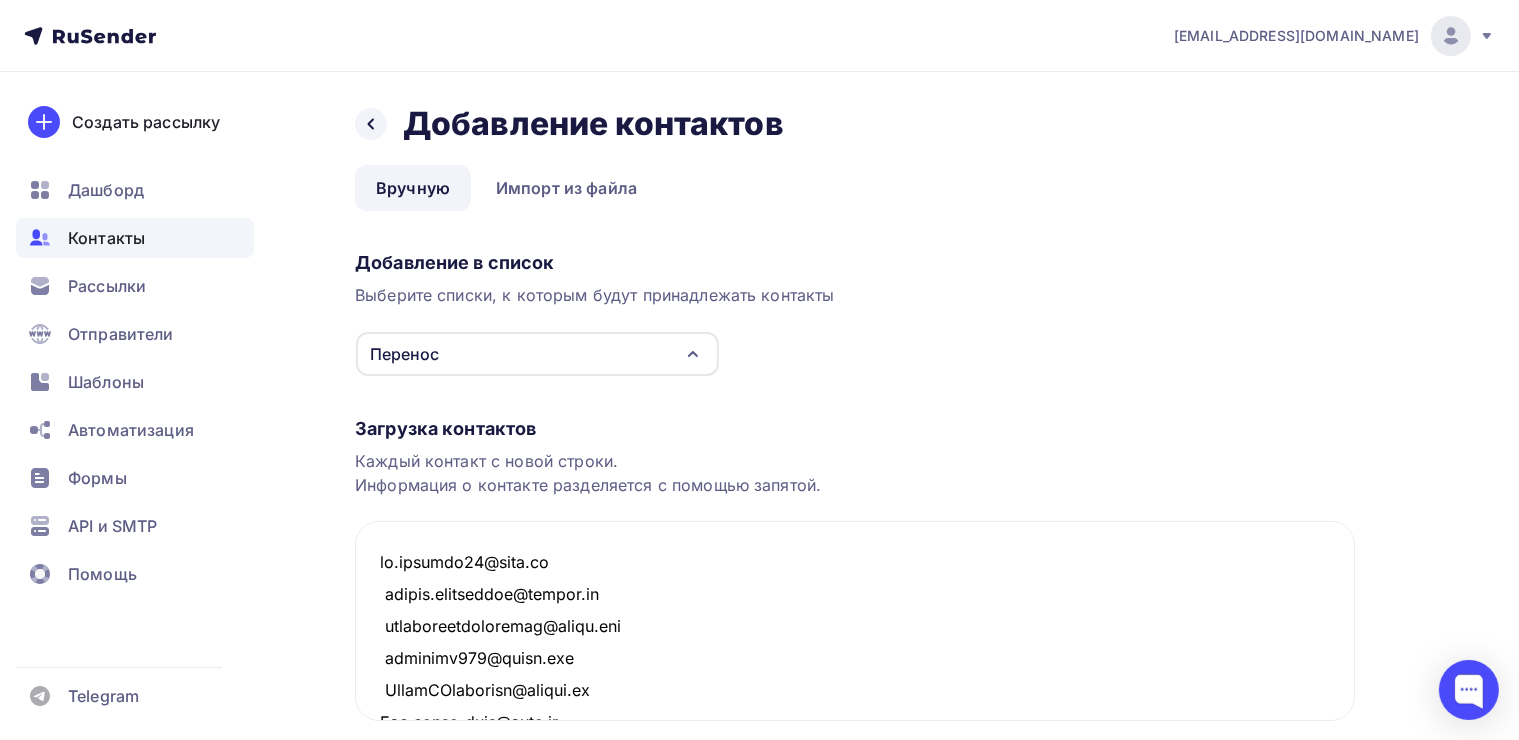 scroll, scrollTop: 3977, scrollLeft: 0, axis: vertical 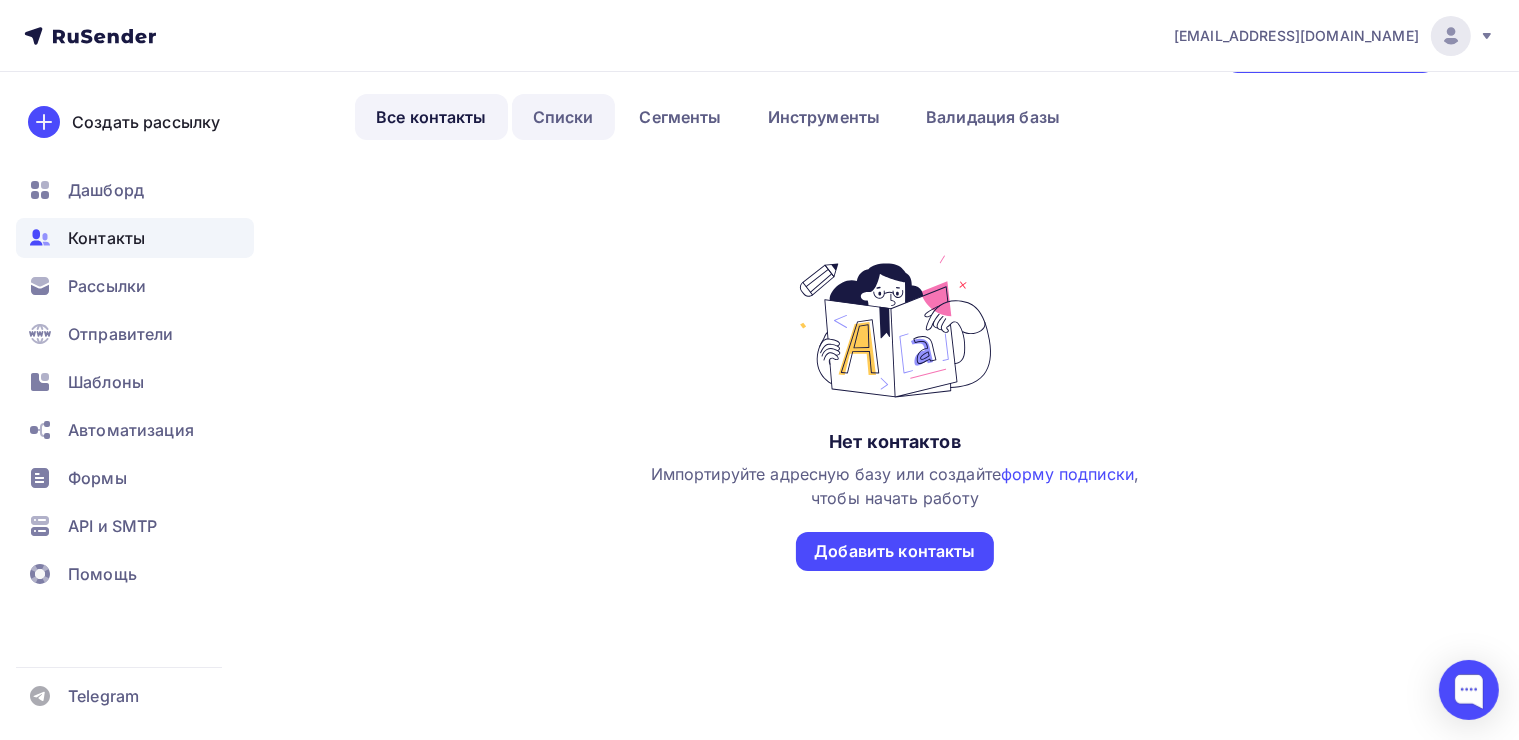 click on "Списки" at bounding box center (563, 117) 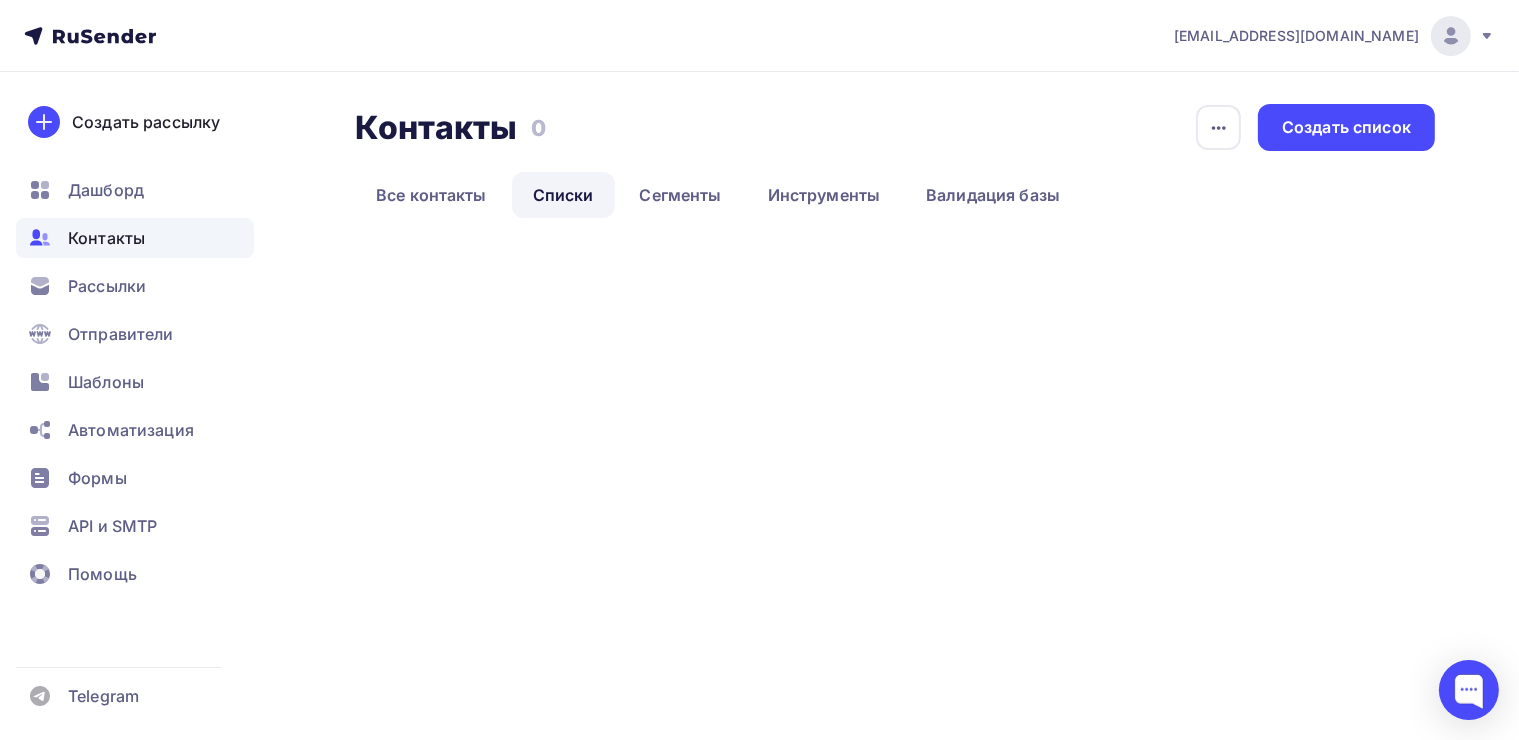 scroll, scrollTop: 0, scrollLeft: 0, axis: both 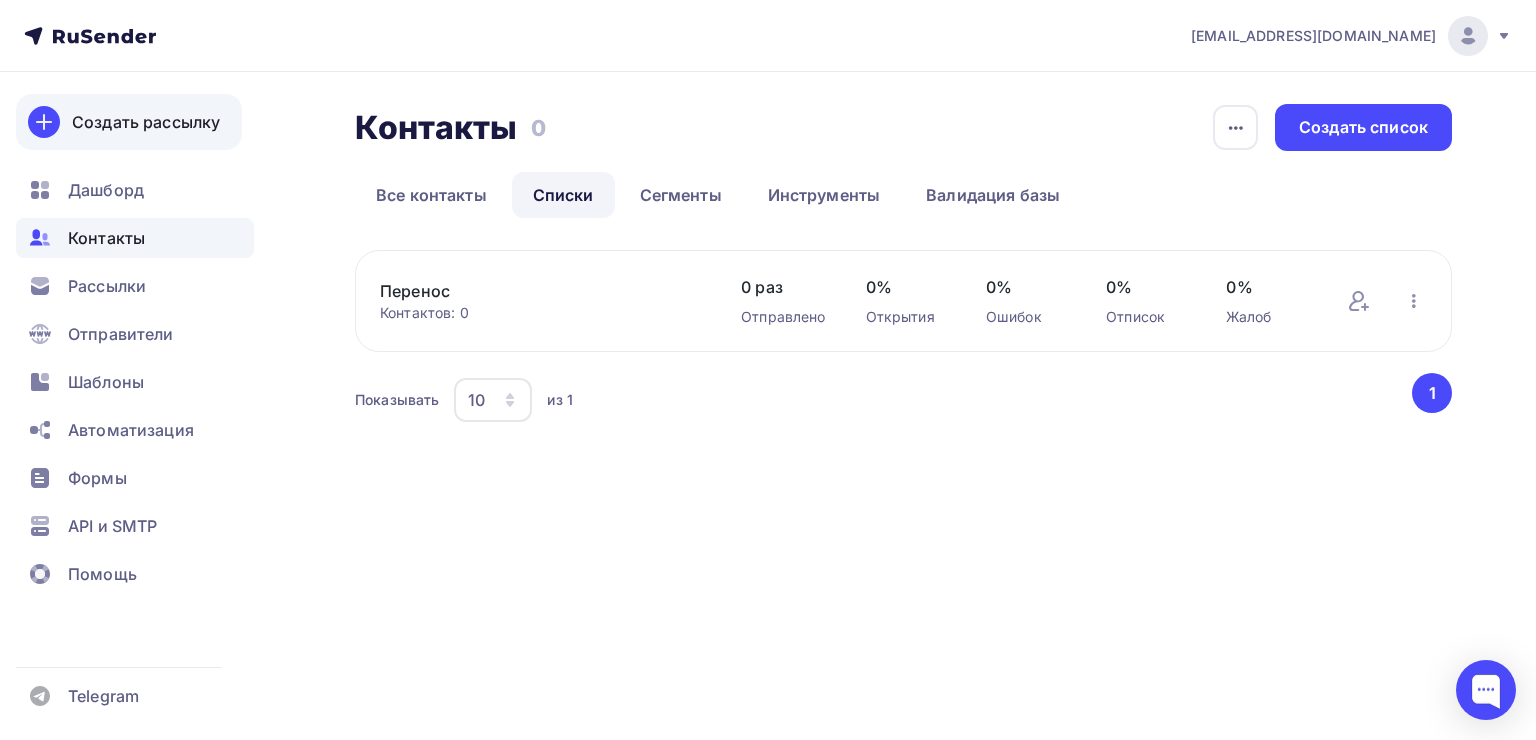 click on "Создать рассылку" at bounding box center [146, 122] 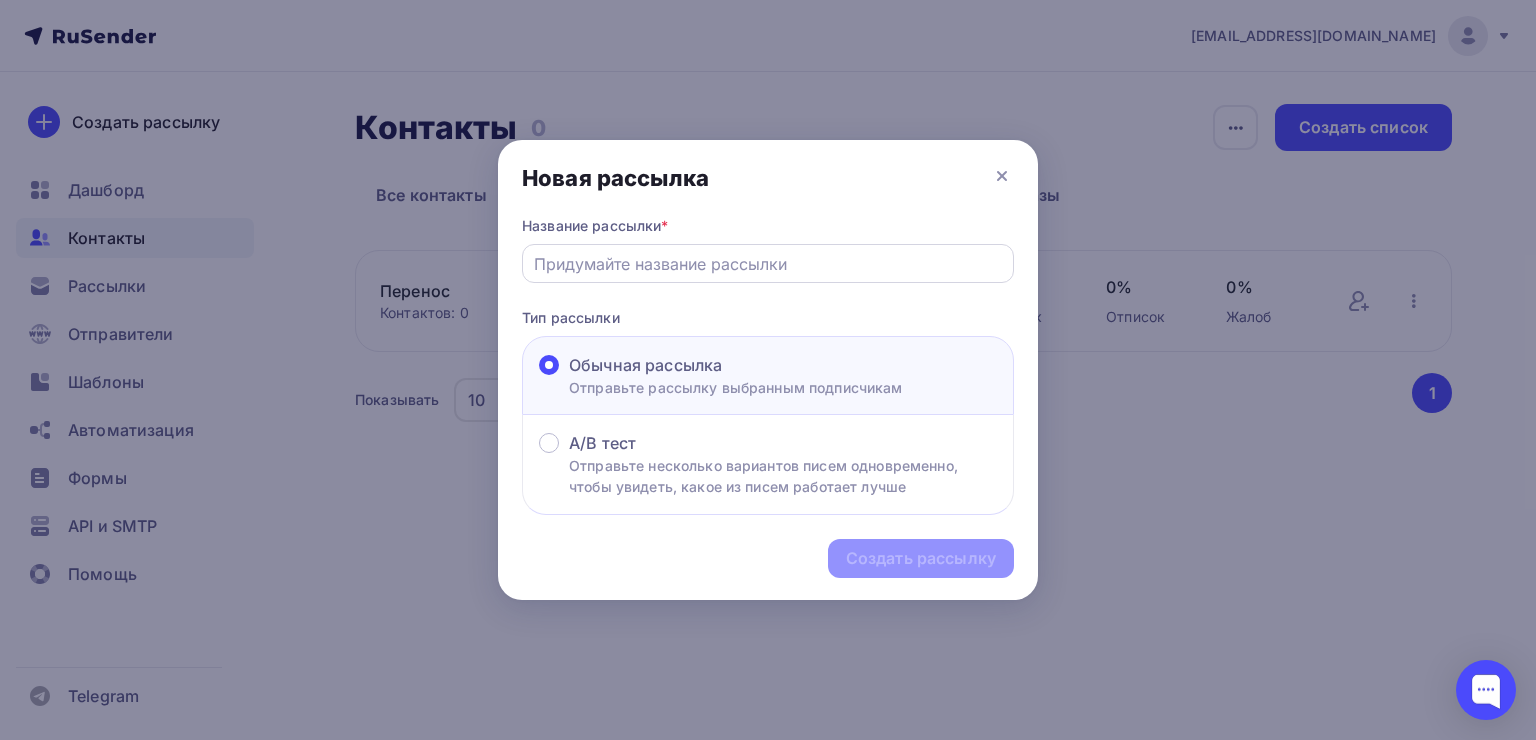 click at bounding box center [768, 264] 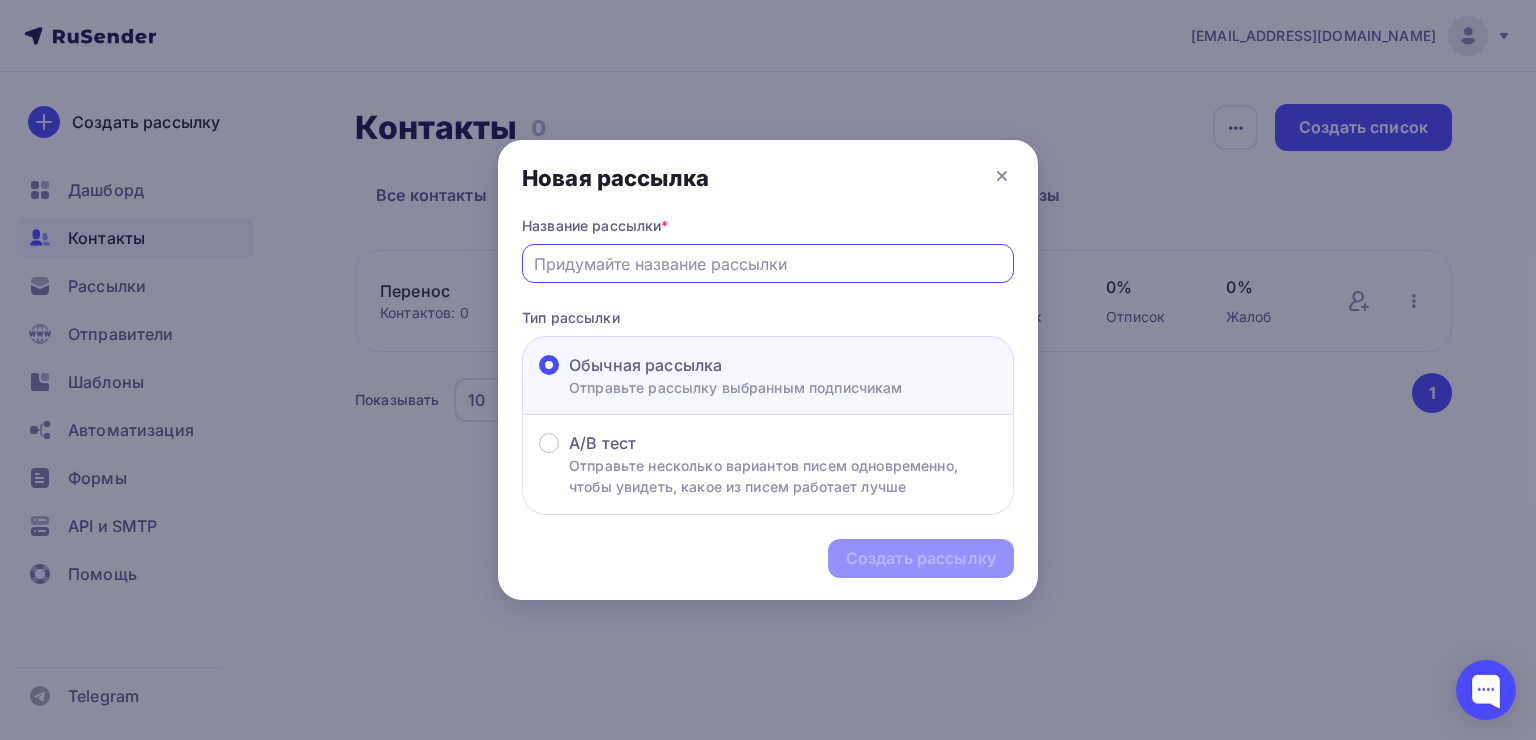 click at bounding box center (768, 264) 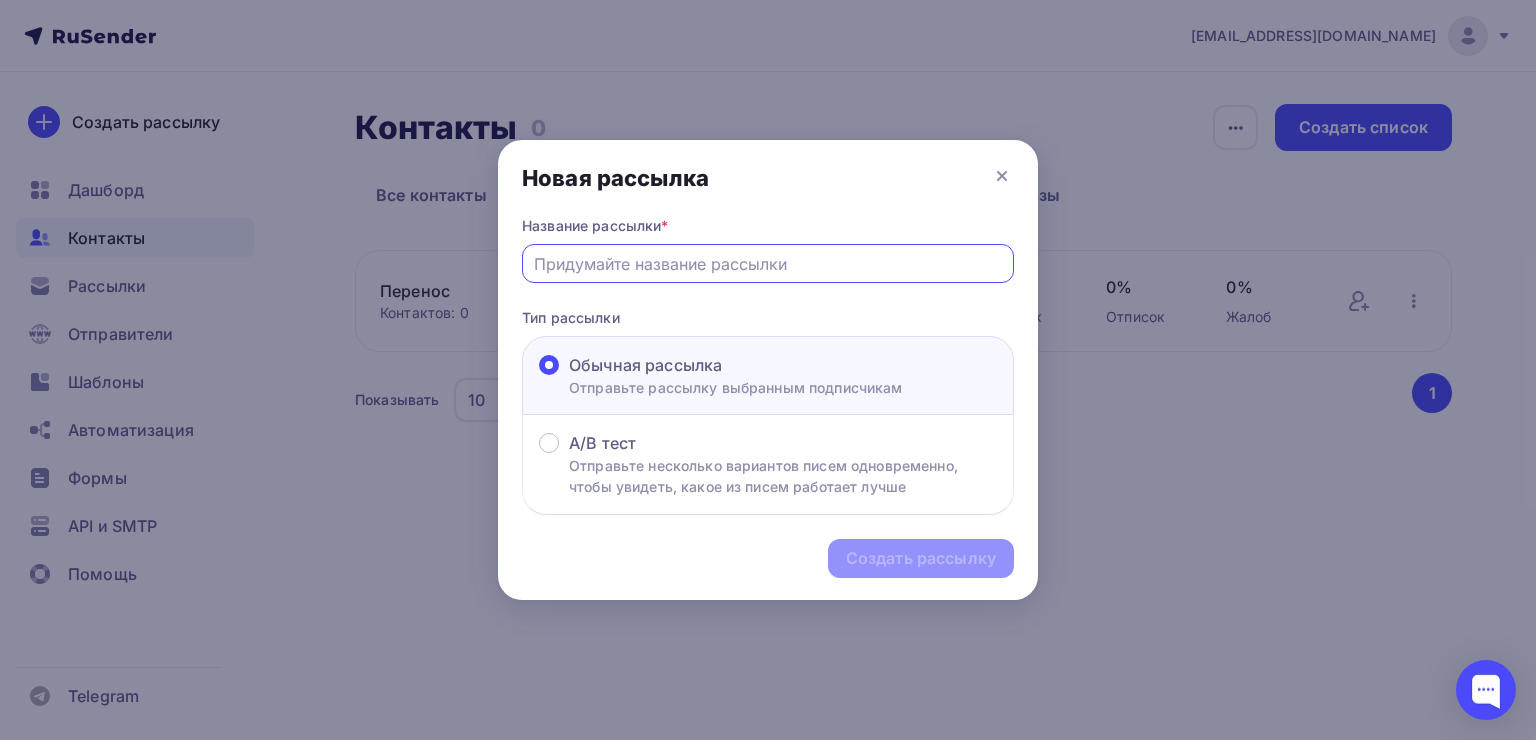 click at bounding box center (768, 264) 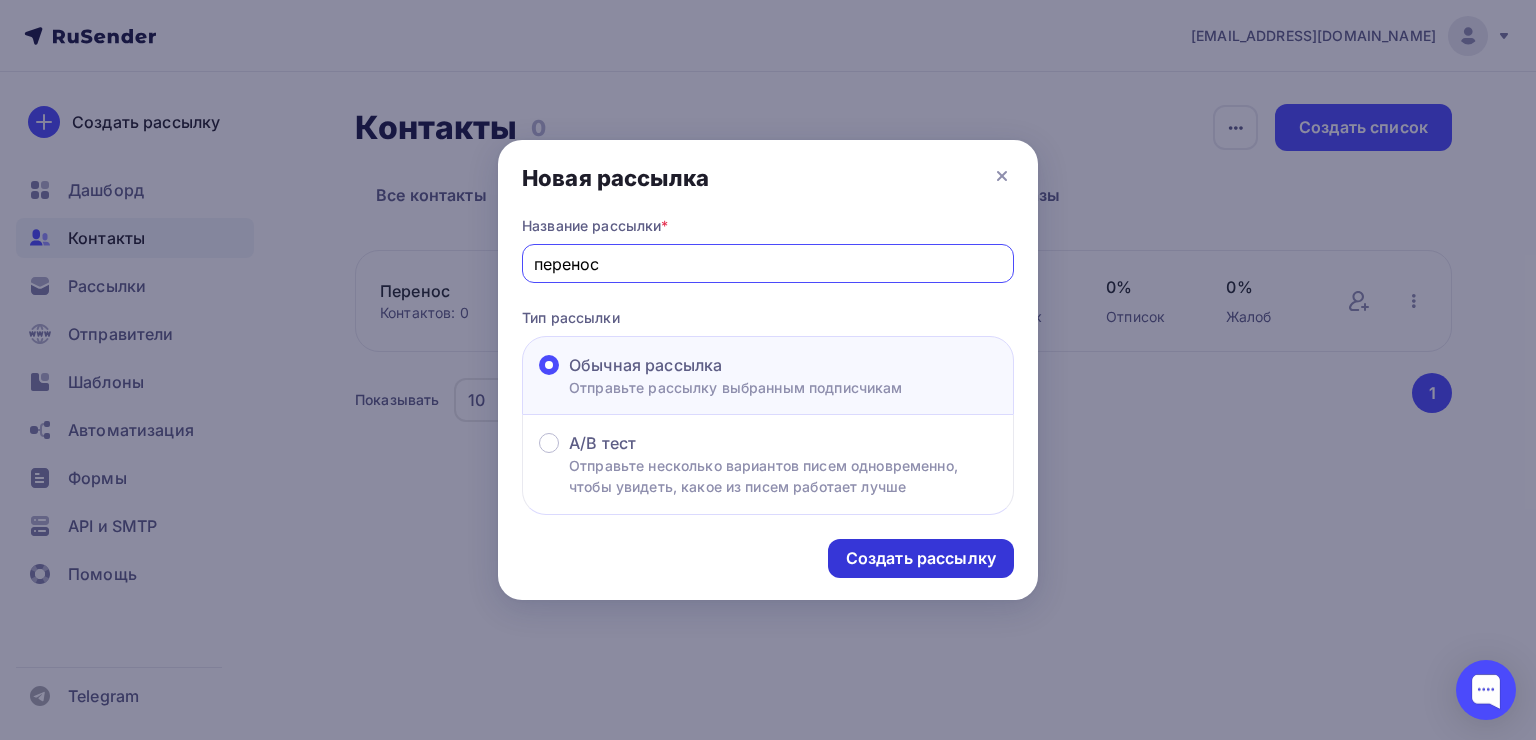 type on "перенос" 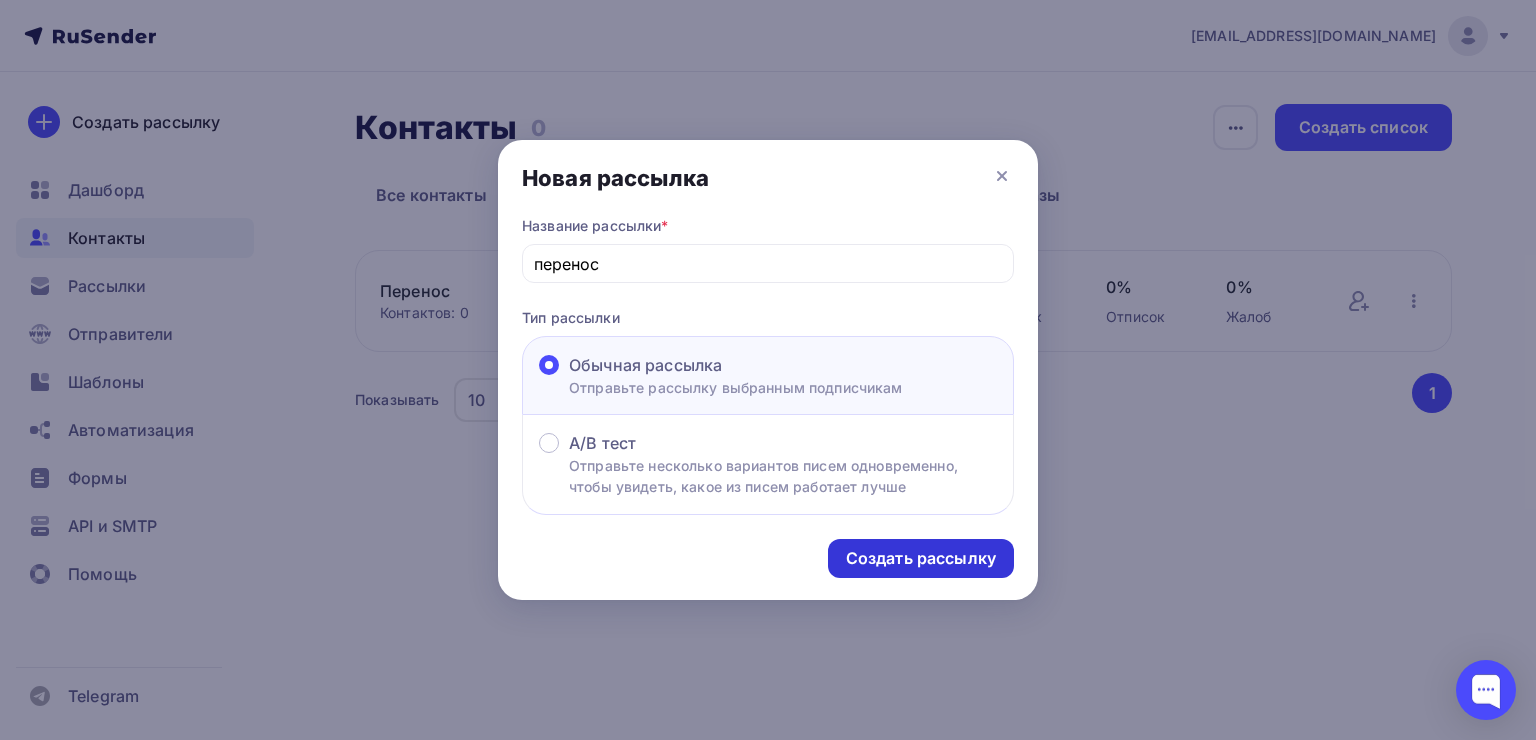 click on "Создать рассылку" at bounding box center [921, 558] 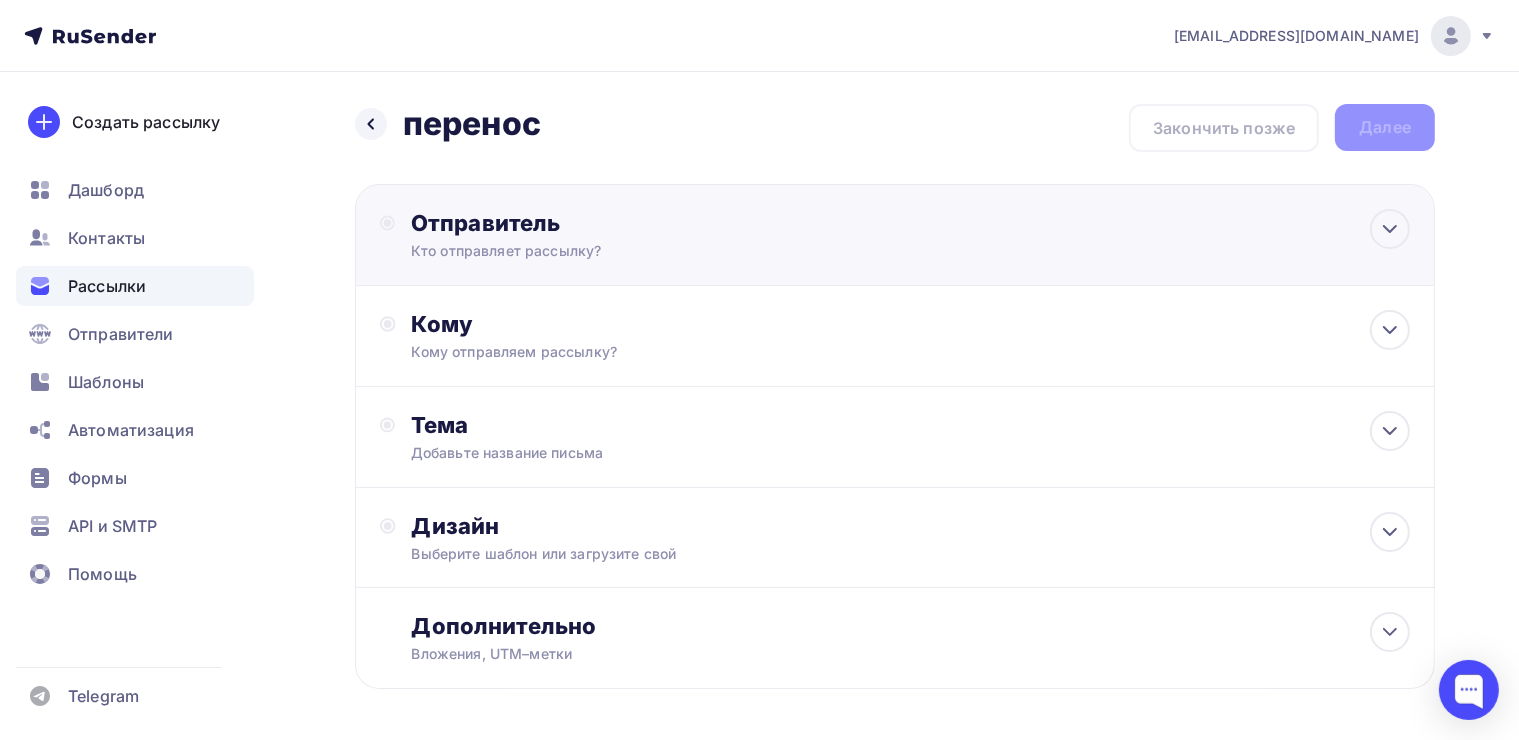 click on "Отправитель" at bounding box center [627, 223] 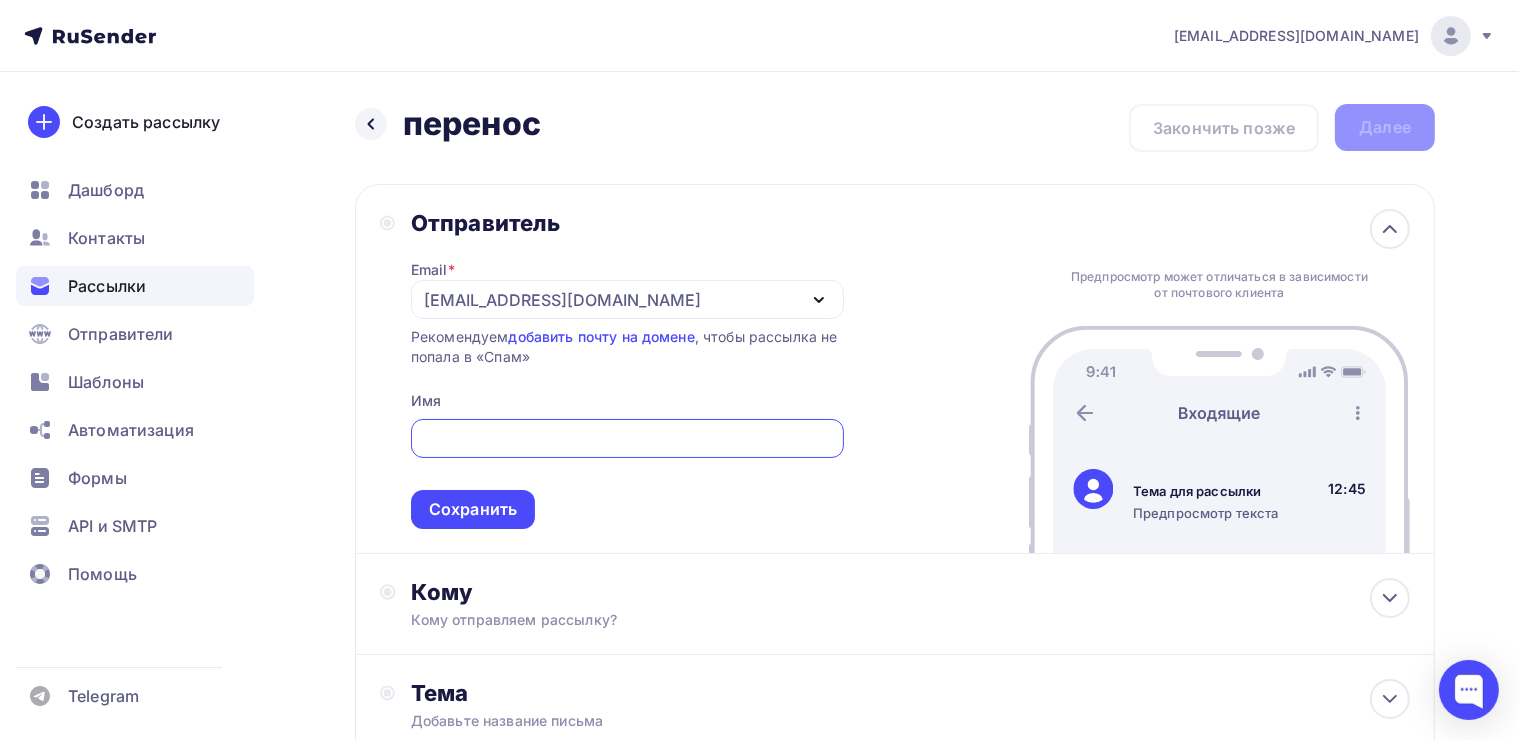 scroll, scrollTop: 0, scrollLeft: 0, axis: both 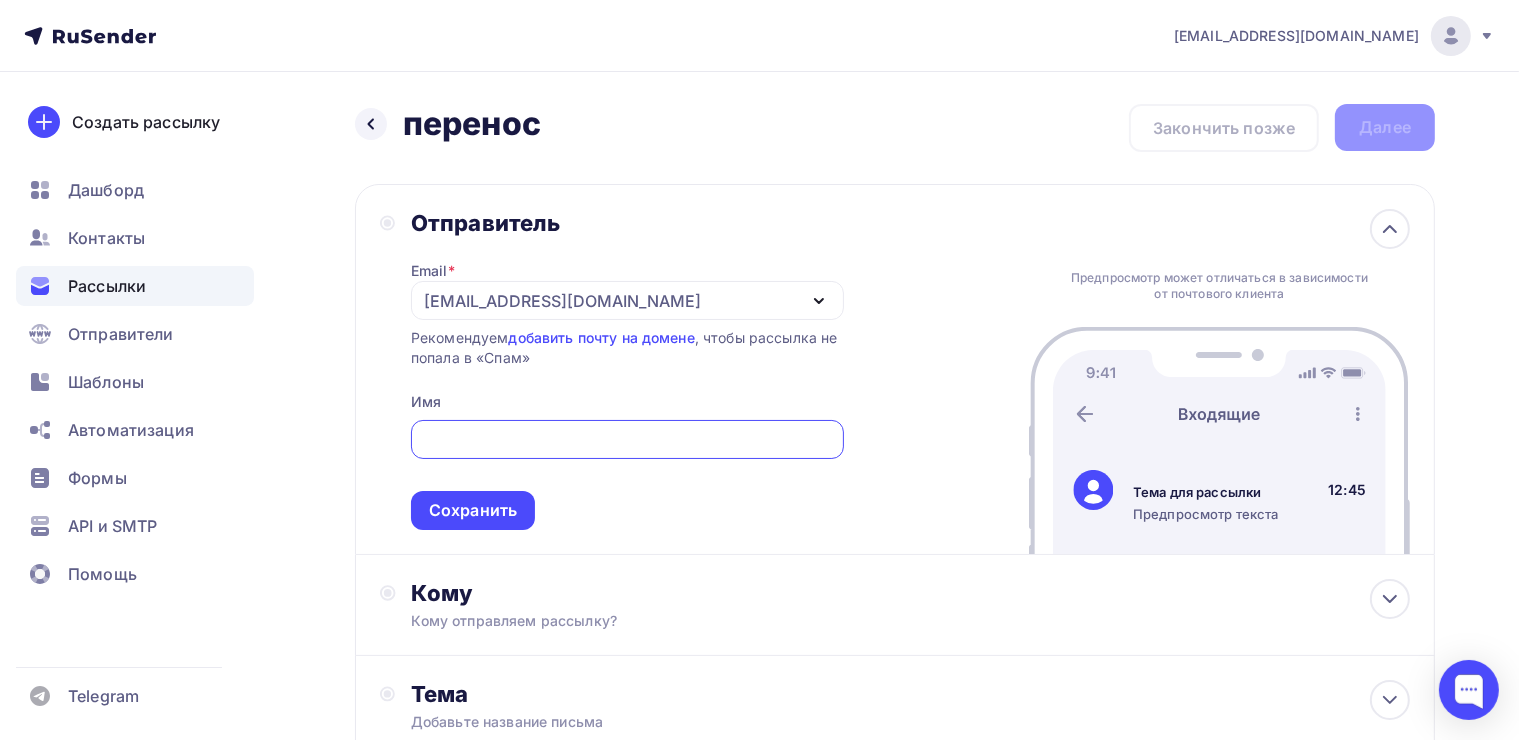click on "[EMAIL_ADDRESS][DOMAIN_NAME]" at bounding box center [627, 300] 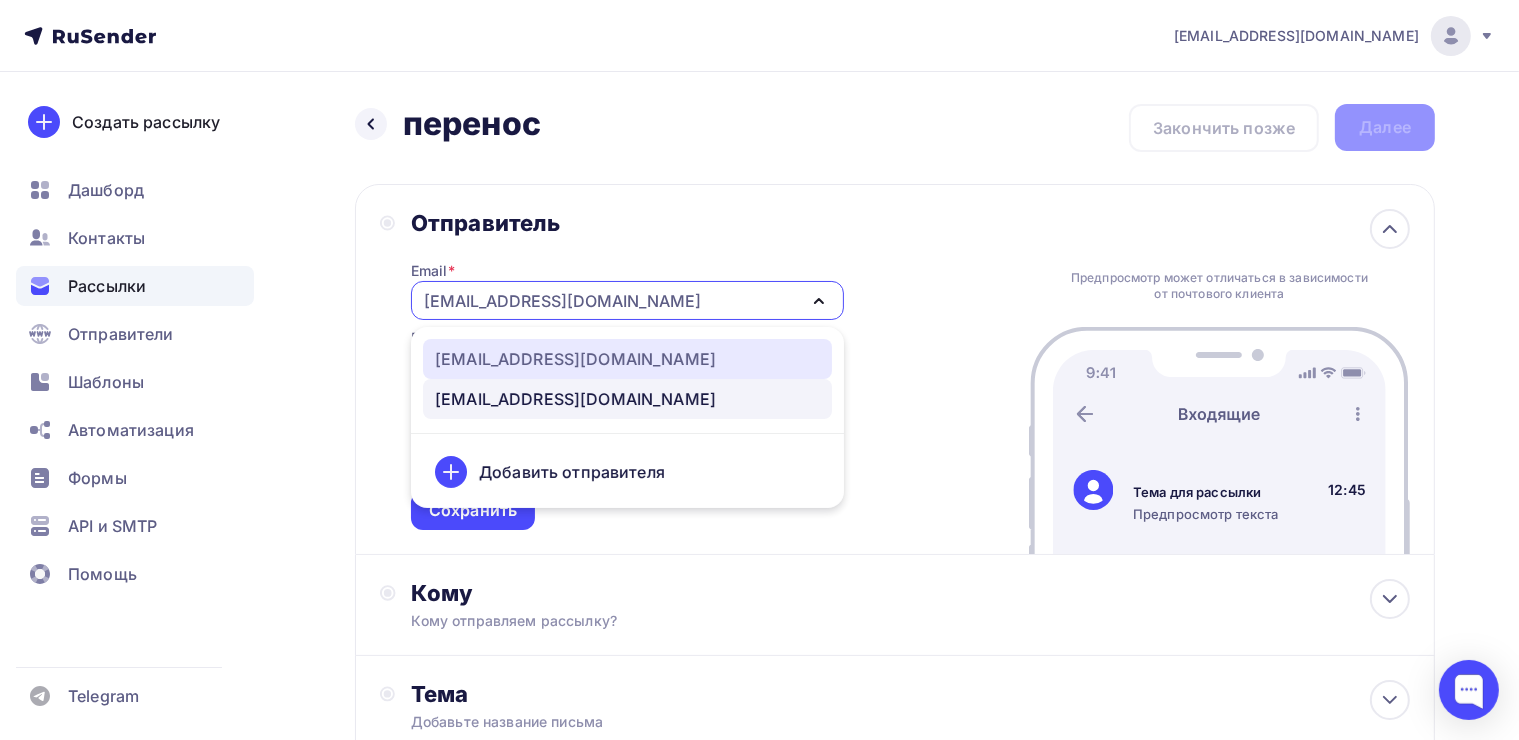 click on "[EMAIL_ADDRESS][DOMAIN_NAME]" at bounding box center [627, 359] 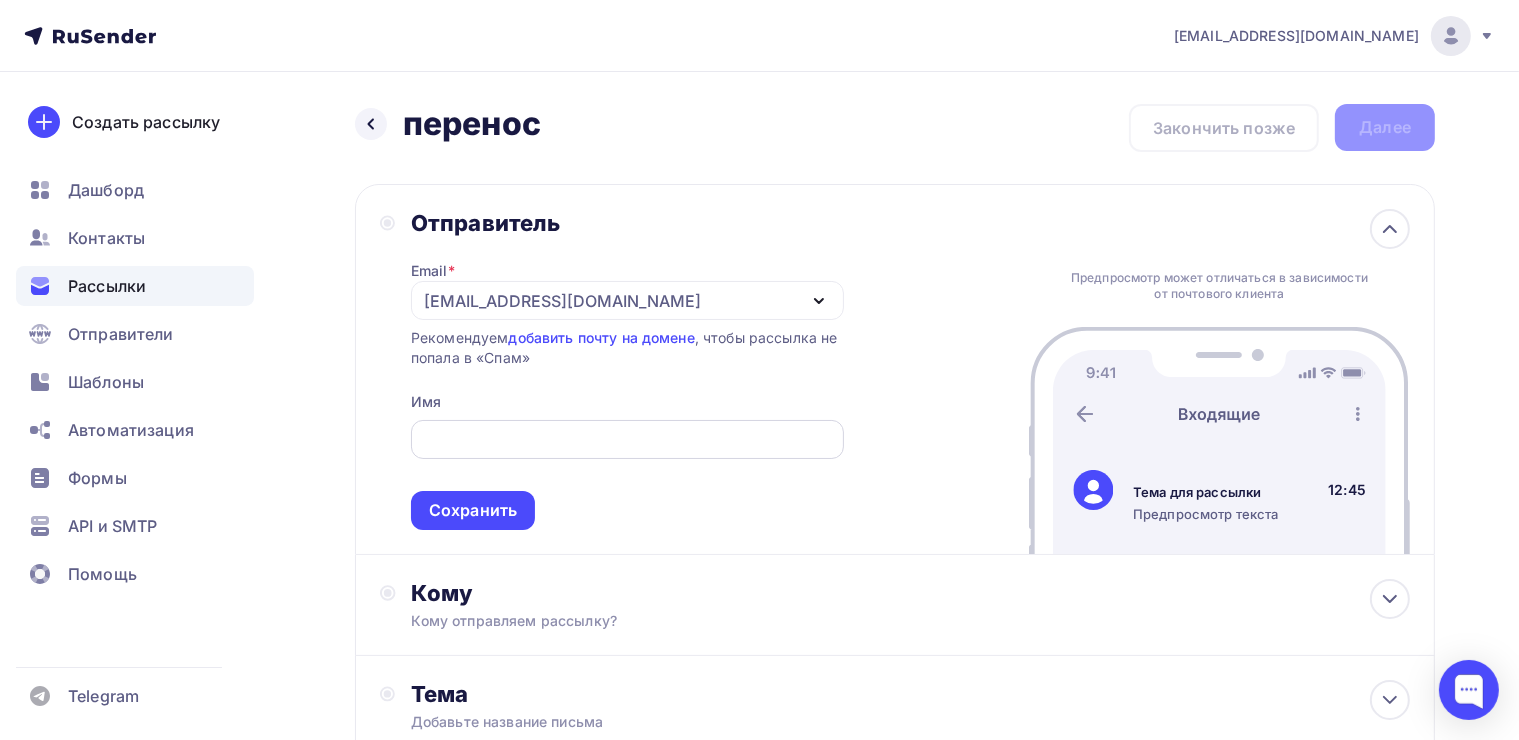 click at bounding box center [627, 440] 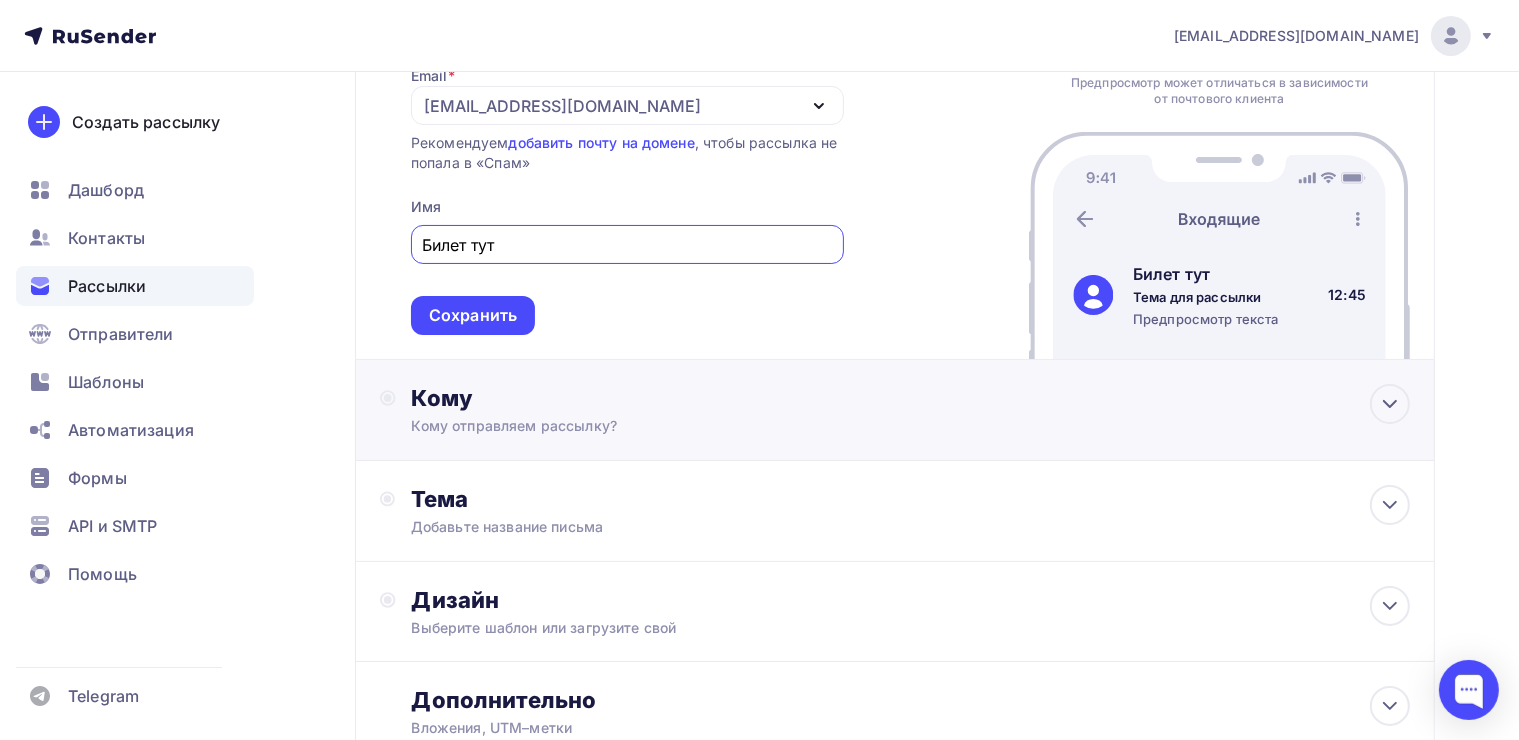 scroll, scrollTop: 200, scrollLeft: 0, axis: vertical 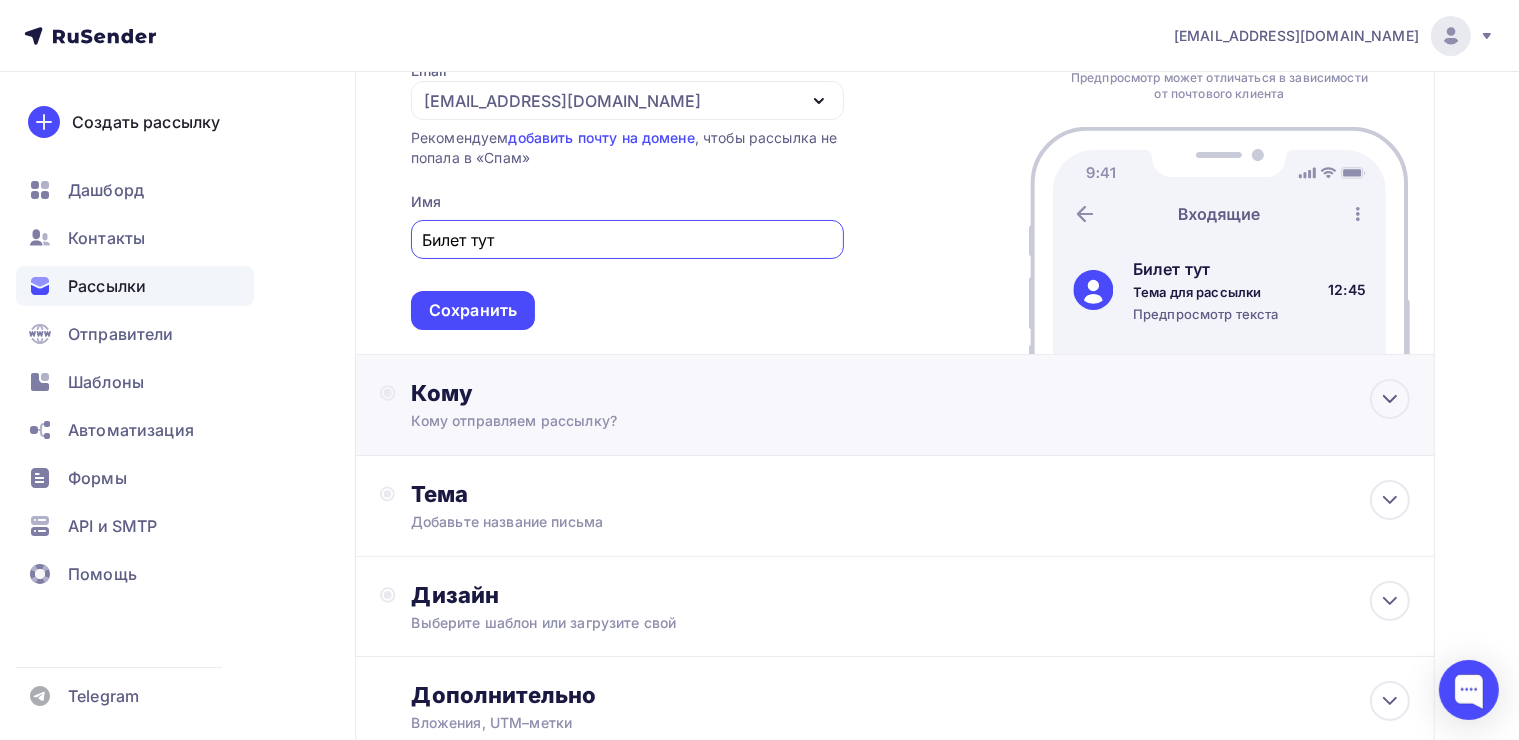type on "Билет тут" 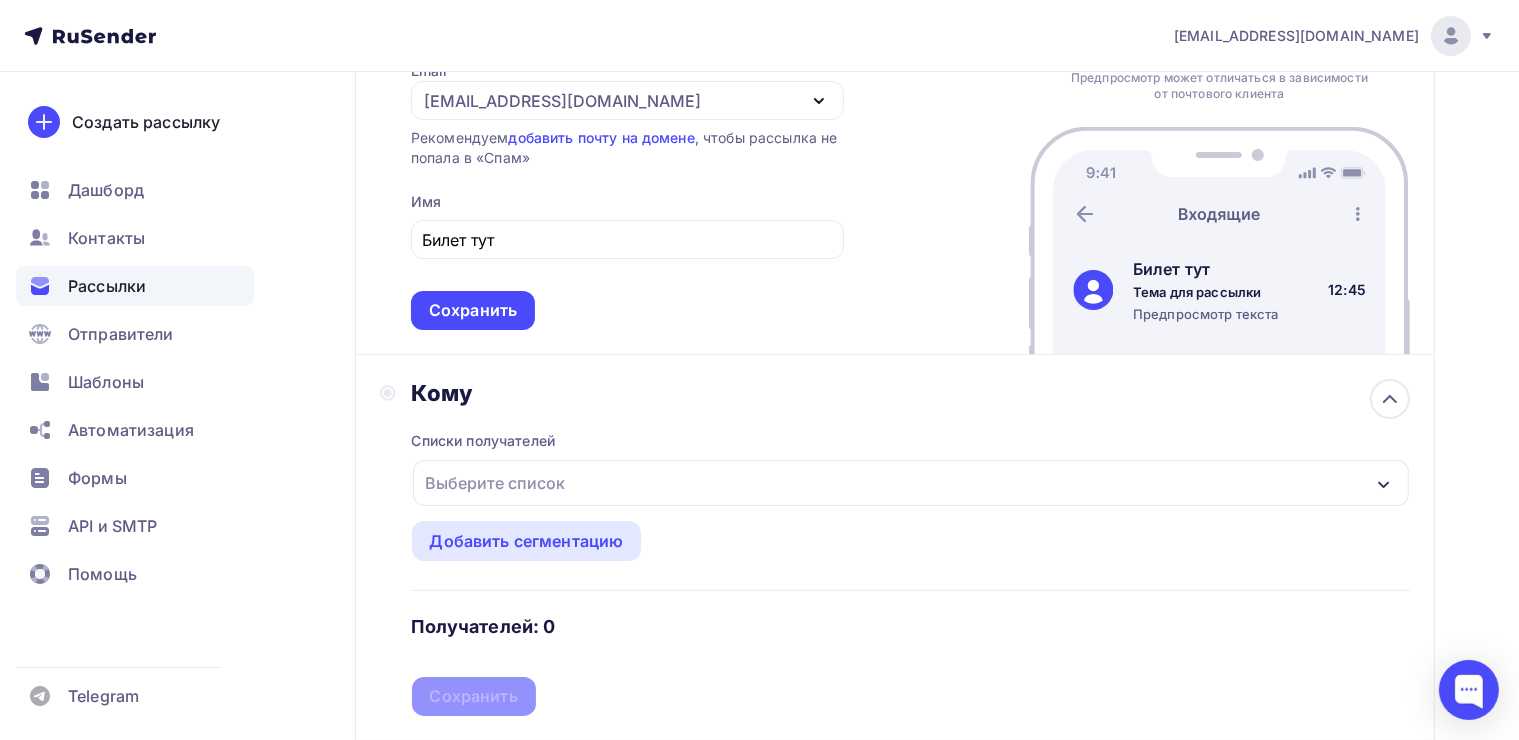 click on "Выберите список" at bounding box center (911, 483) 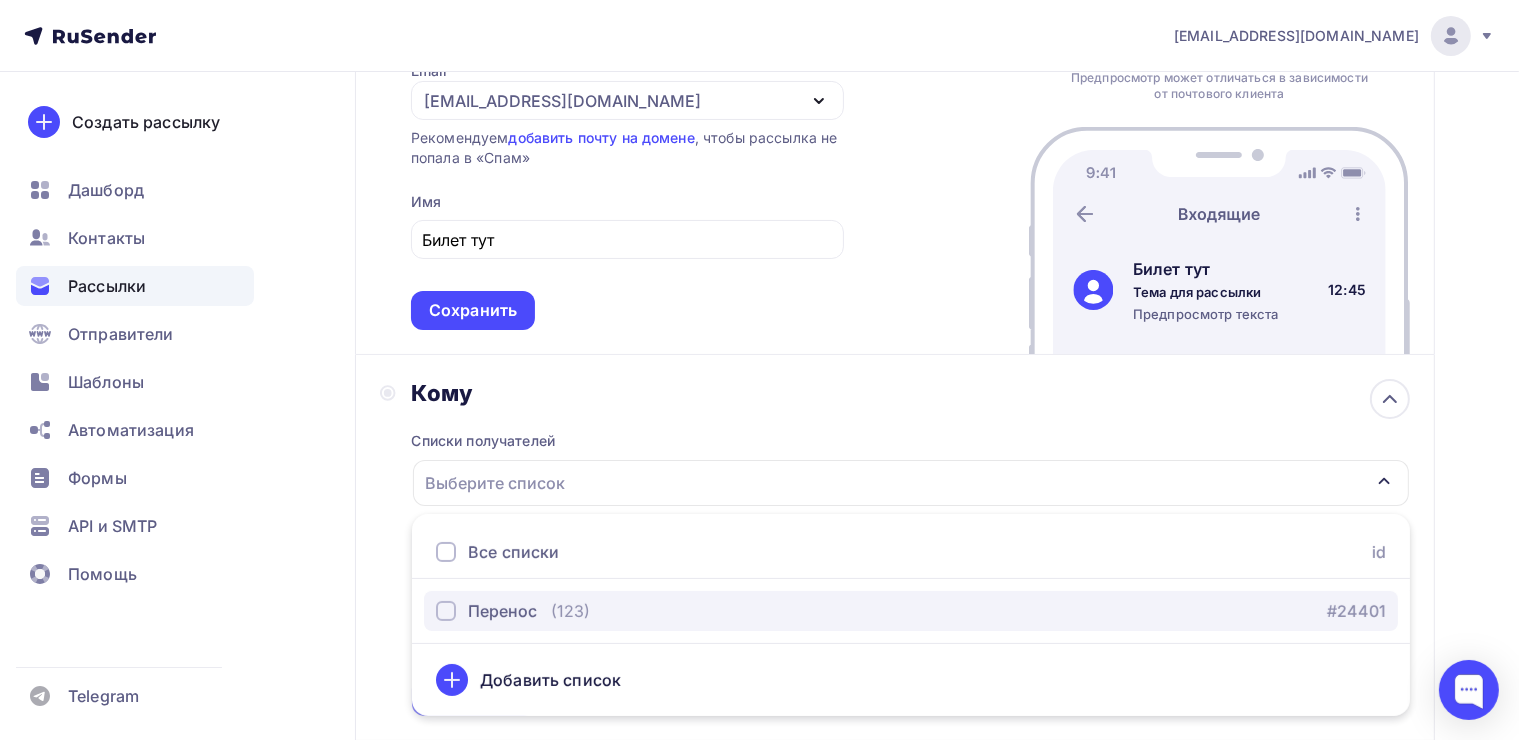 click on "Перенос" at bounding box center [502, 611] 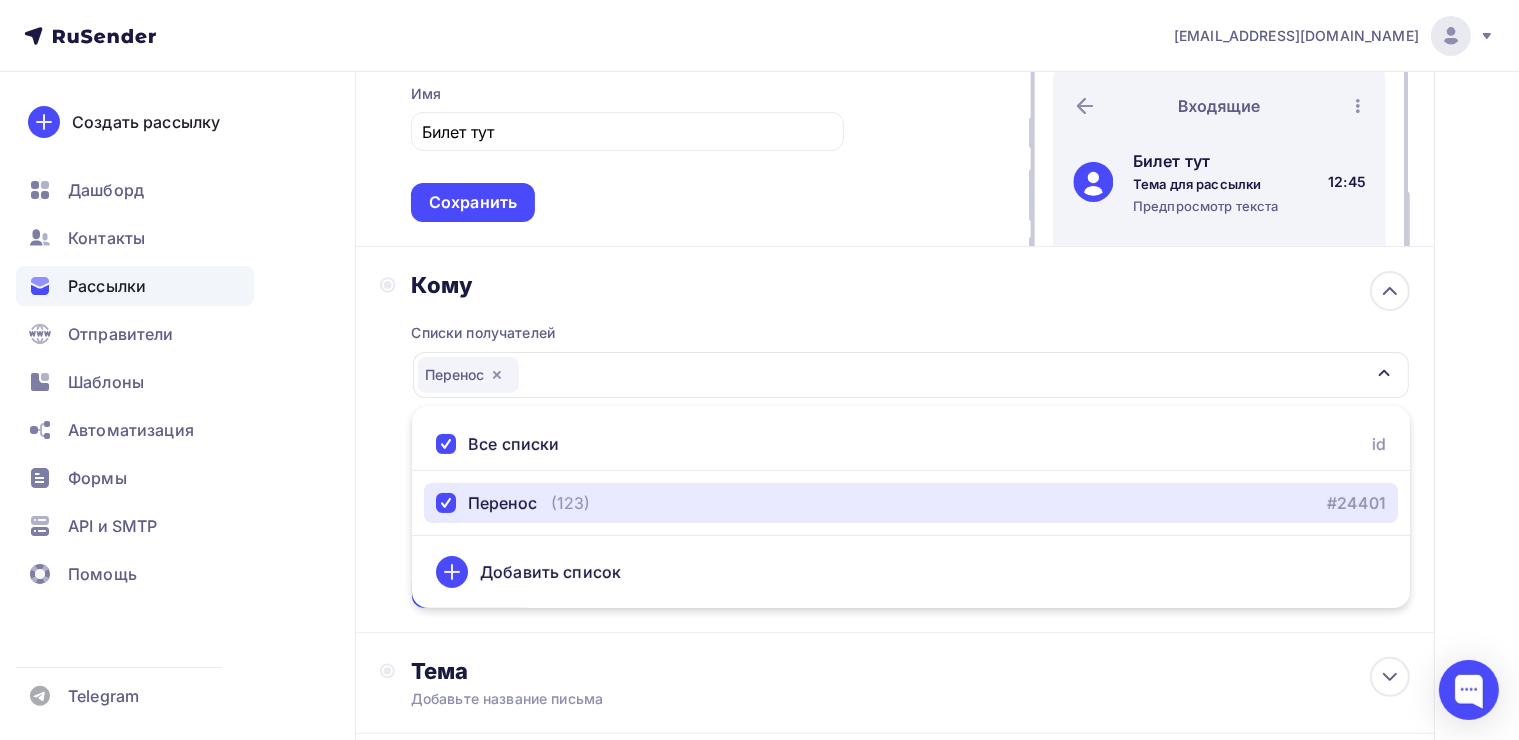 scroll, scrollTop: 500, scrollLeft: 0, axis: vertical 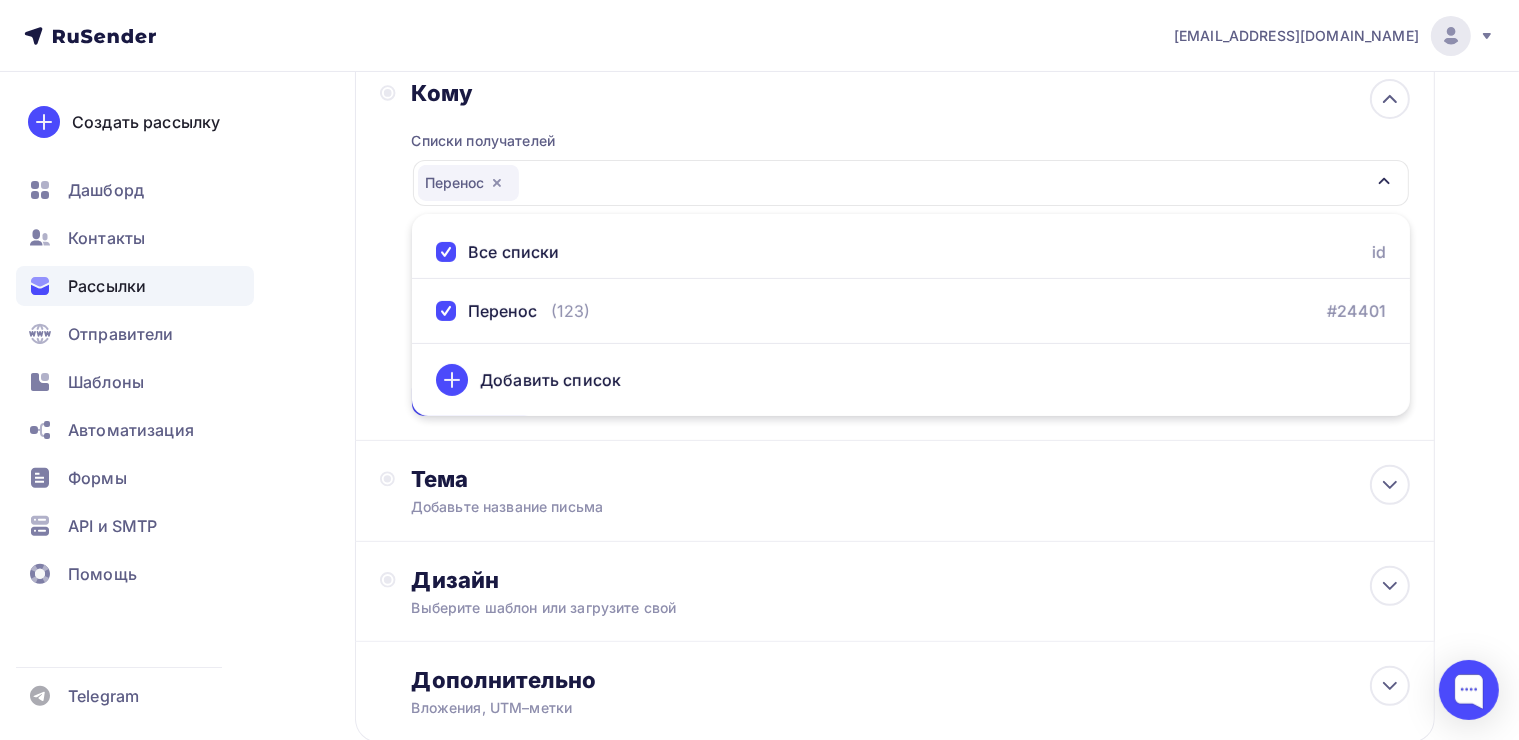 click on "Назад
перенос
перенос
Закончить позже
Далее
Отправитель
Email  *
[EMAIL_ADDRESS][DOMAIN_NAME]
[EMAIL_ADDRESS][DOMAIN_NAME]           [EMAIL_ADDRESS][DOMAIN_NAME]               Добавить отправителя
Рекомендуем  добавить почту на домене , чтобы рассылка не попала в «Спам»
Имя     [PERSON_NAME] тут             Сохранить
Предпросмотр может отличаться  в зависимости от почтового клиента
Билет тут
Тема для рассылки
Предпросмотр текста
12:45" at bounding box center (759, 222) 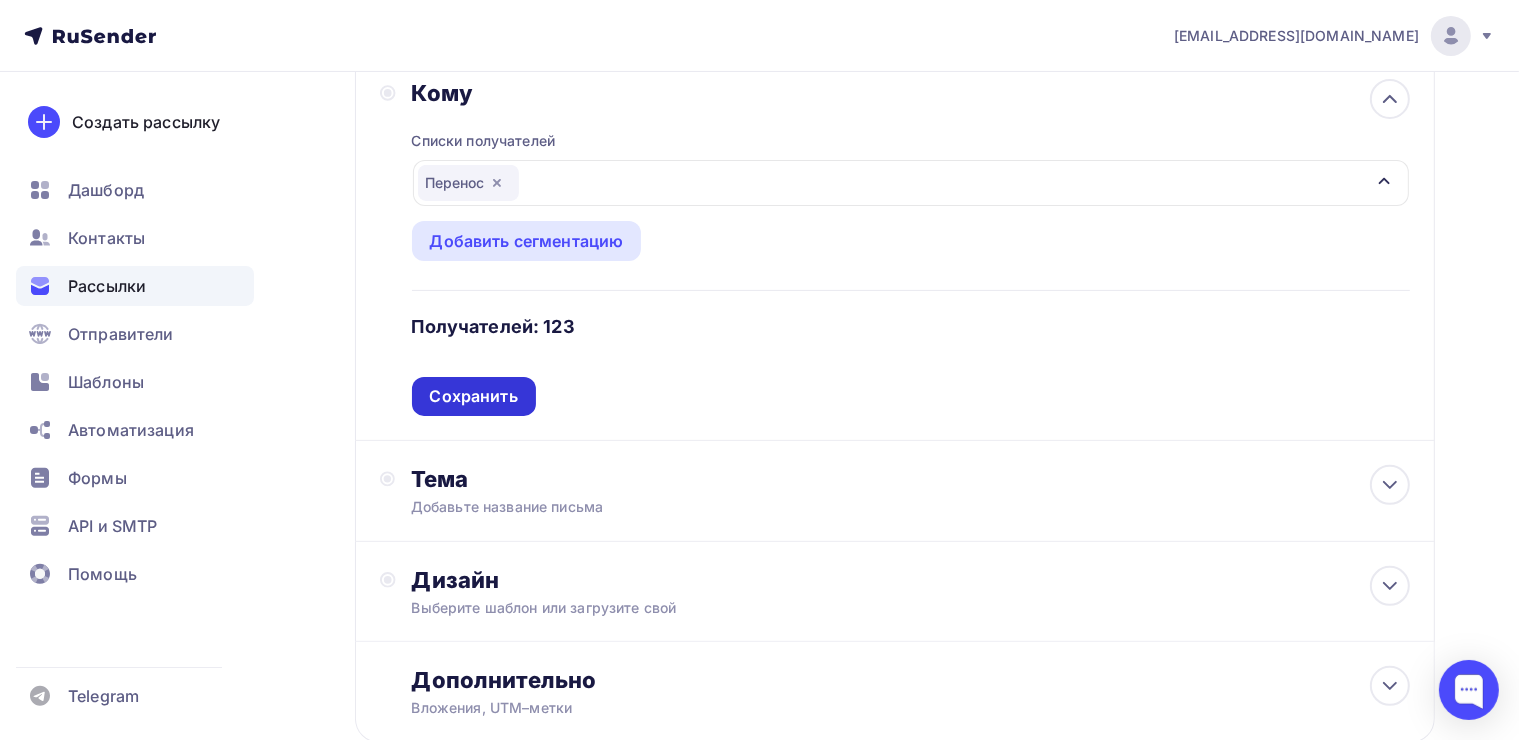 click on "Сохранить" at bounding box center (474, 396) 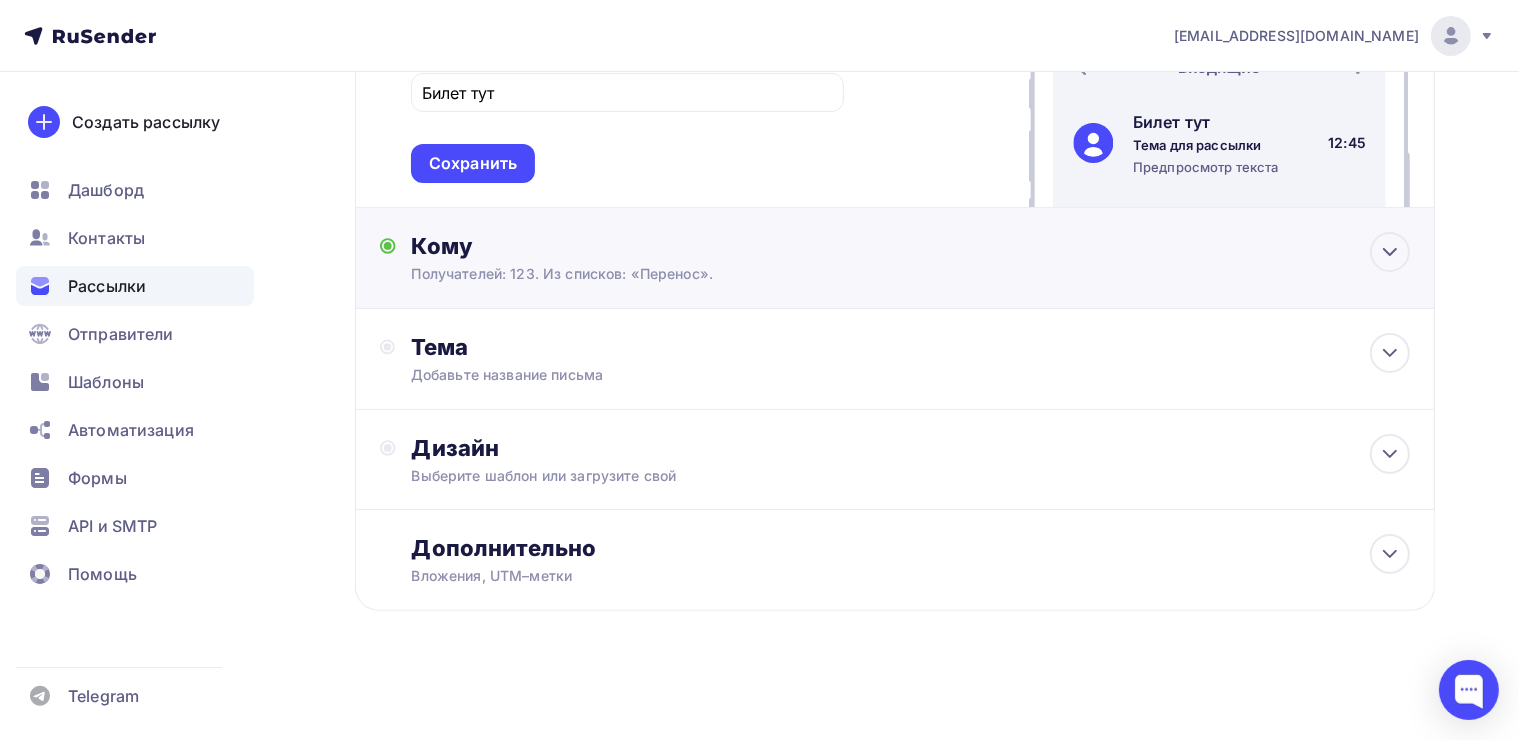 scroll, scrollTop: 344, scrollLeft: 0, axis: vertical 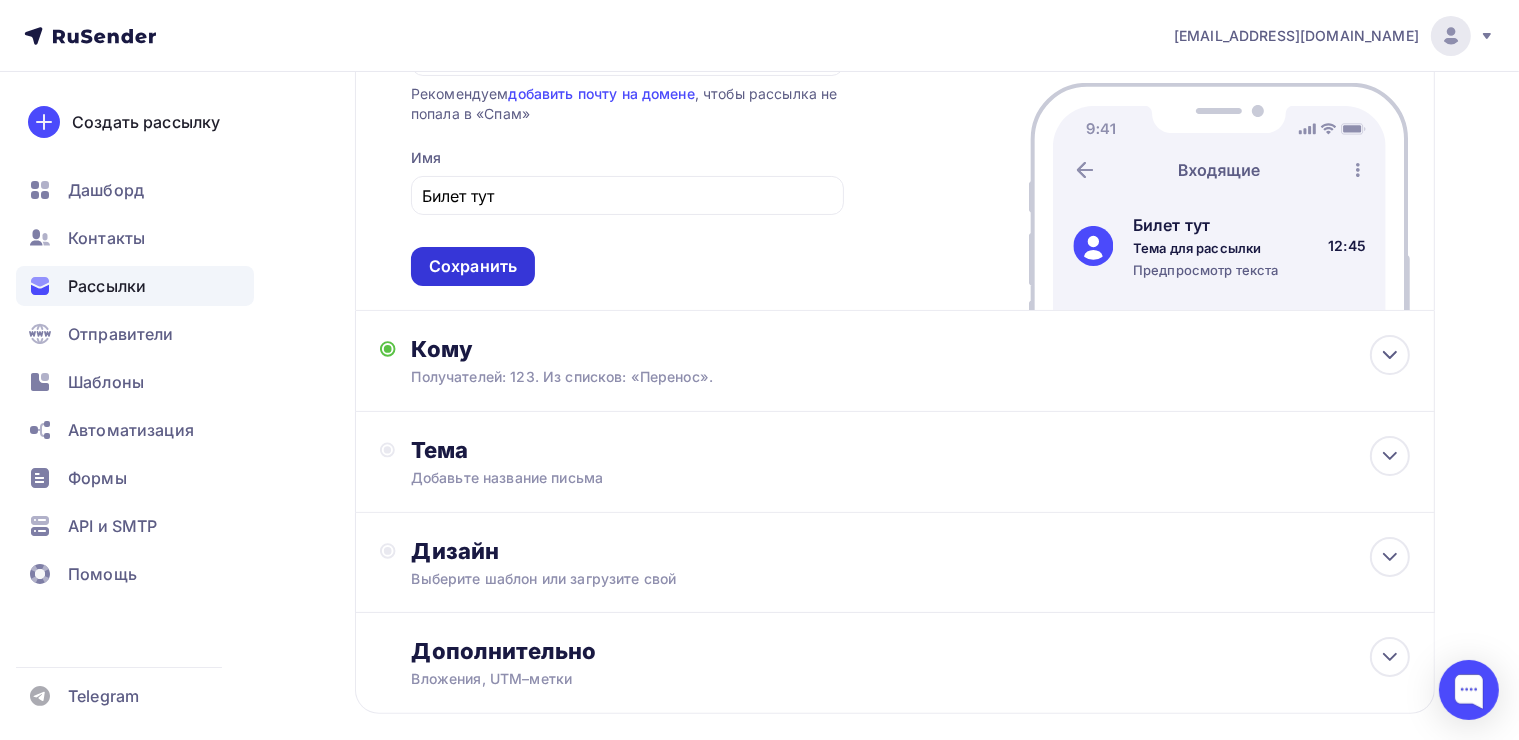 click on "Сохранить" at bounding box center [473, 266] 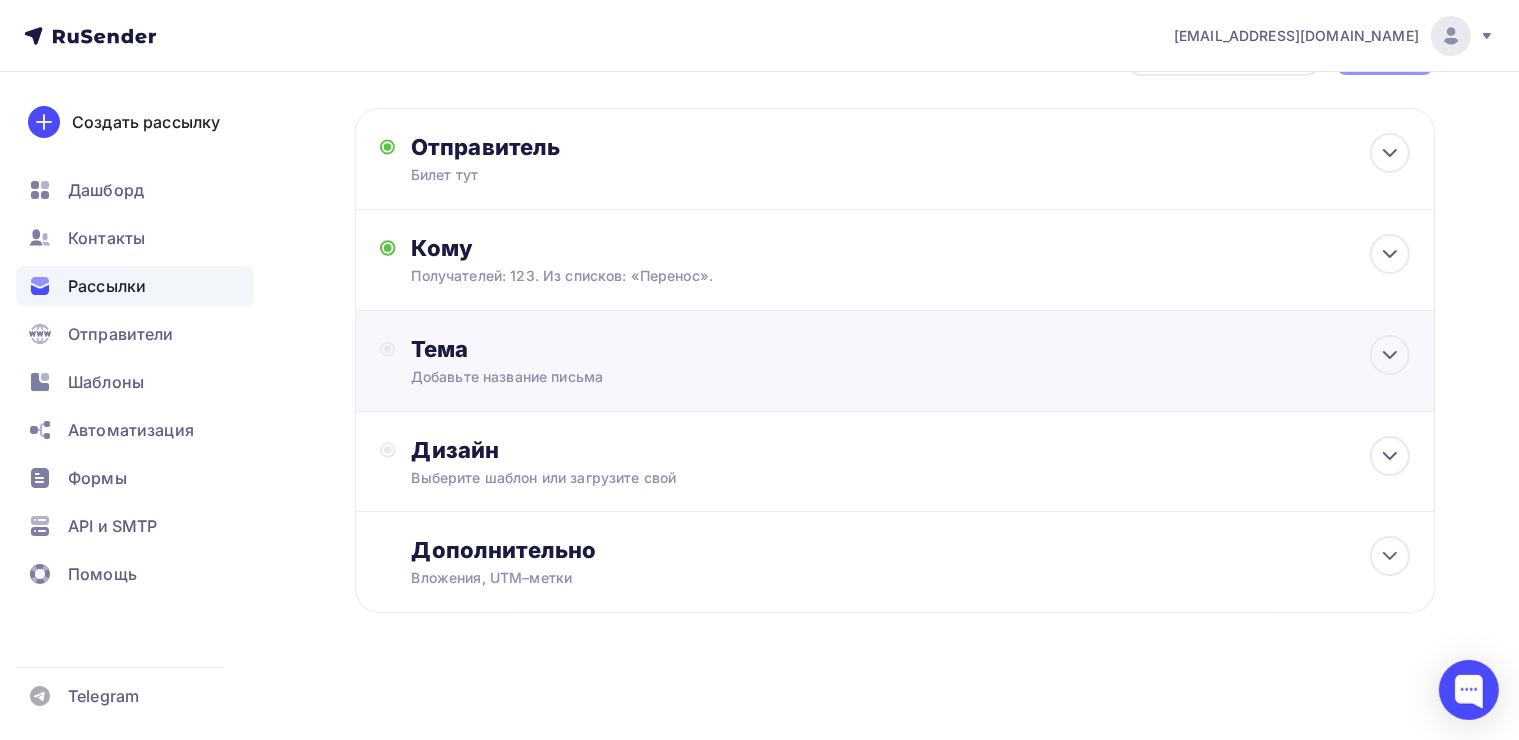 click on "Тема" at bounding box center [608, 349] 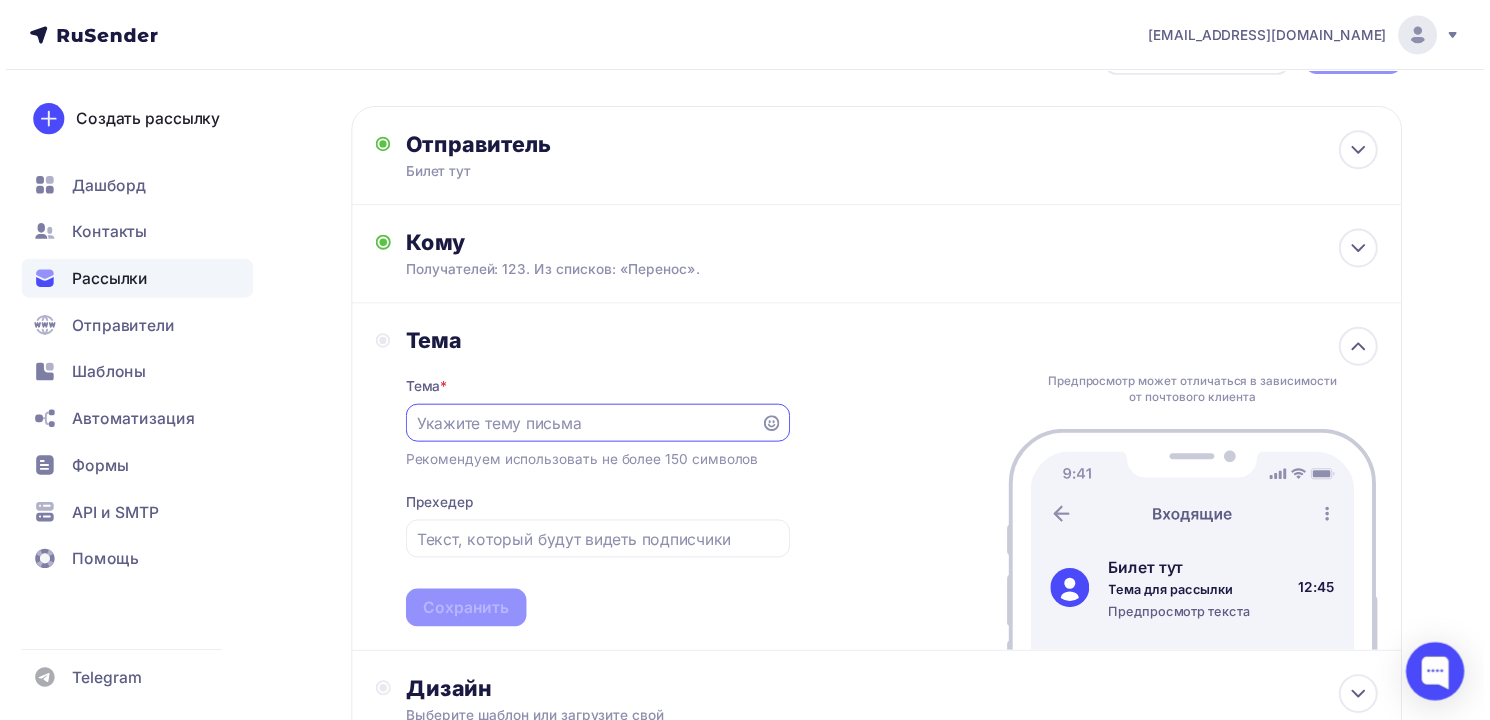 scroll, scrollTop: 0, scrollLeft: 0, axis: both 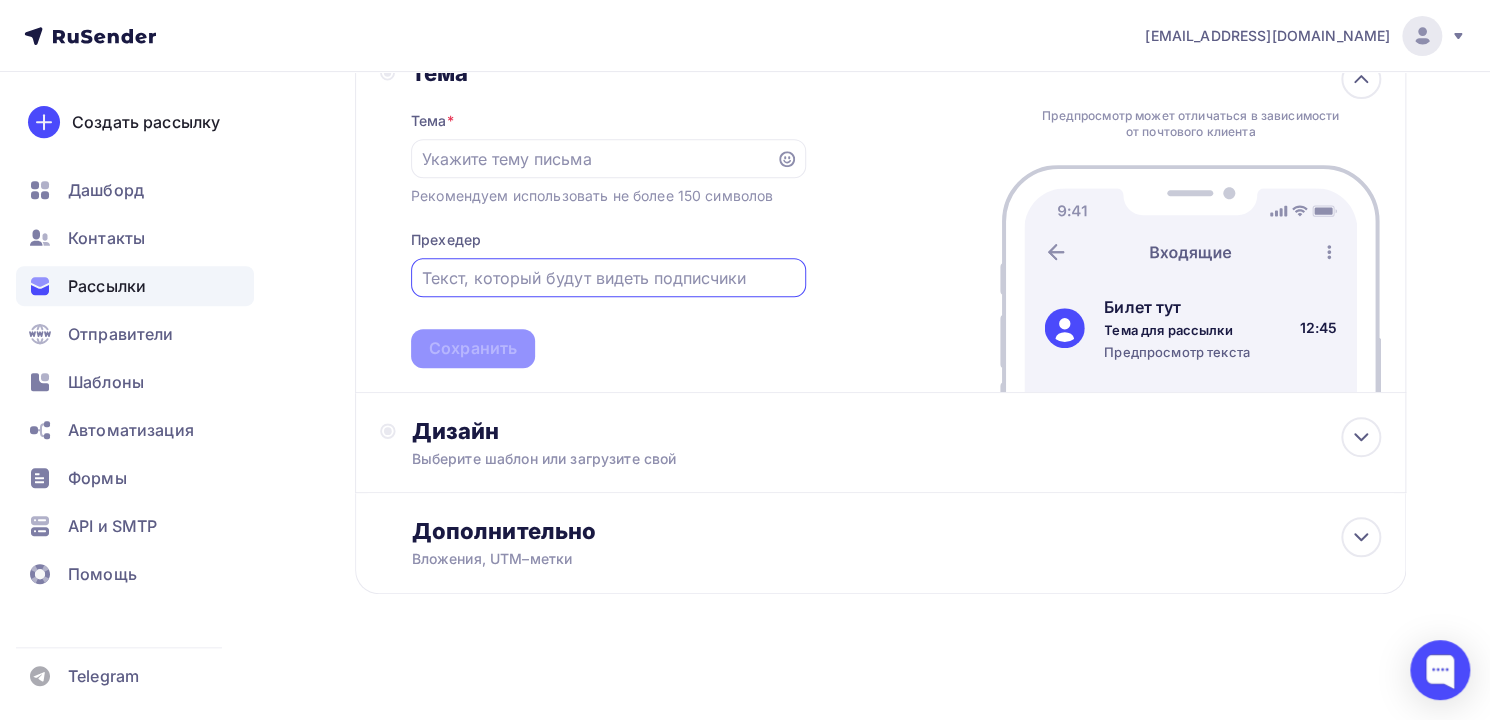 click at bounding box center (608, 278) 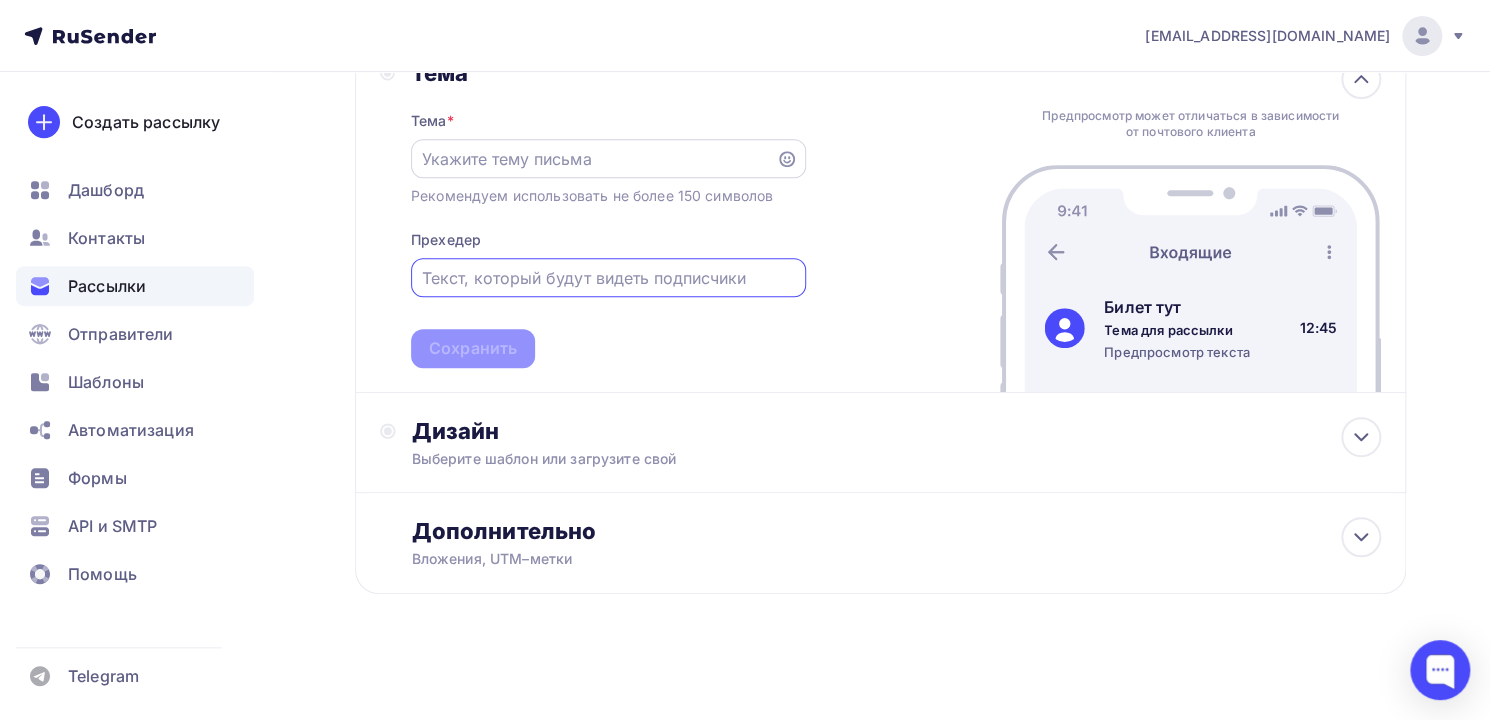 click at bounding box center [593, 159] 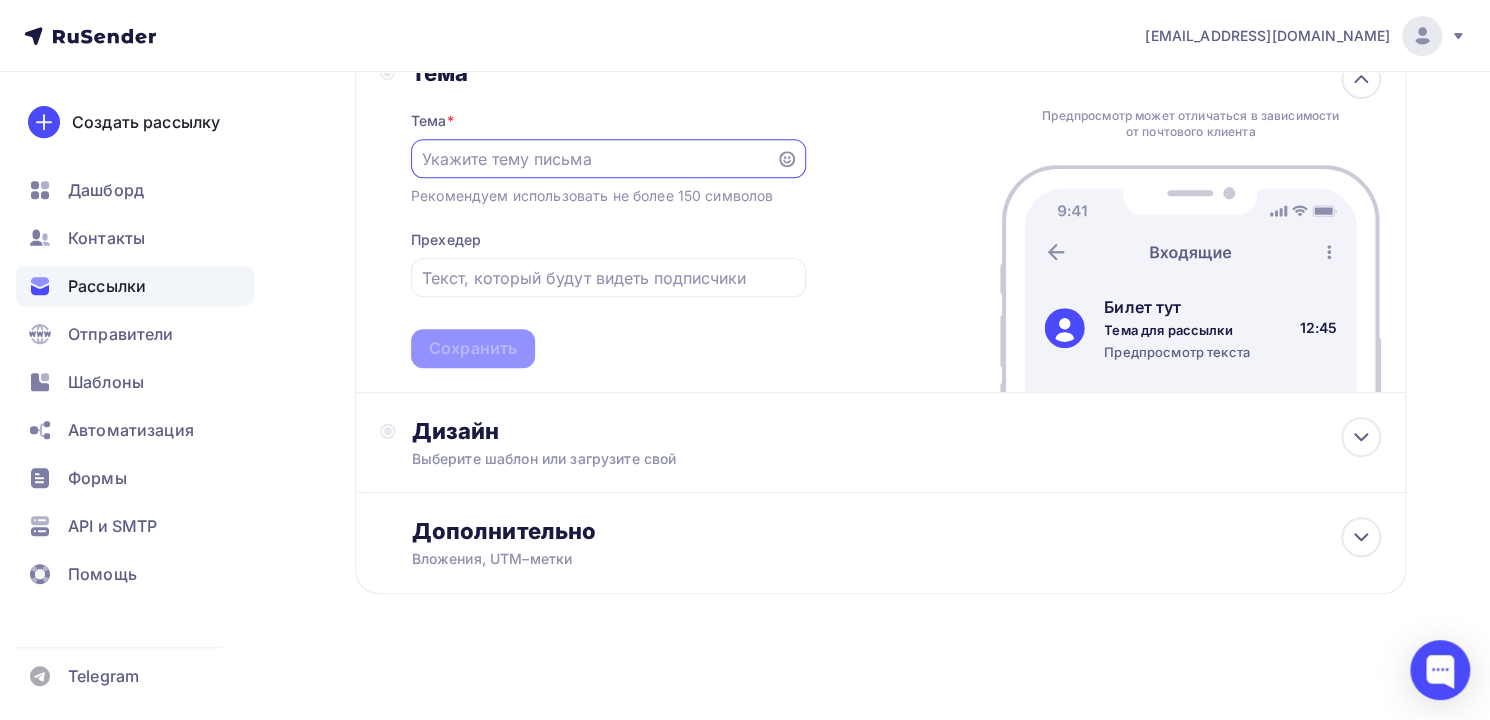 paste on "По техническим причинам вечеринка на теплоходе переносится с 5го на 18е Июля." 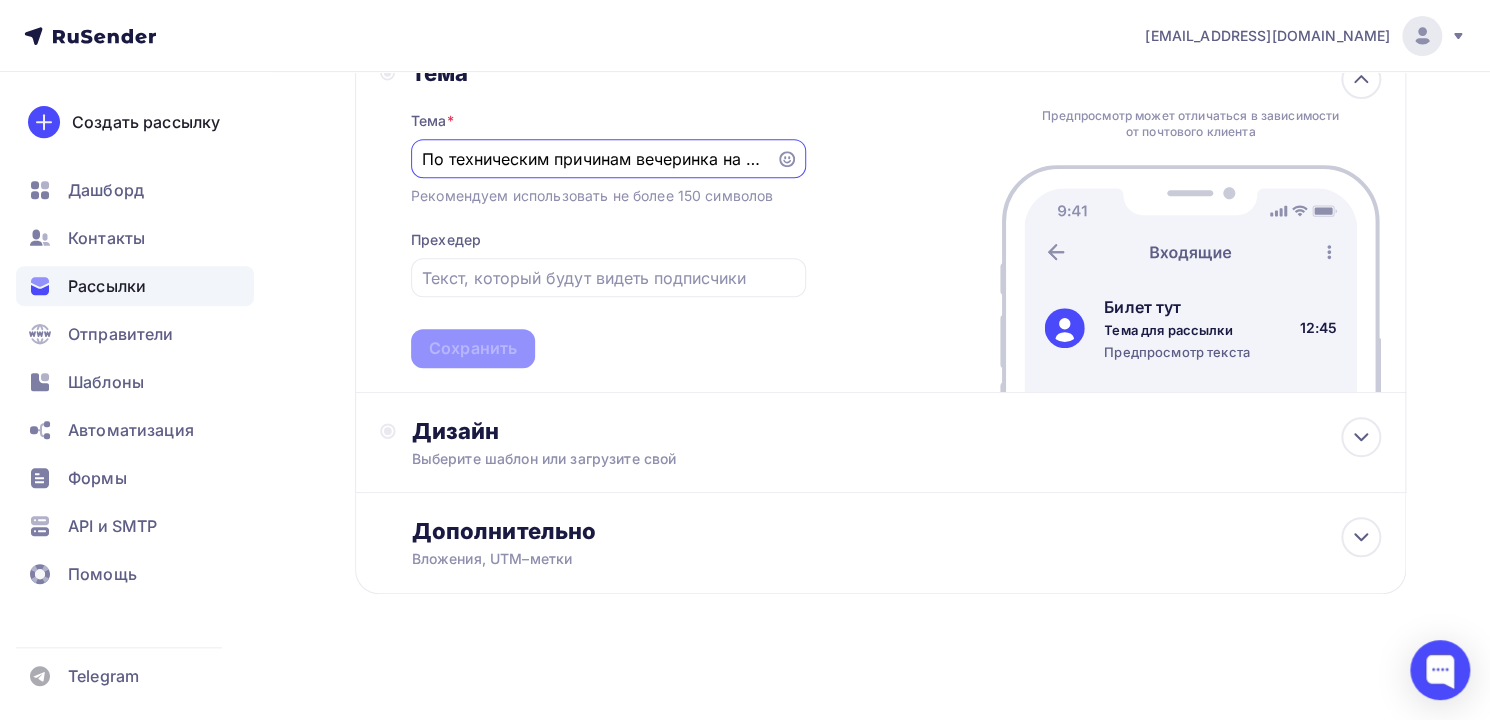 scroll, scrollTop: 0, scrollLeft: 323, axis: horizontal 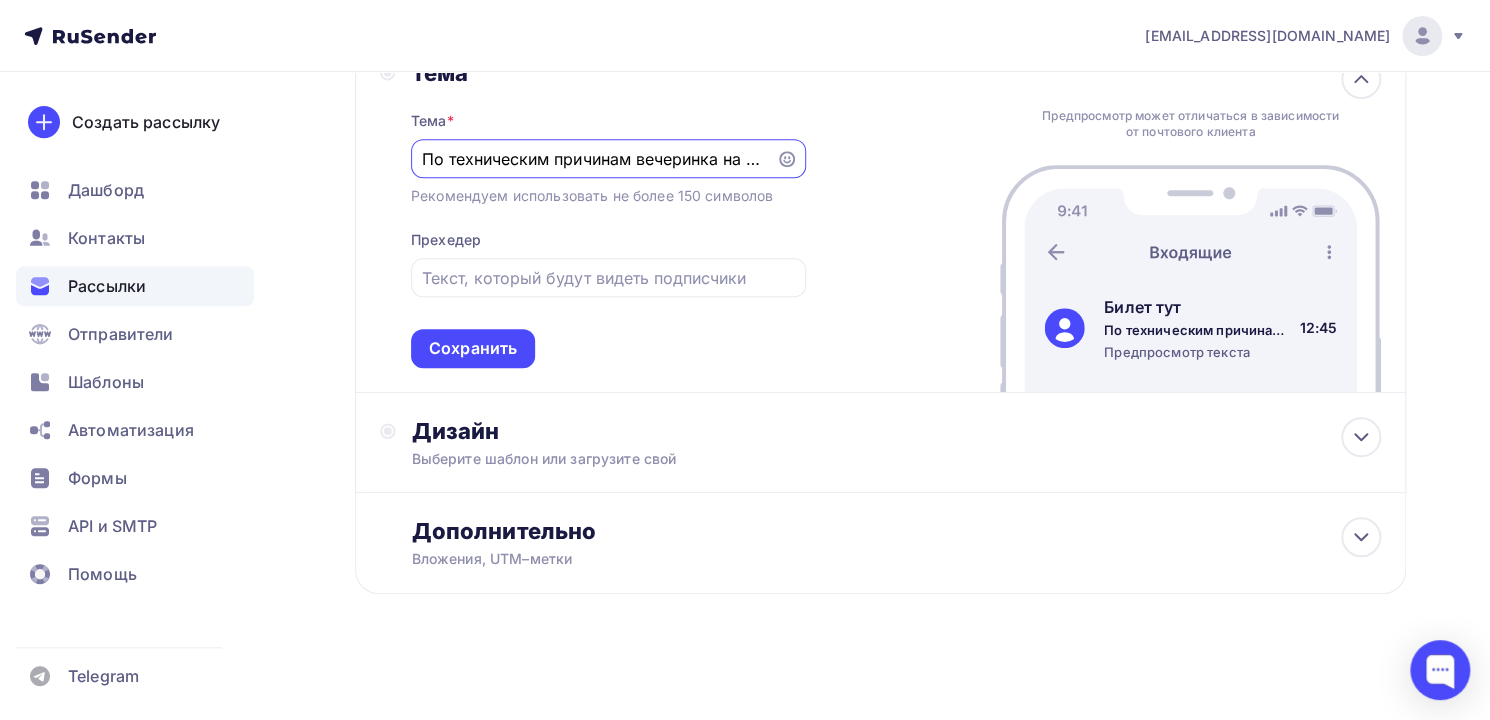 drag, startPoint x: 449, startPoint y: 154, endPoint x: 464, endPoint y: 175, distance: 25.806976 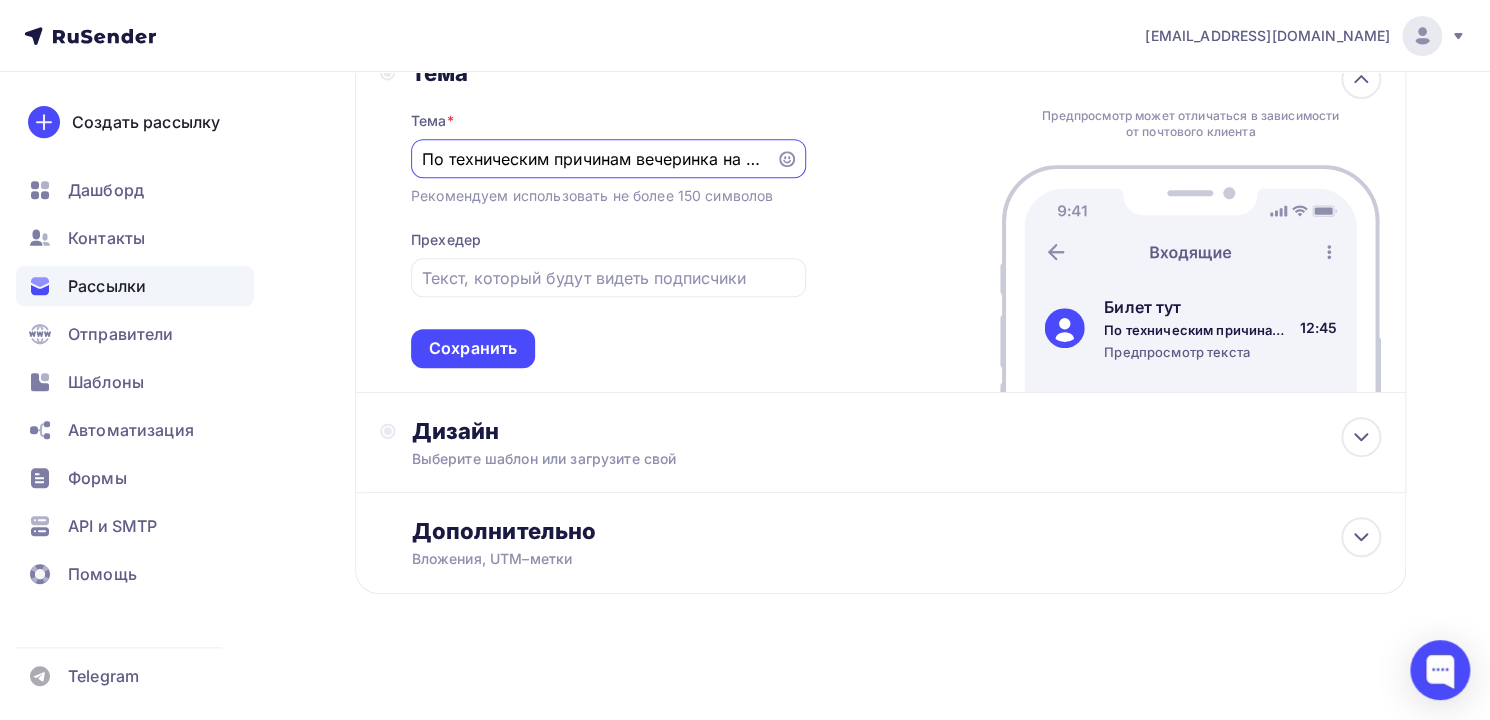 type on "По техническим причинам вечеринка на теплоходе переносится с 5го на 18е Июля." 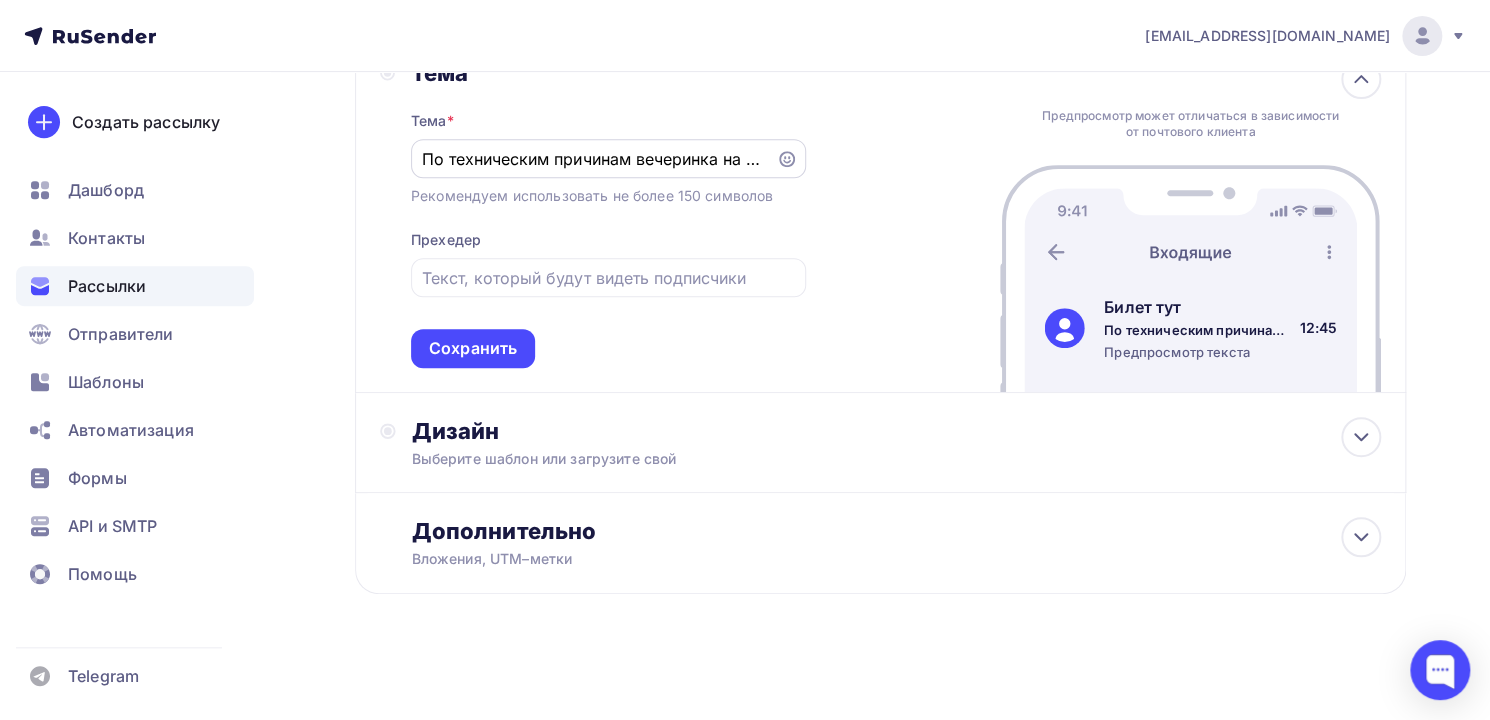 click on "По техническим причинам вечеринка на теплоходе переносится с 5го на 18е Июля." at bounding box center [608, 158] 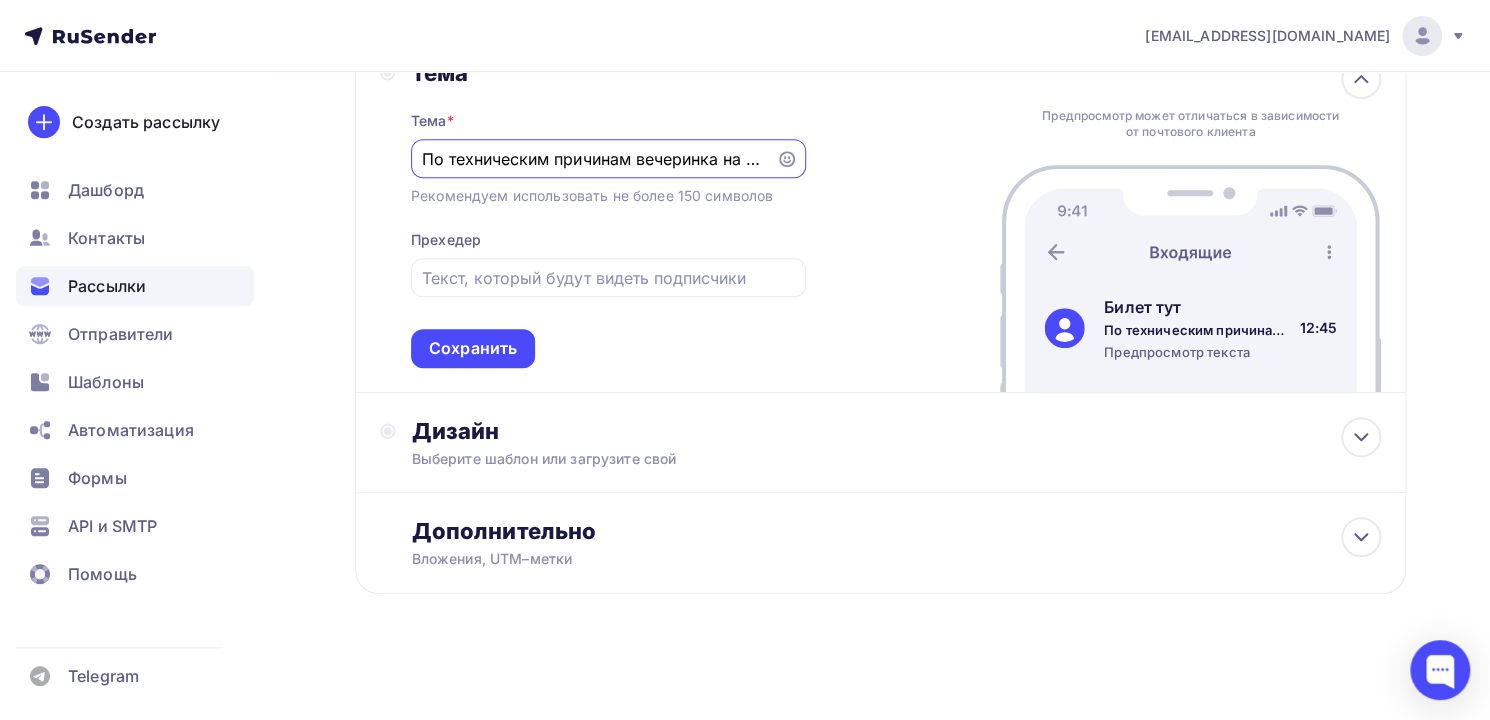 click on "По техническим причинам вечеринка на теплоходе переносится с 5го на 18е Июля." at bounding box center [593, 159] 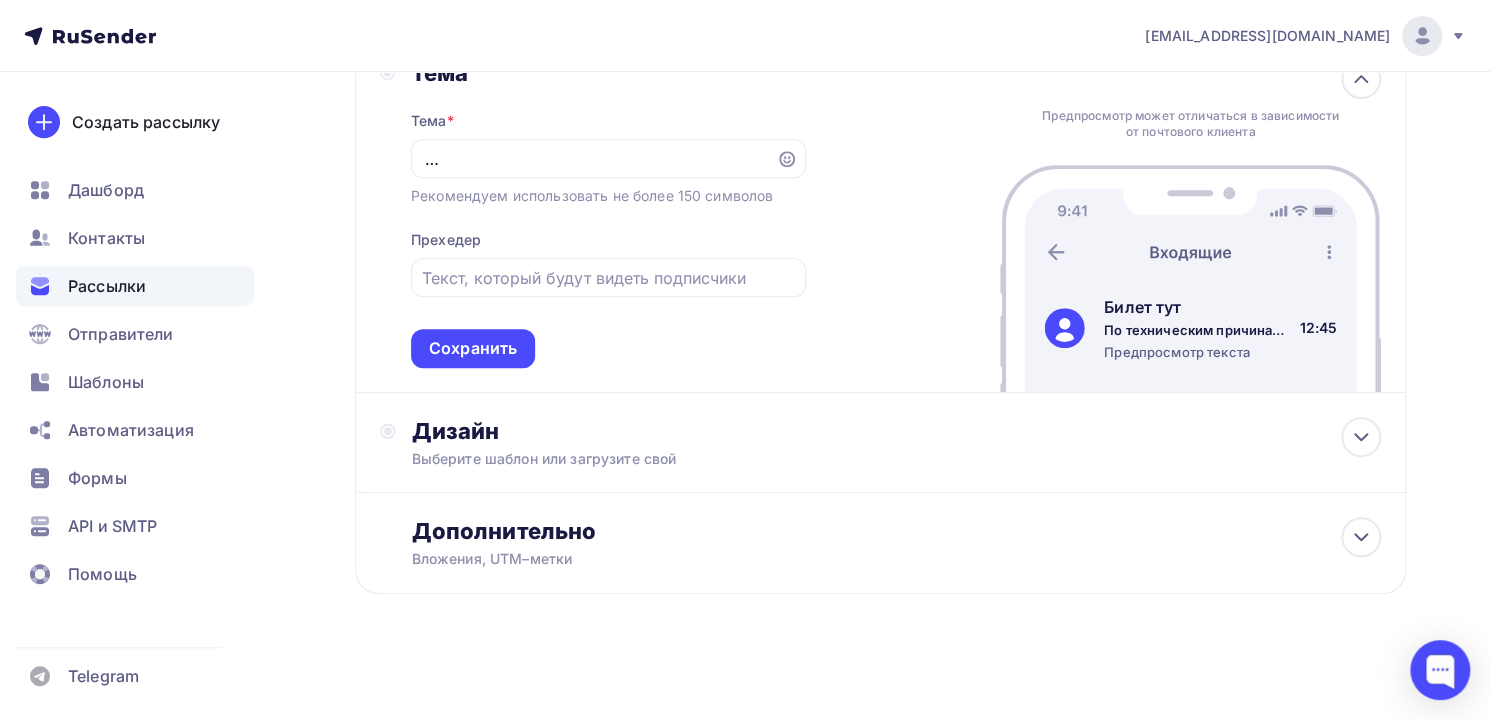 scroll, scrollTop: 0, scrollLeft: 0, axis: both 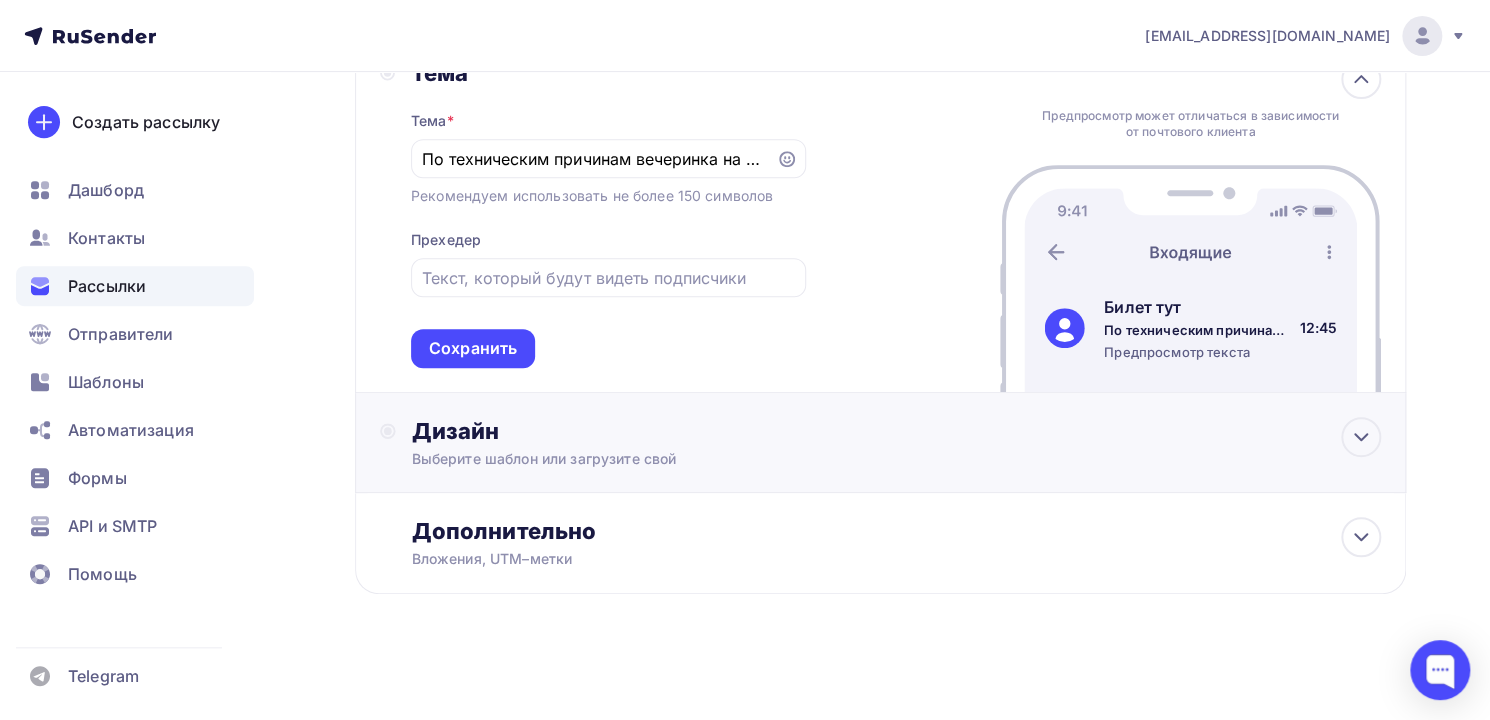 click on "Дизайн" at bounding box center [897, 431] 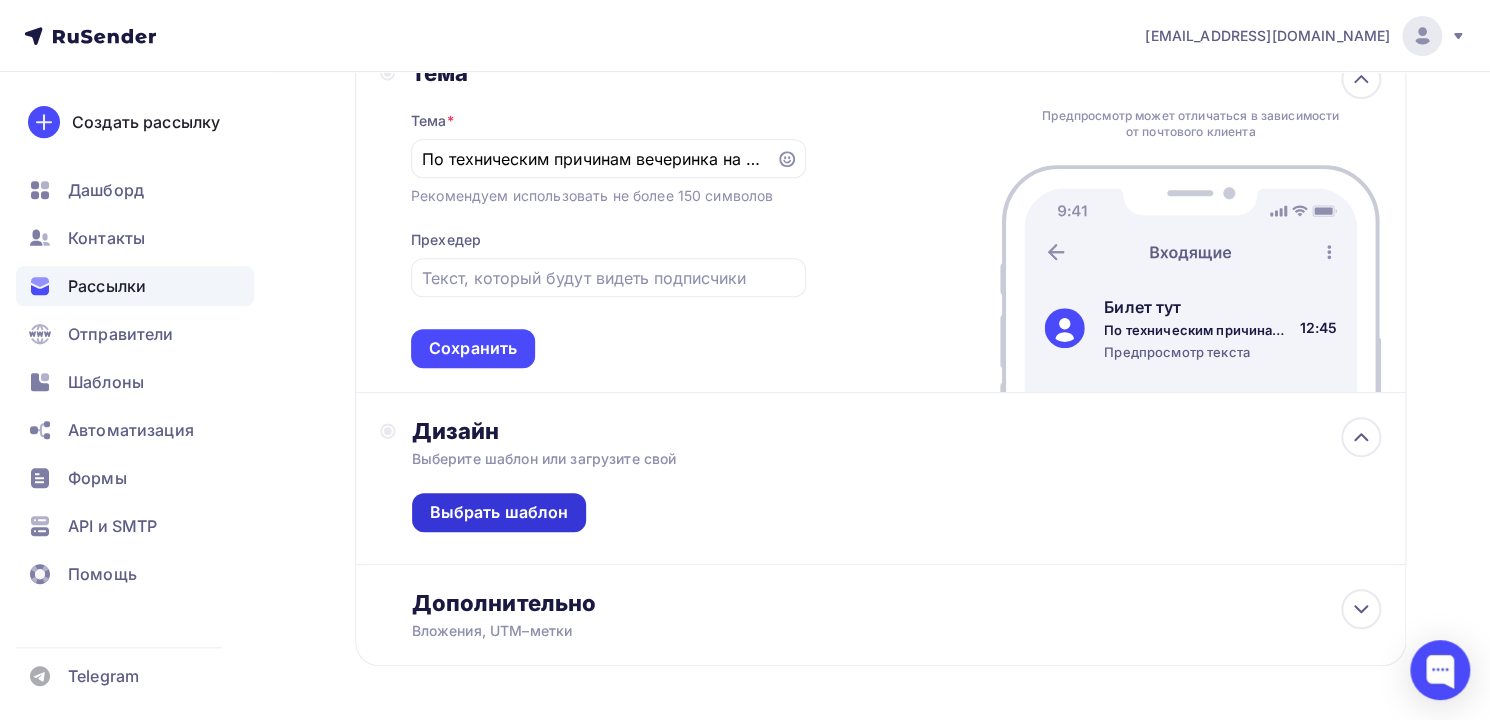 click on "Выбрать шаблон" at bounding box center [499, 512] 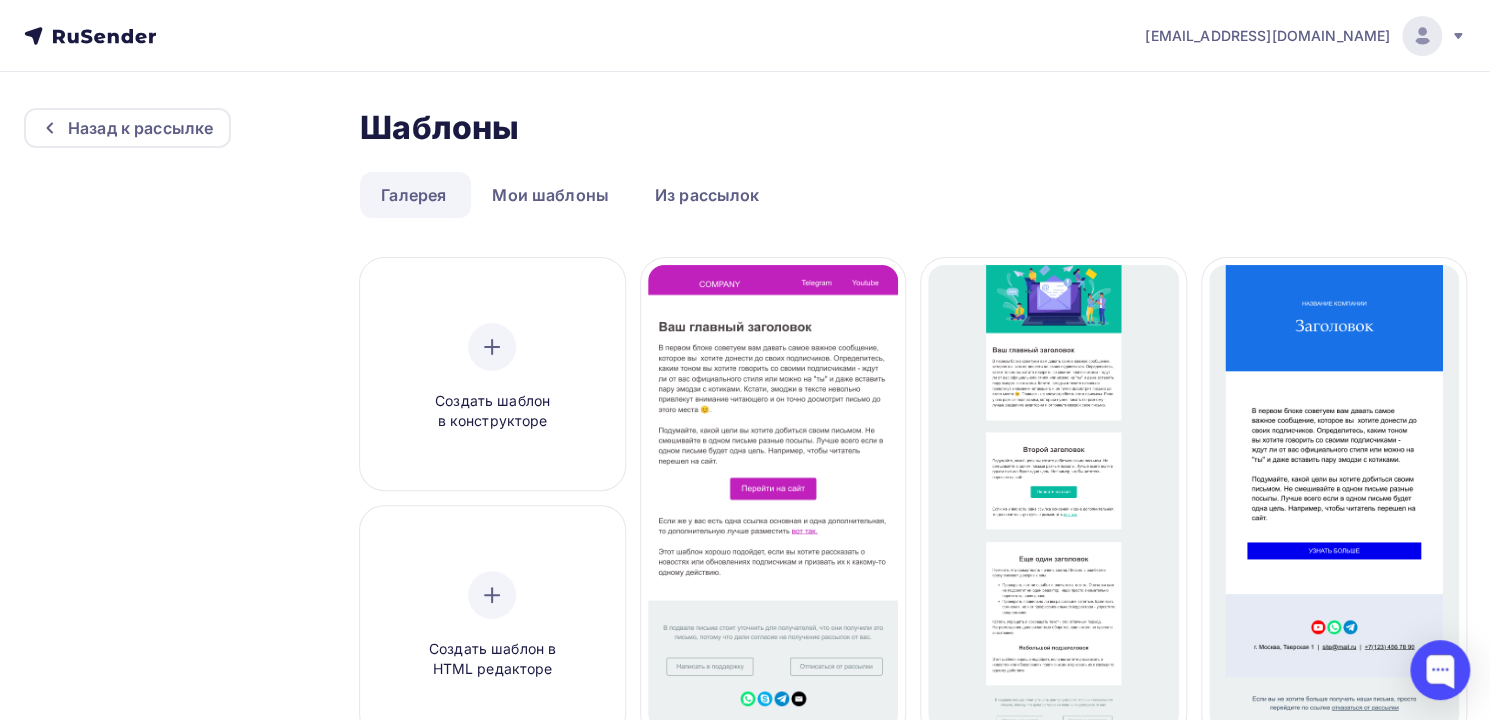 scroll, scrollTop: 600, scrollLeft: 0, axis: vertical 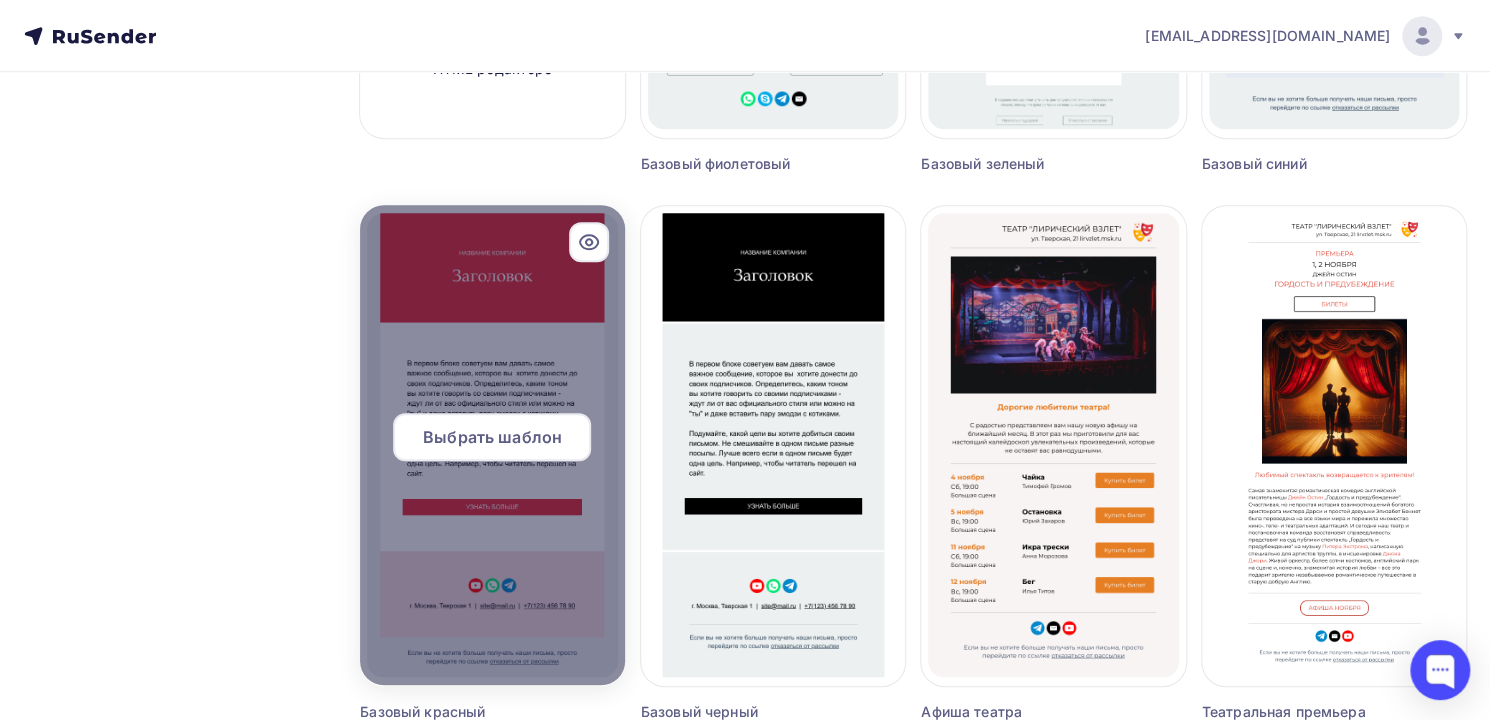 click on "Выбрать шаблон" at bounding box center (492, 437) 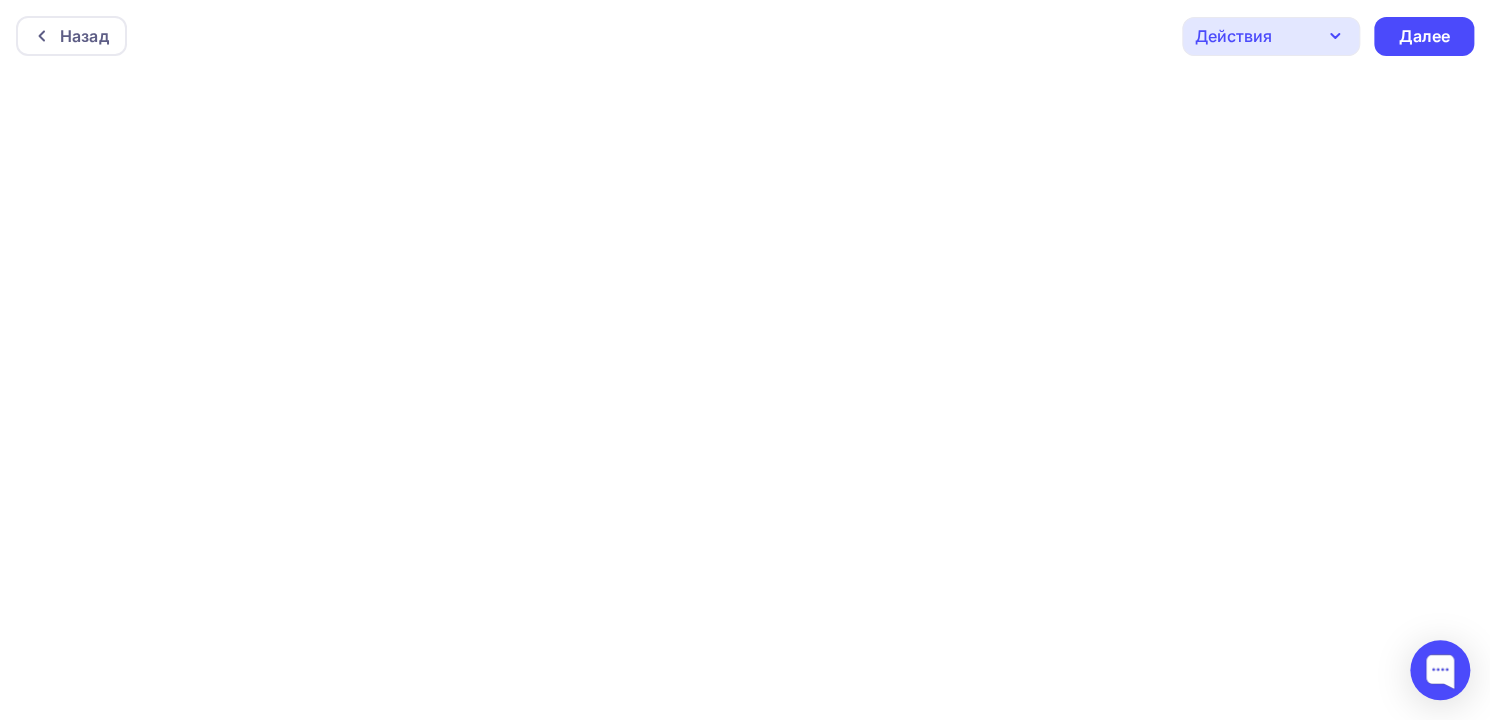 scroll, scrollTop: 0, scrollLeft: 0, axis: both 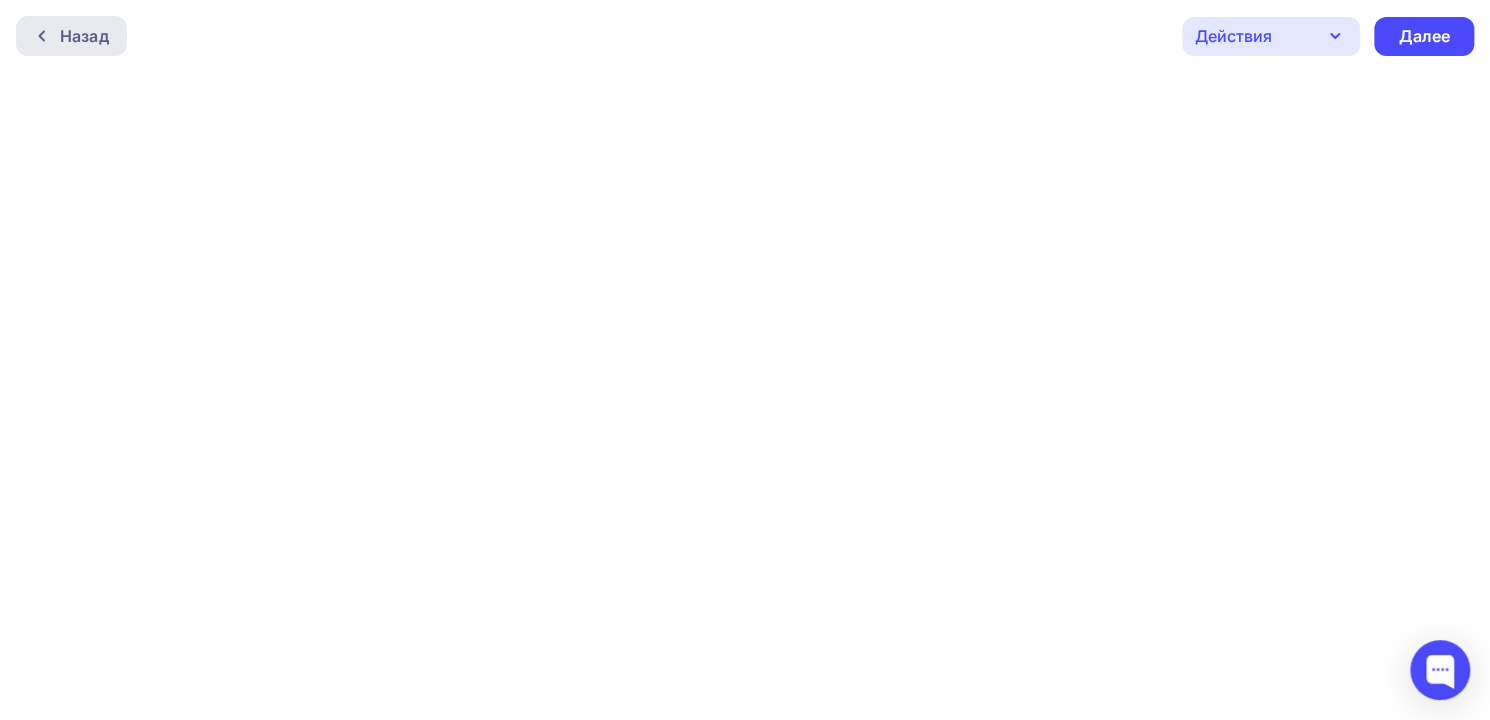 click on "Назад" at bounding box center (71, 36) 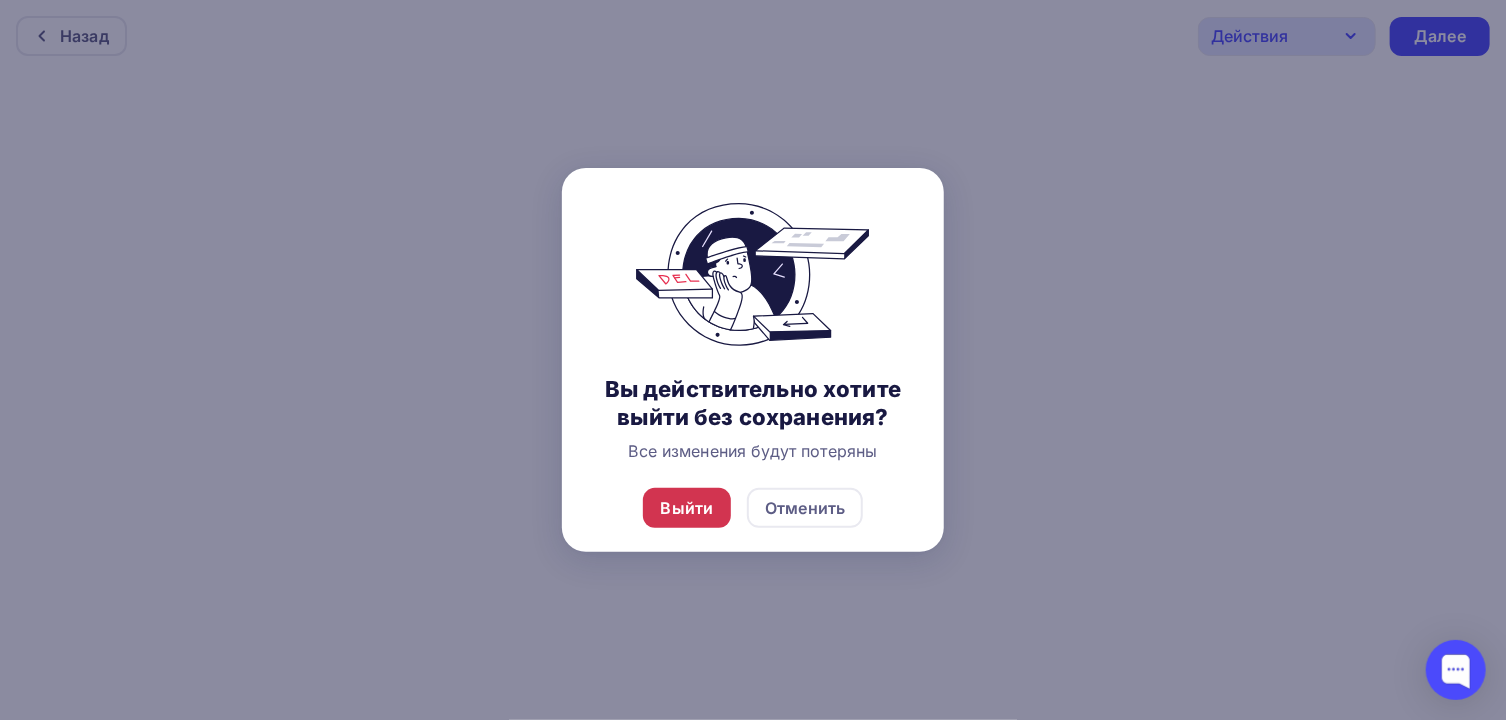 click on "Выйти" at bounding box center [687, 508] 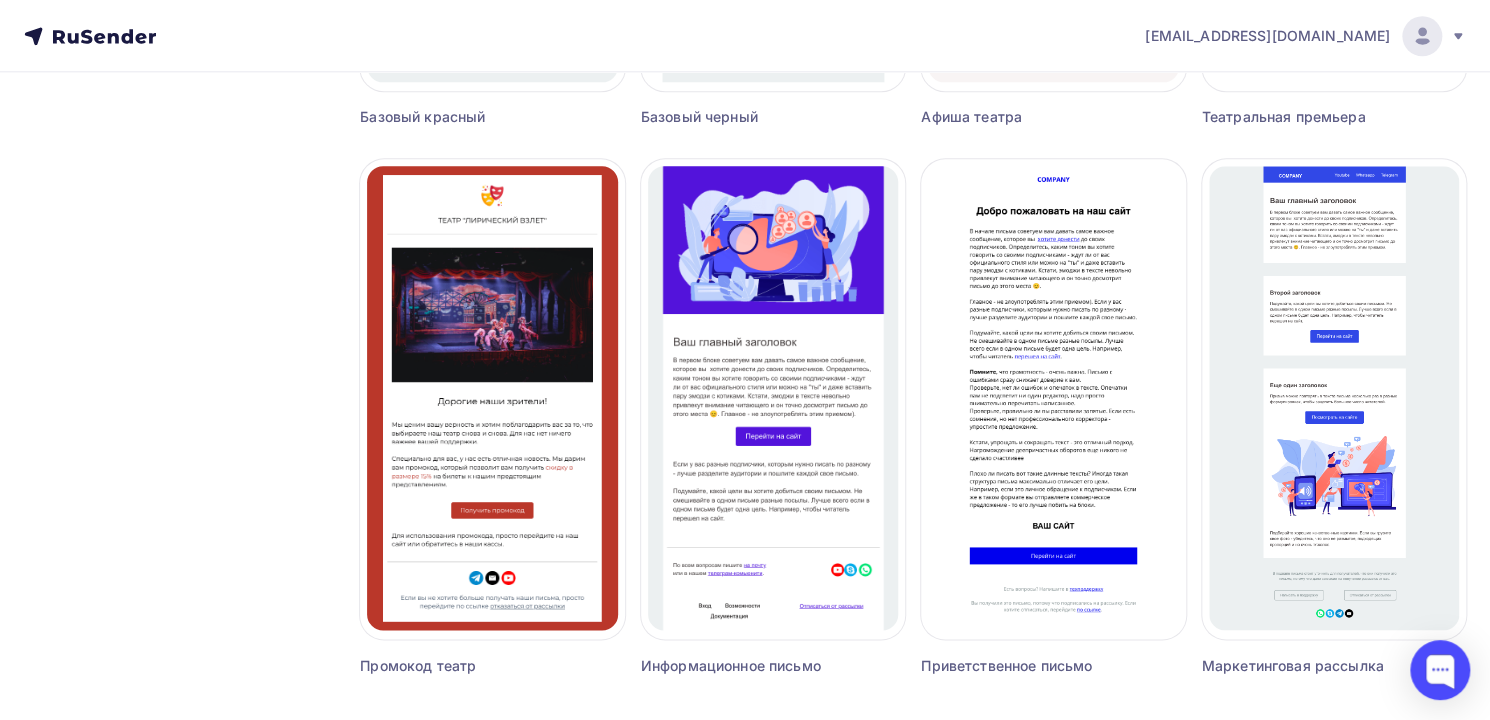 scroll, scrollTop: 1331, scrollLeft: 0, axis: vertical 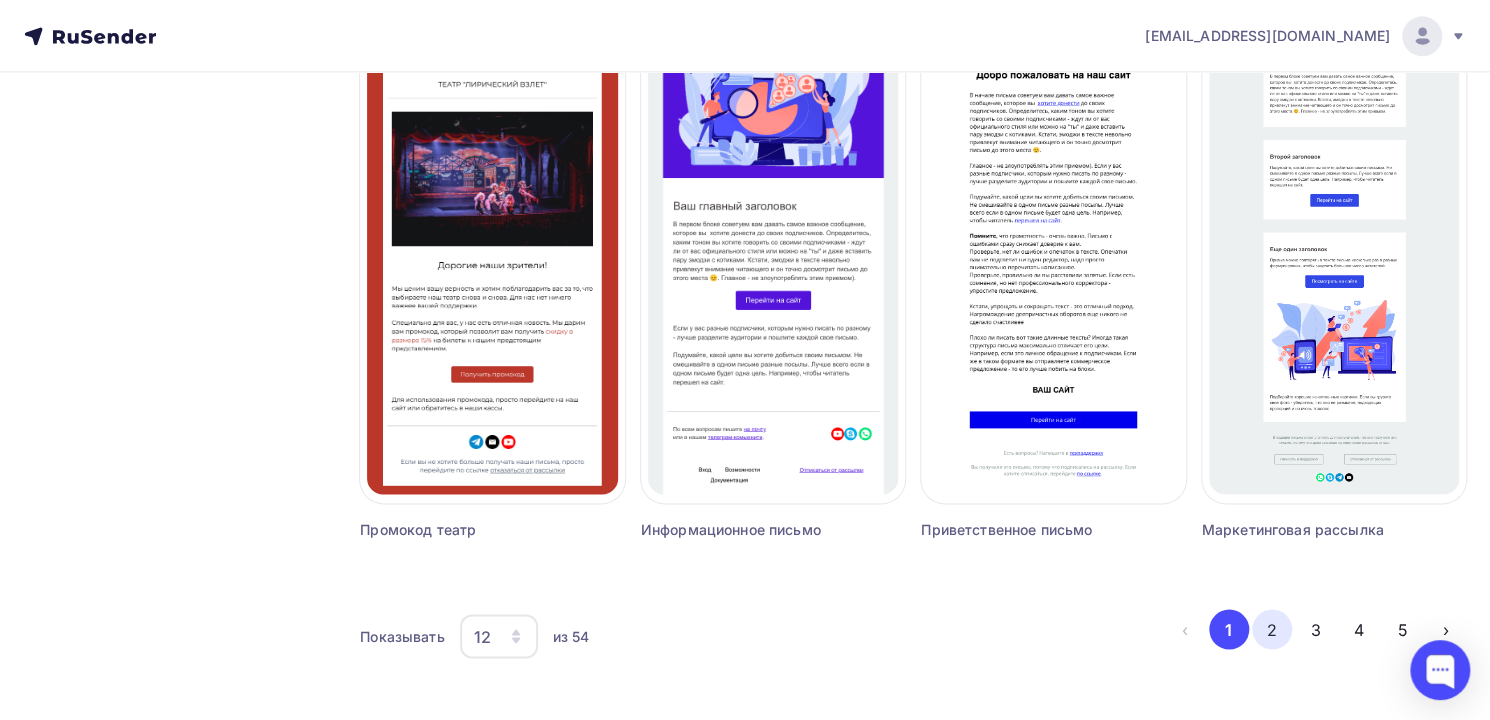 click on "2" at bounding box center (1272, 629) 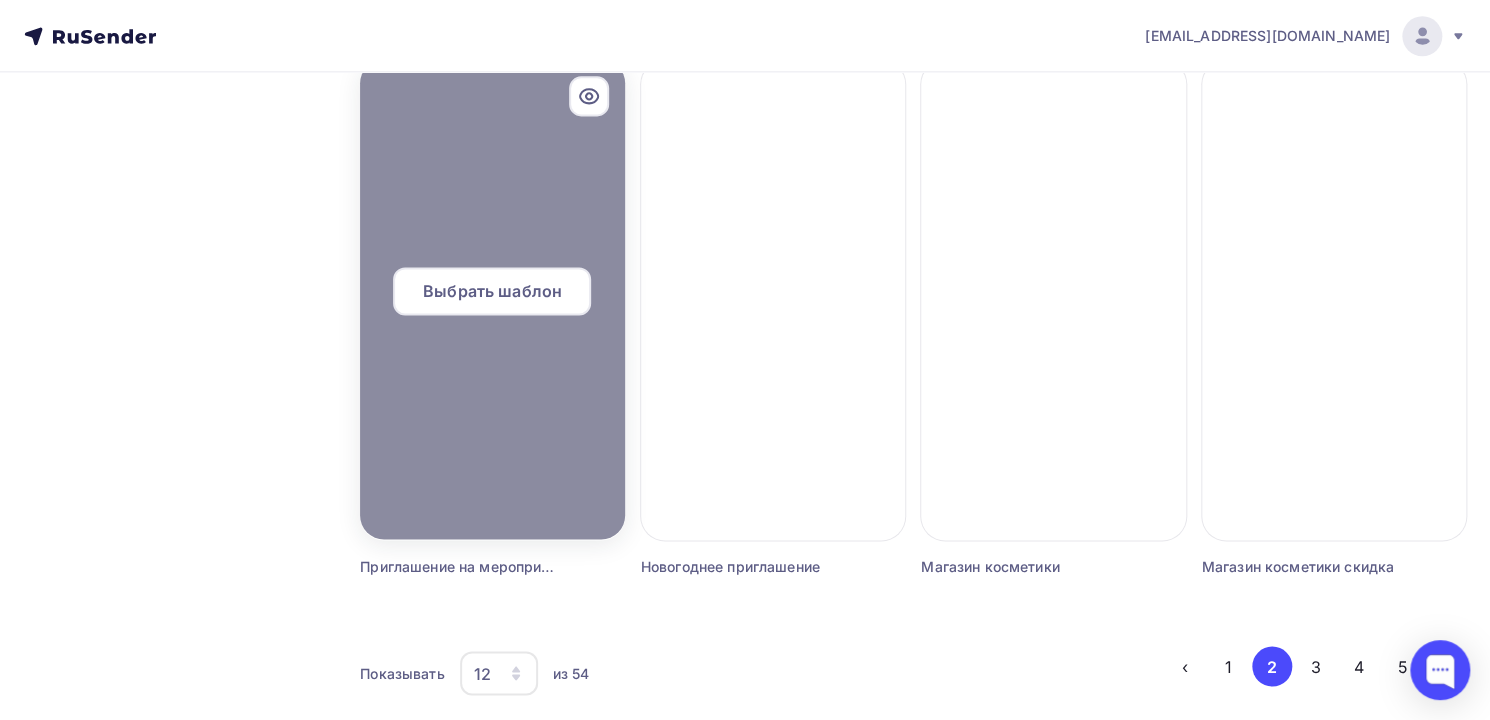 scroll, scrollTop: 1331, scrollLeft: 0, axis: vertical 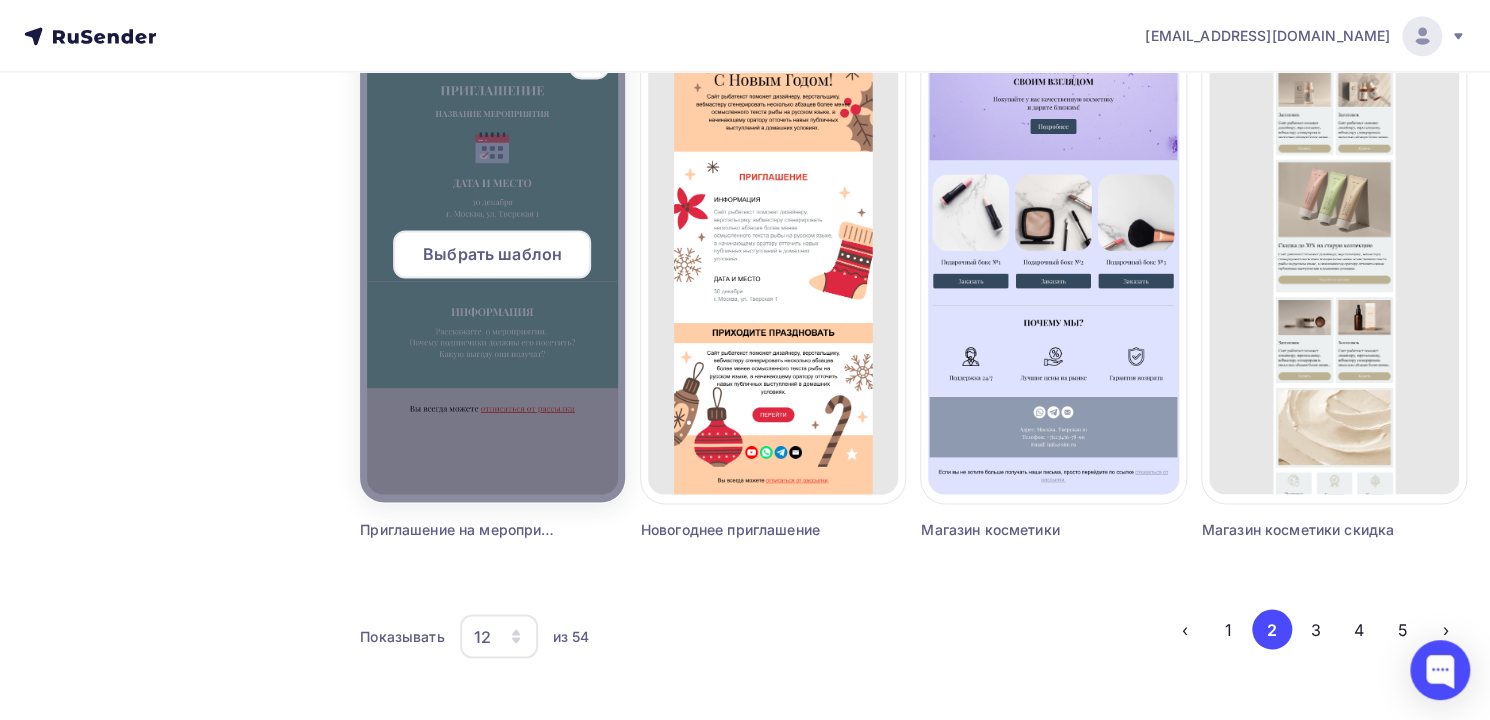 click on "Выбрать шаблон" at bounding box center [492, 254] 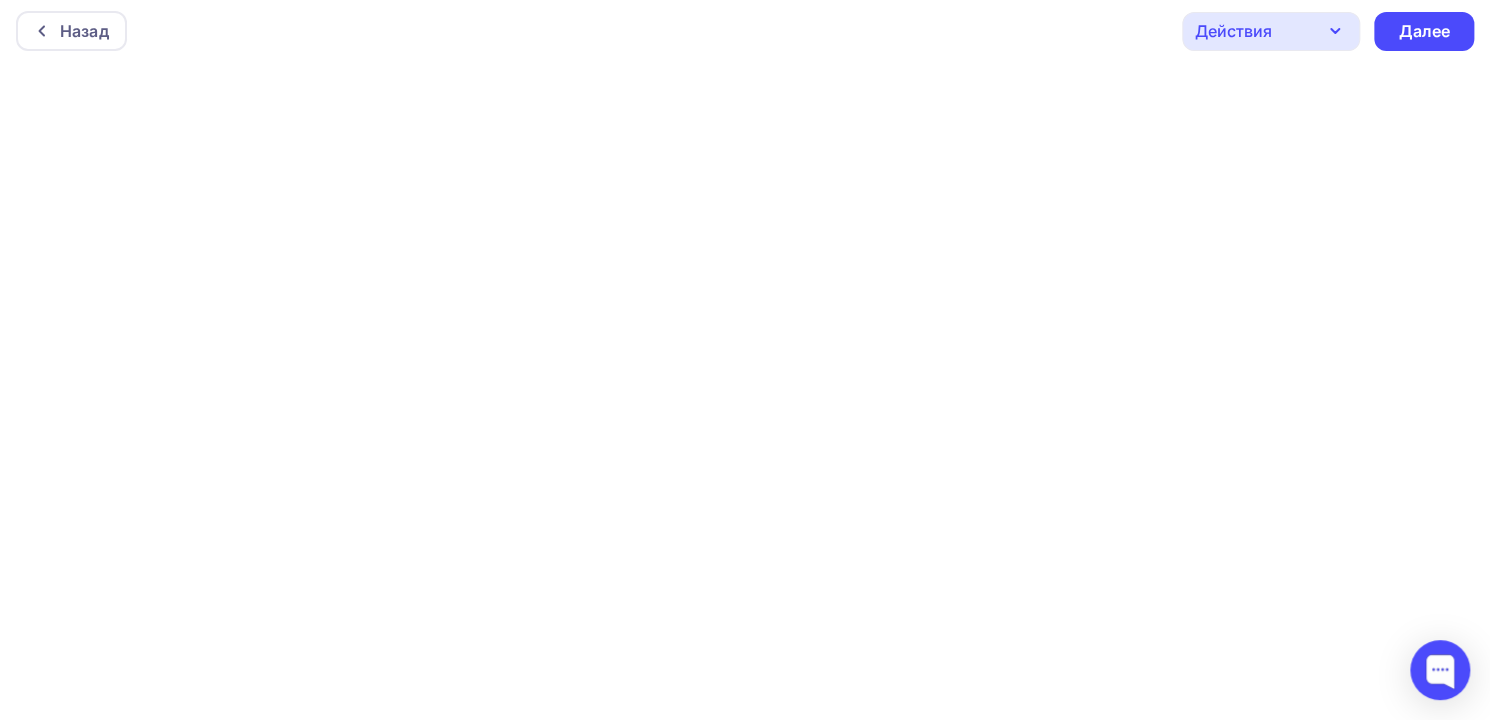scroll, scrollTop: 0, scrollLeft: 0, axis: both 